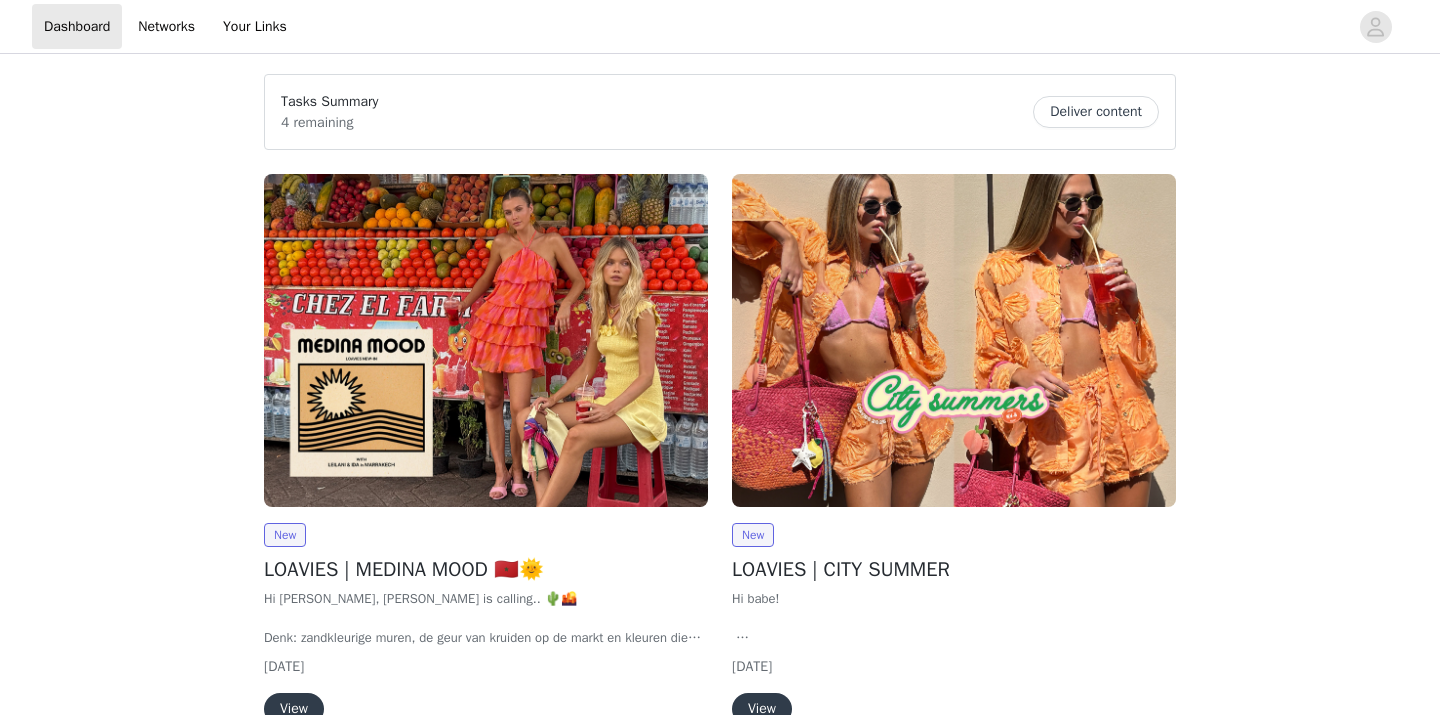 scroll, scrollTop: 0, scrollLeft: 0, axis: both 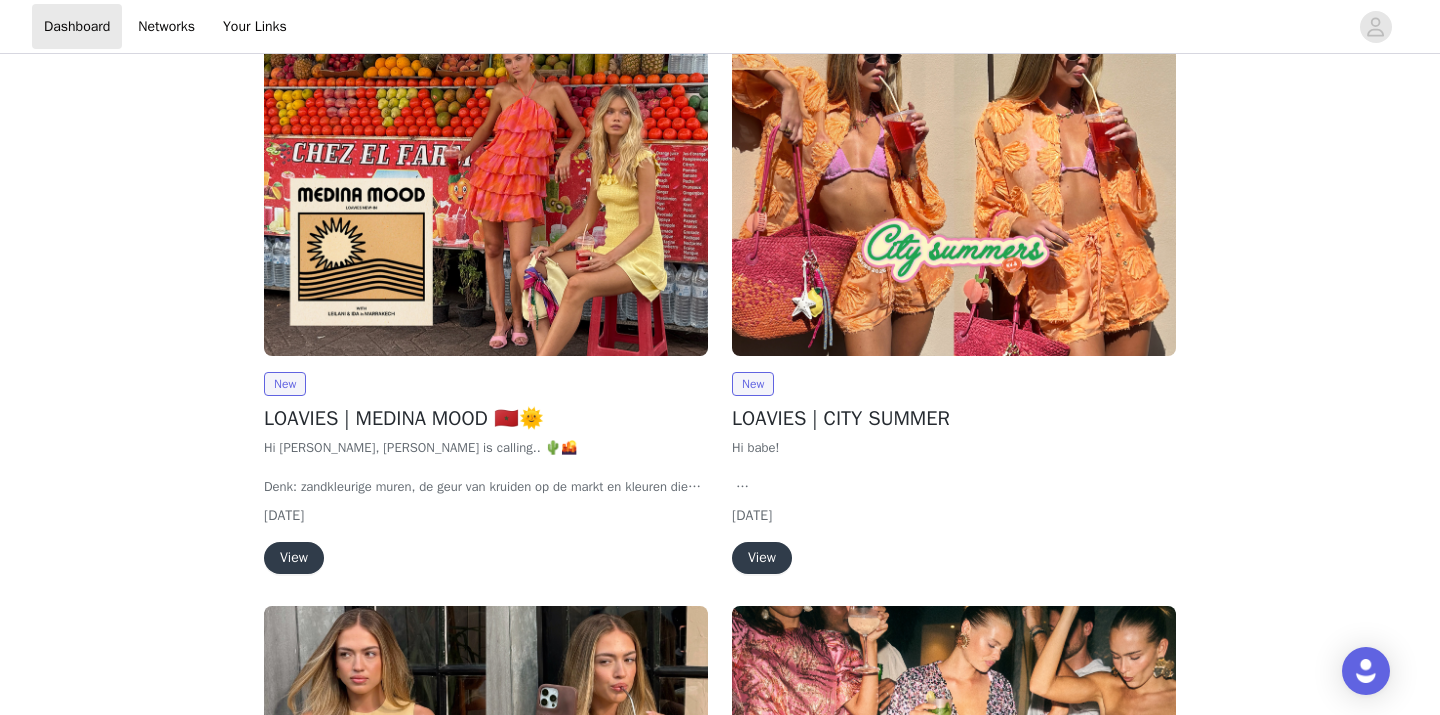 click on "View" at bounding box center [294, 558] 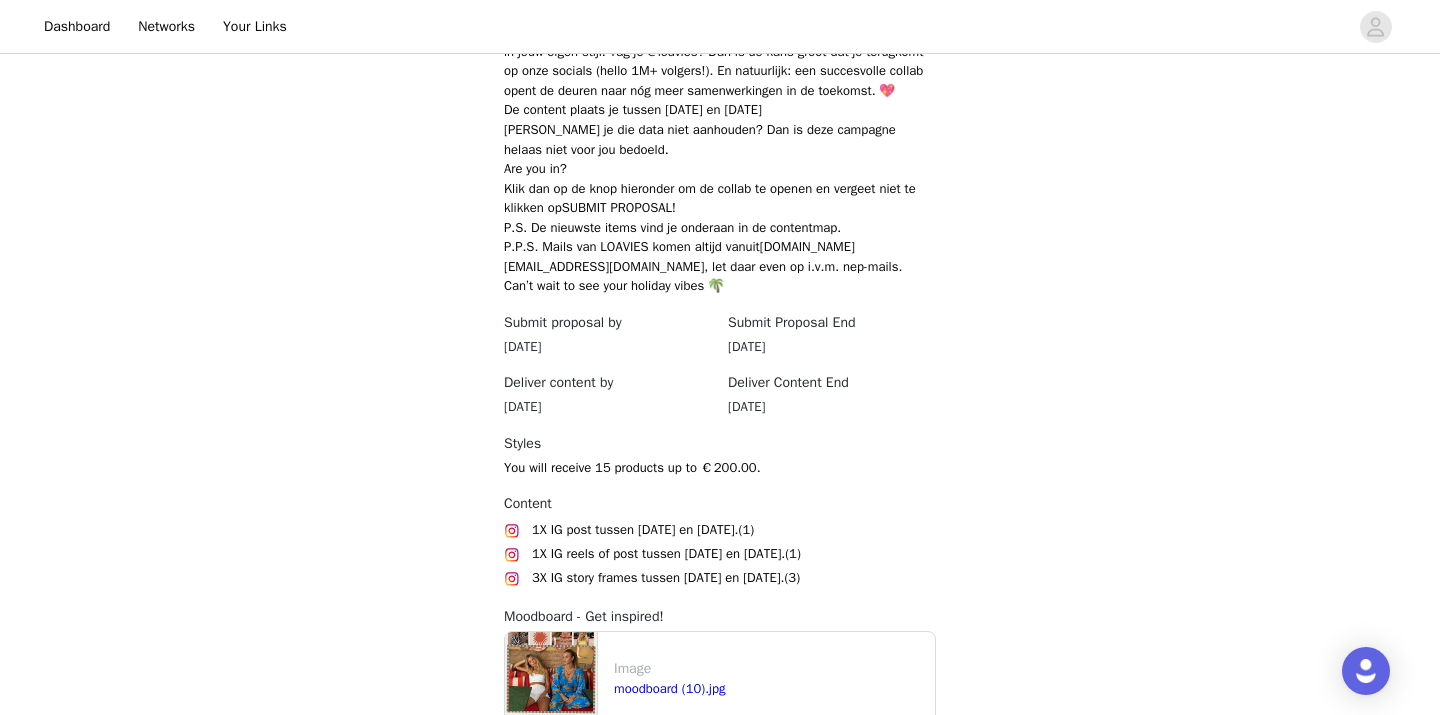 scroll, scrollTop: 993, scrollLeft: 0, axis: vertical 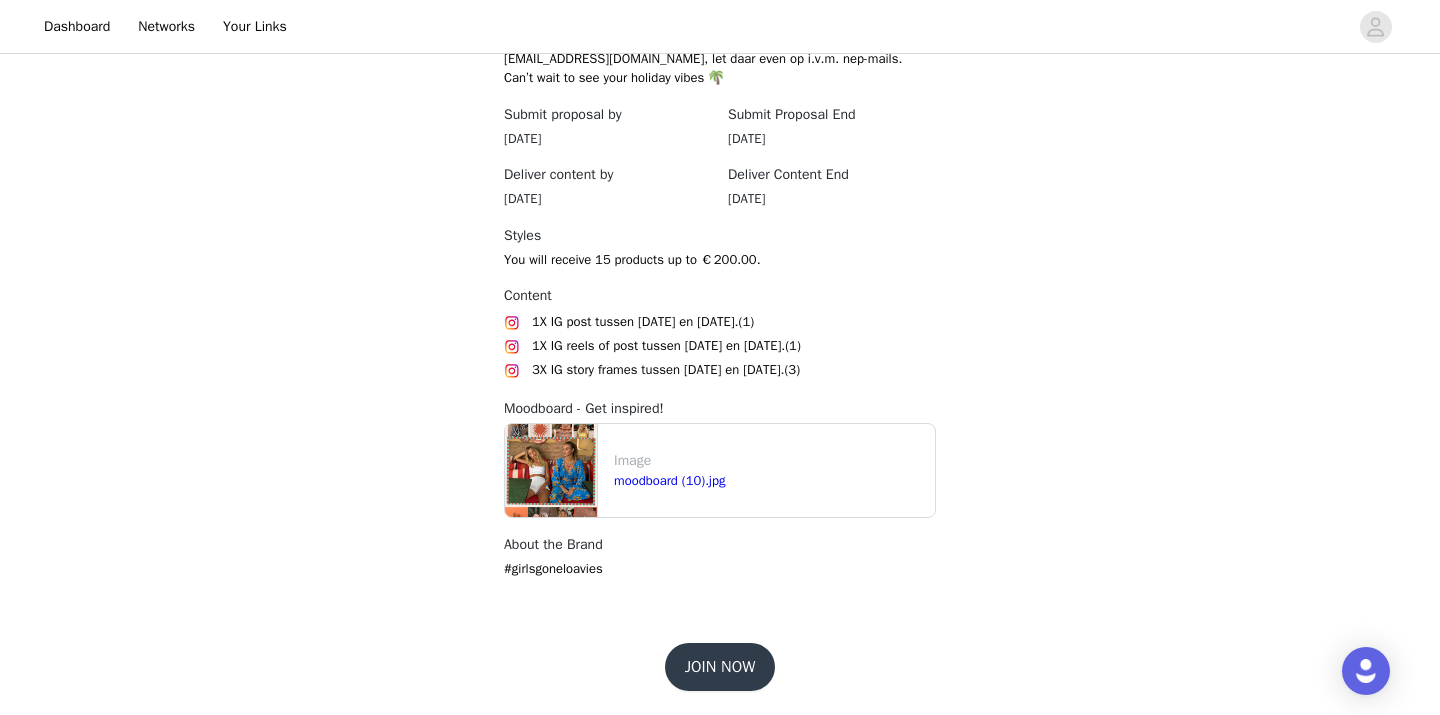 click on "JOIN NOW" at bounding box center [720, 667] 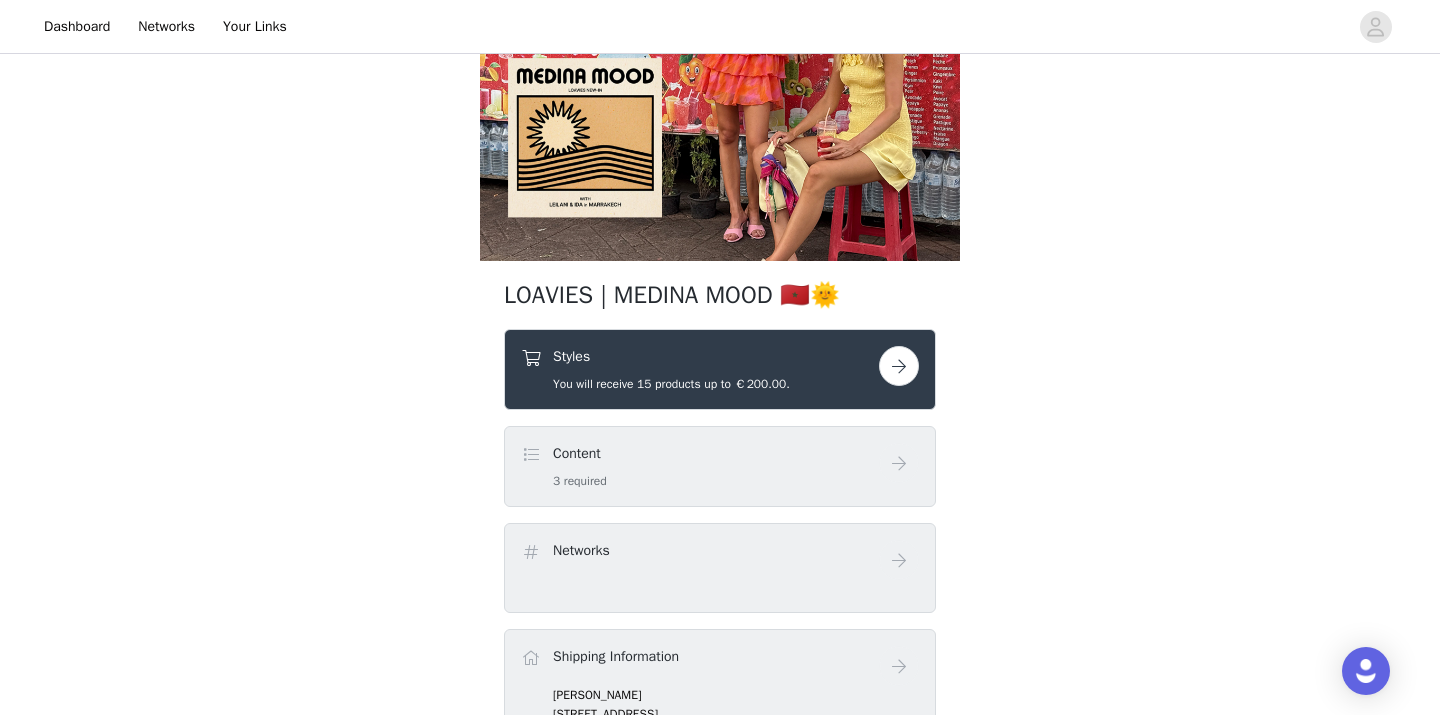 scroll, scrollTop: 190, scrollLeft: 0, axis: vertical 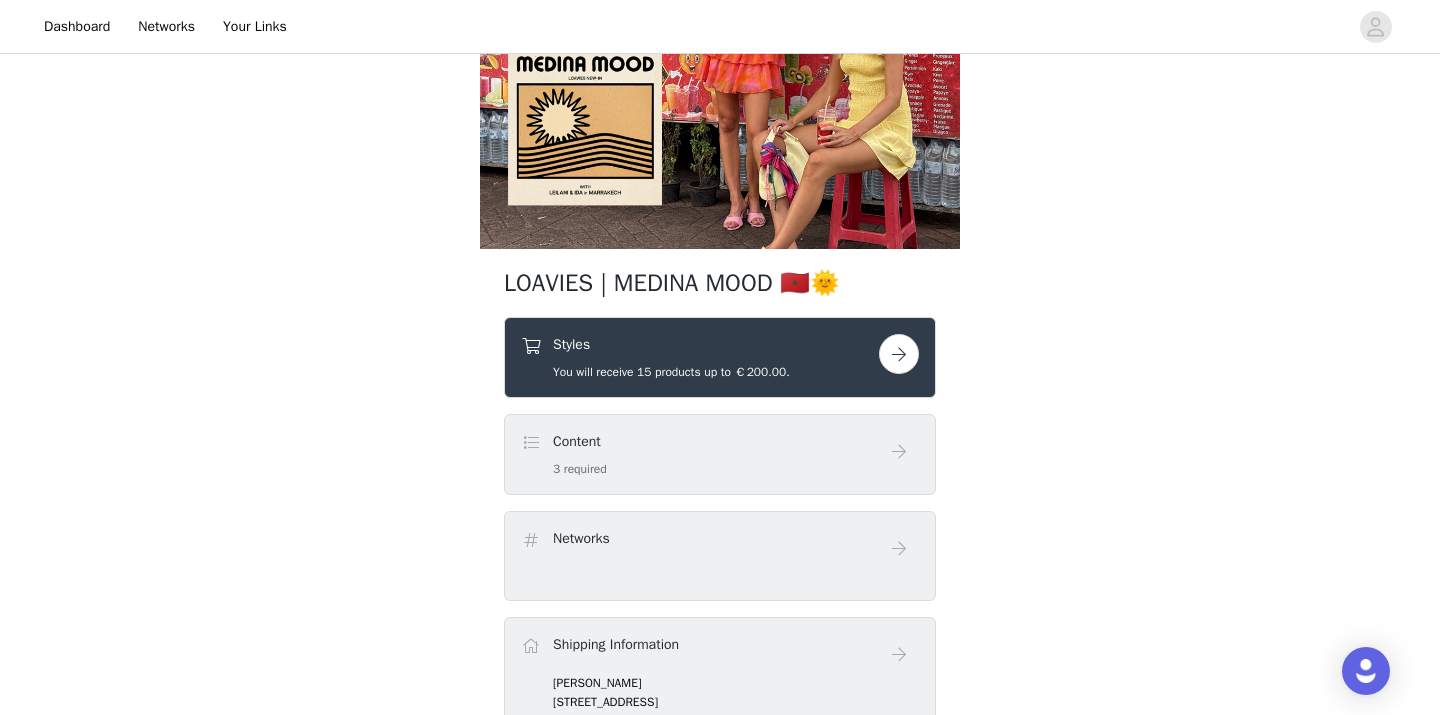 click at bounding box center (899, 354) 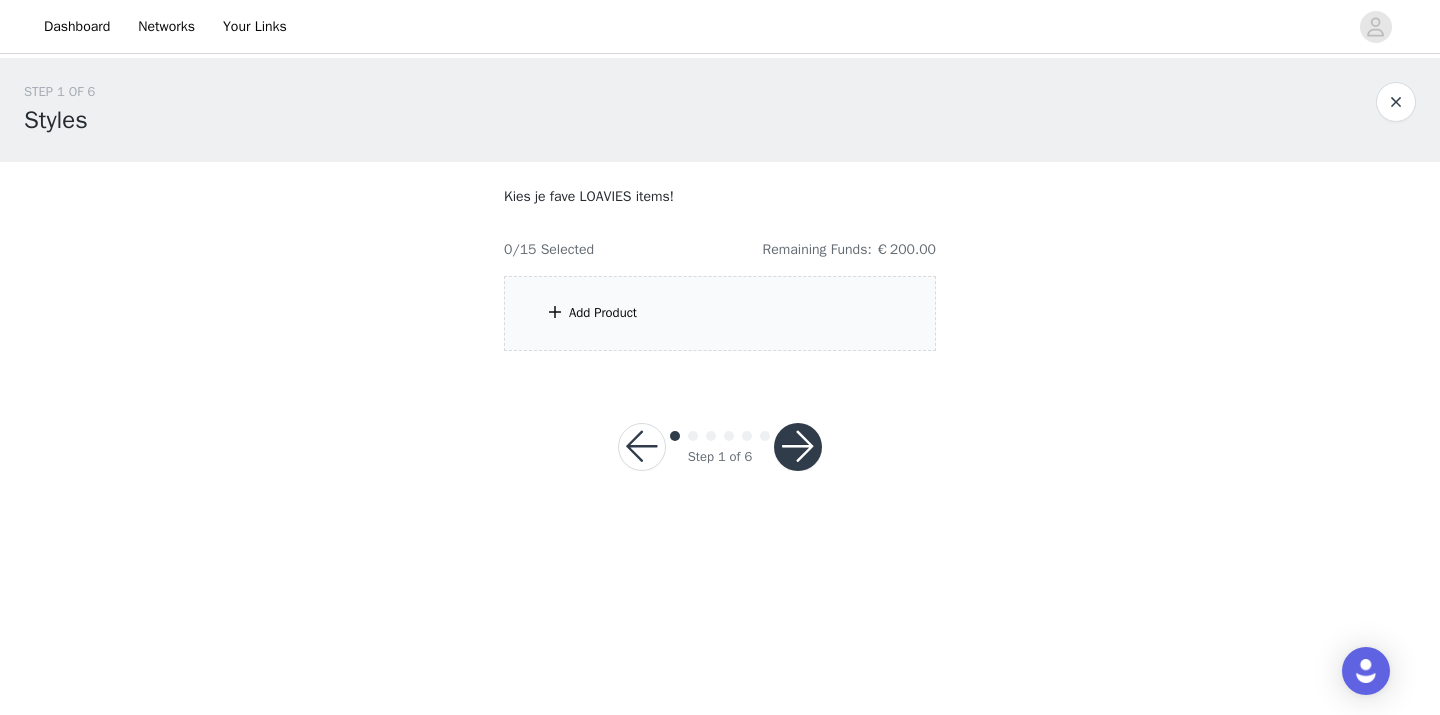 click on "Add Product" at bounding box center [603, 313] 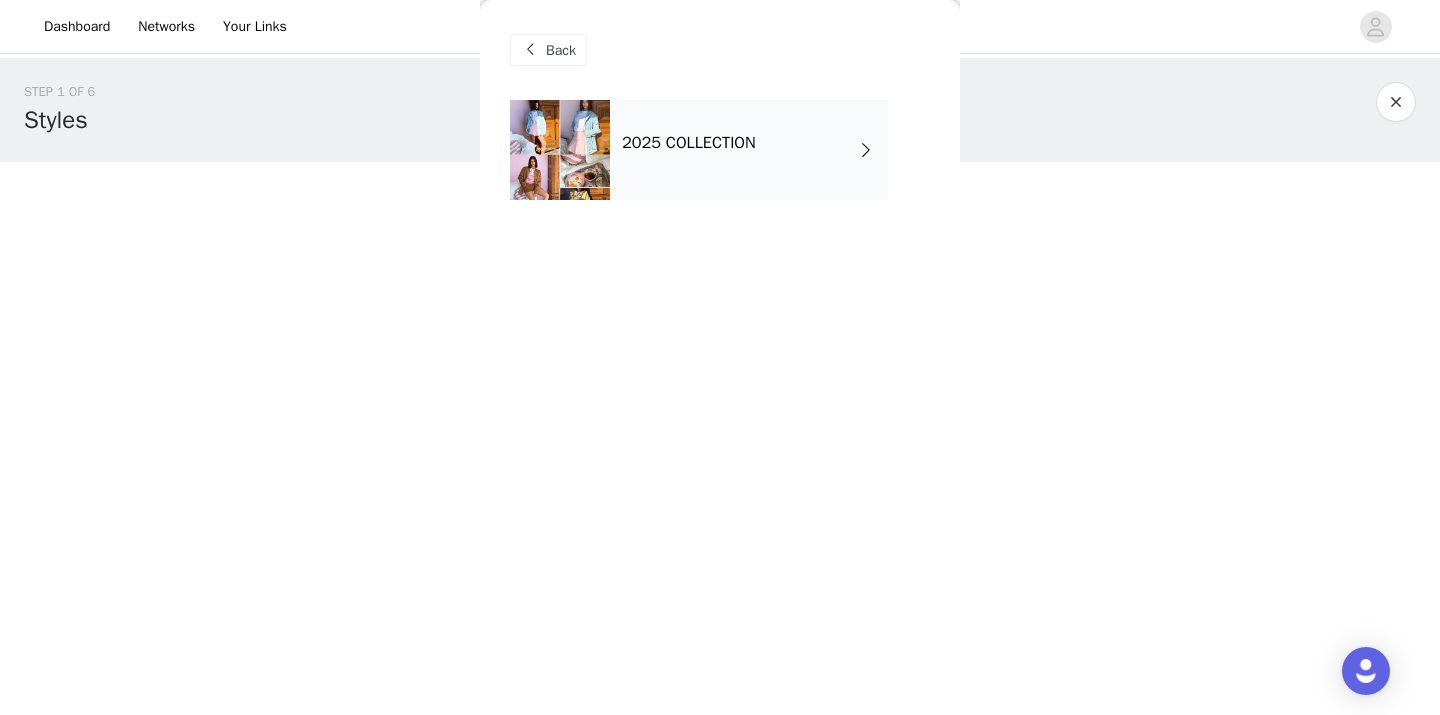 click on "2025 COLLECTION" at bounding box center (749, 150) 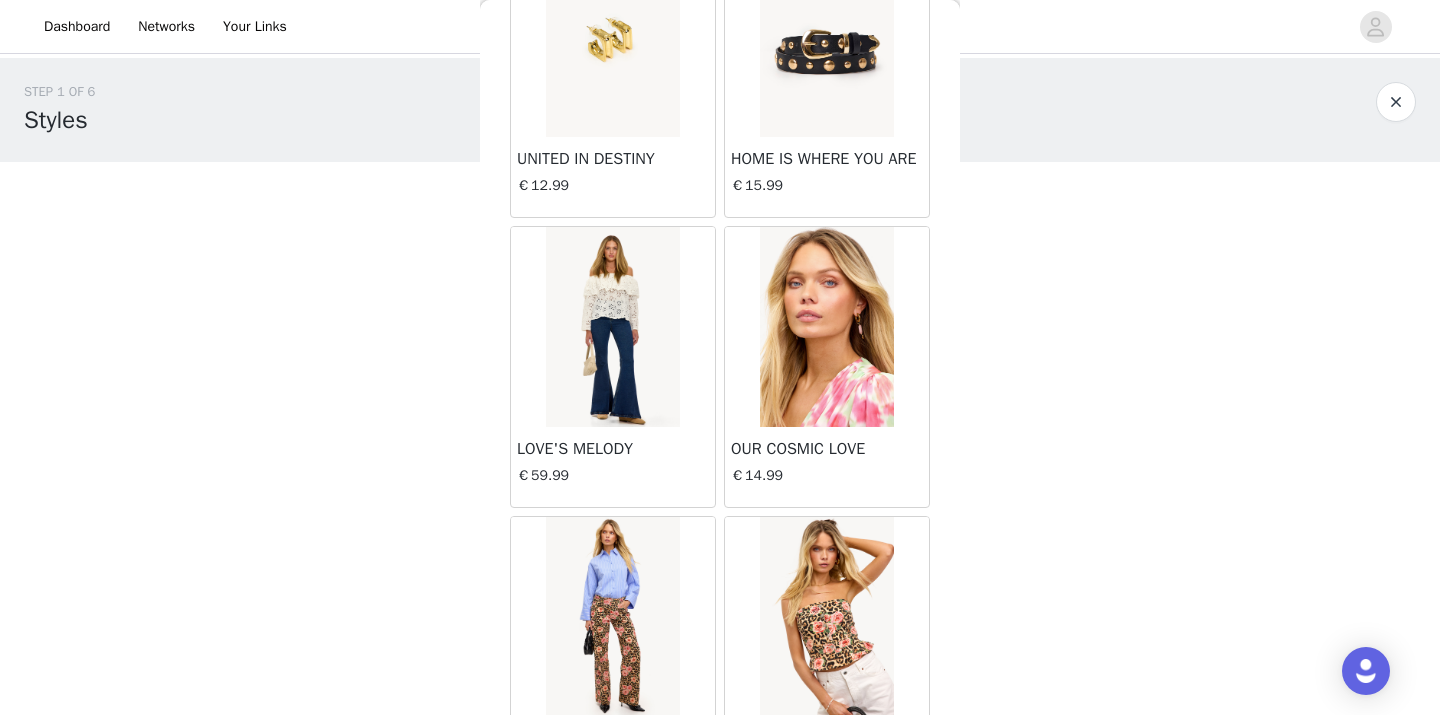 scroll, scrollTop: 2345, scrollLeft: 0, axis: vertical 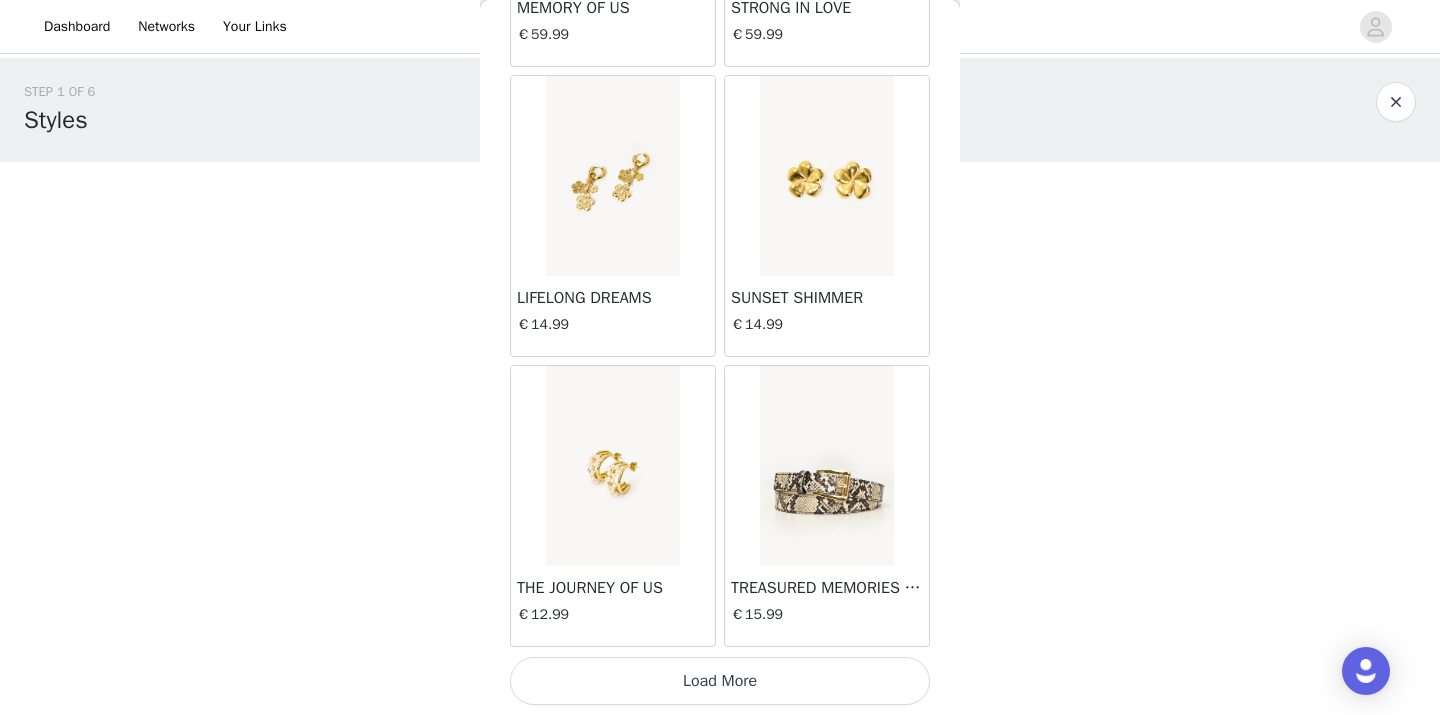 click on "Load More" at bounding box center (720, 681) 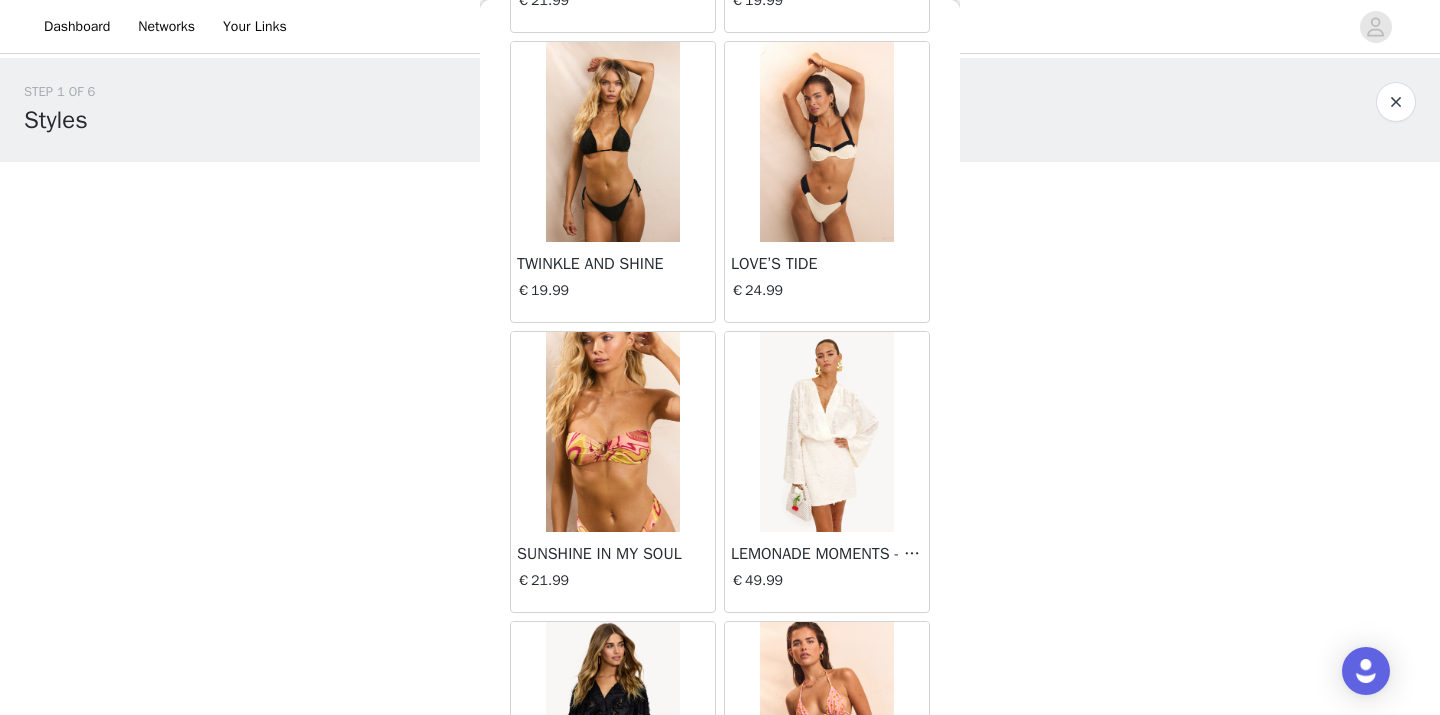 scroll, scrollTop: 5245, scrollLeft: 0, axis: vertical 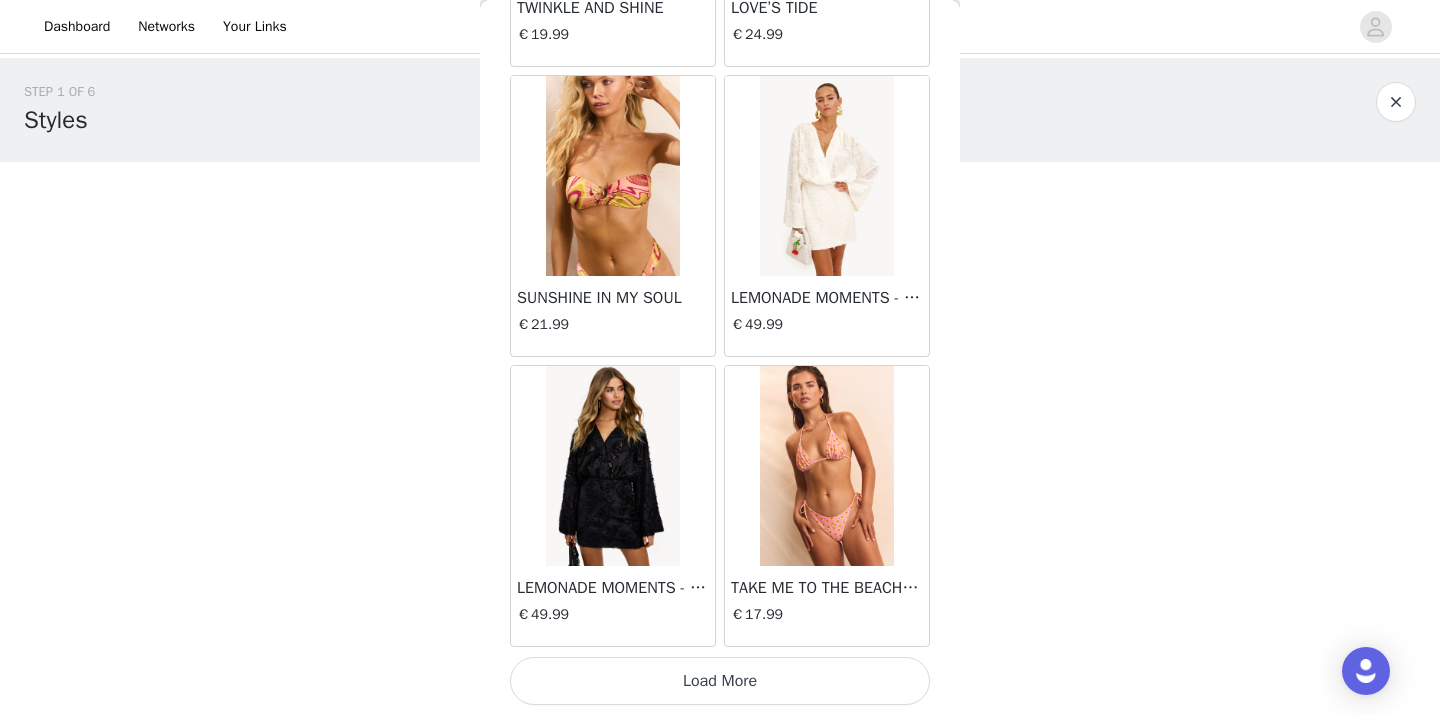 click on "Load More" at bounding box center (720, 681) 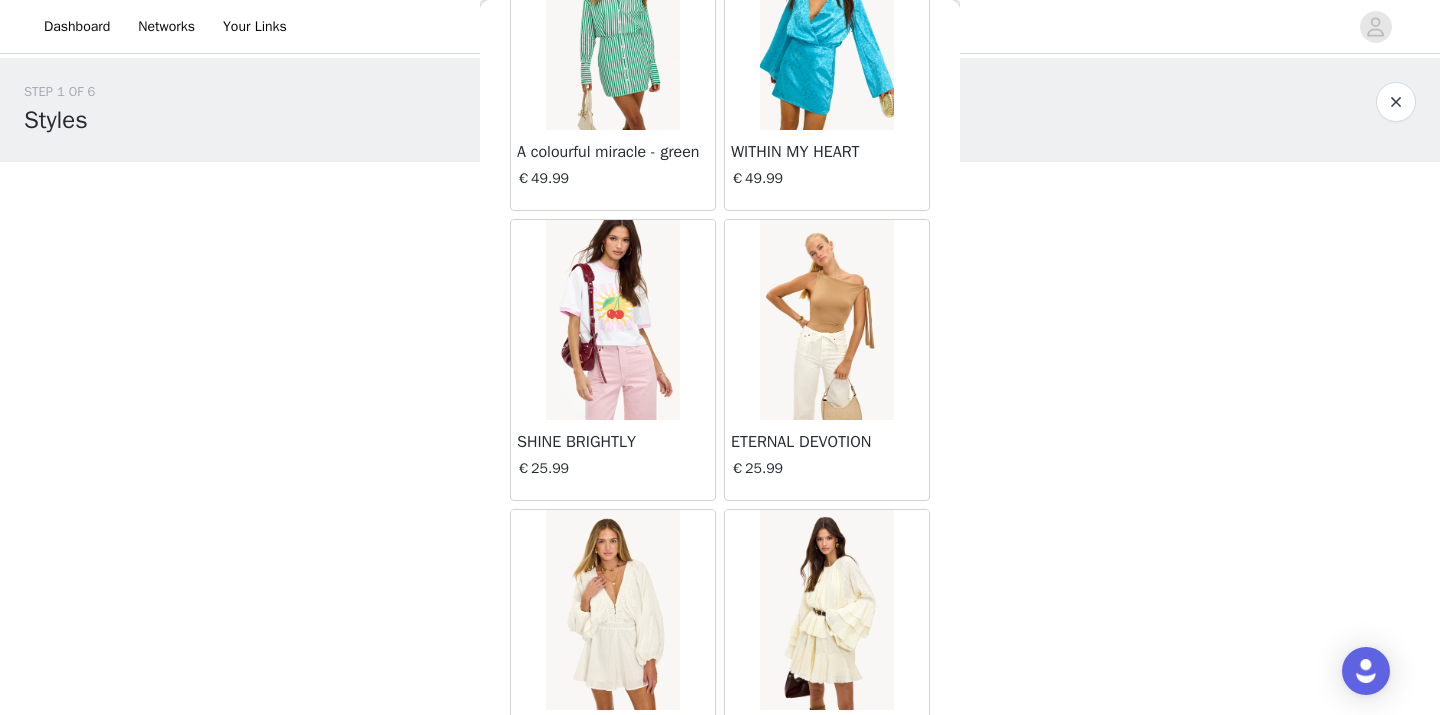 scroll, scrollTop: 8145, scrollLeft: 0, axis: vertical 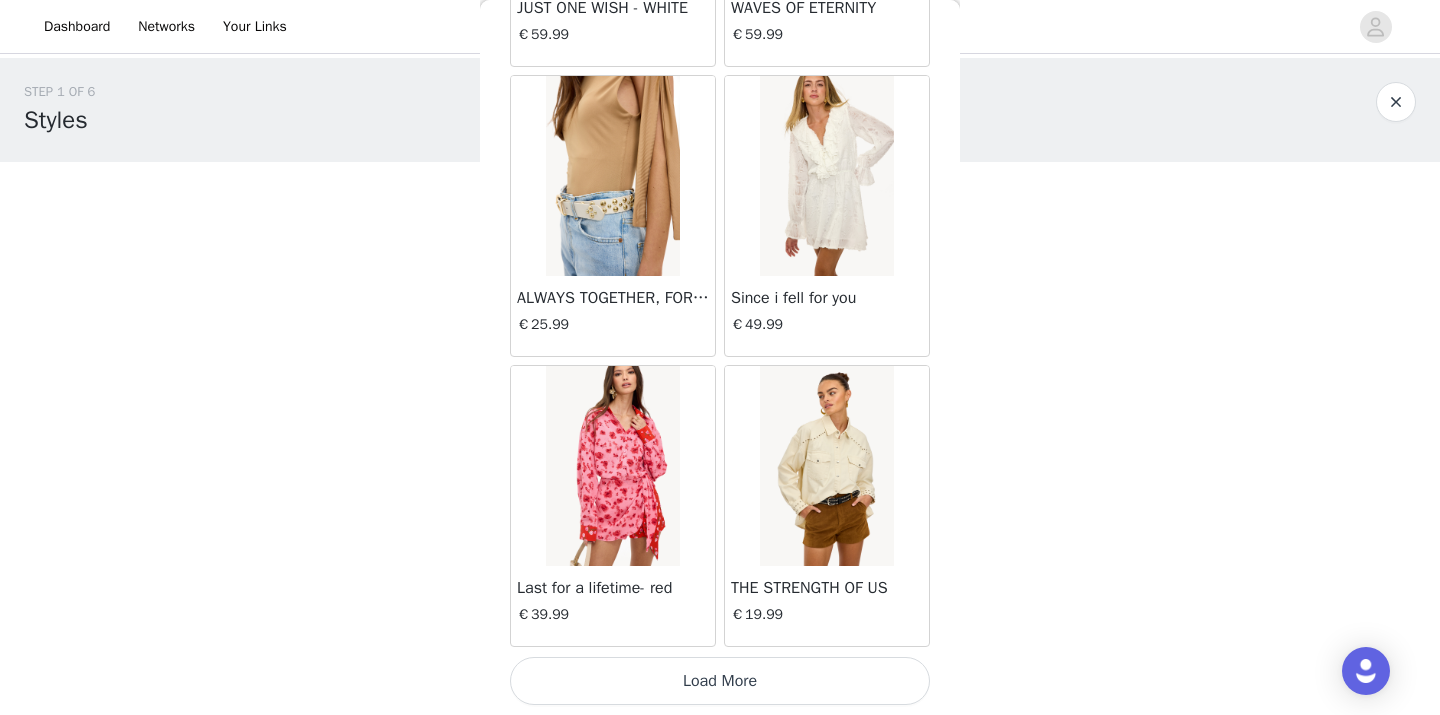 click on "Load More" at bounding box center [720, 681] 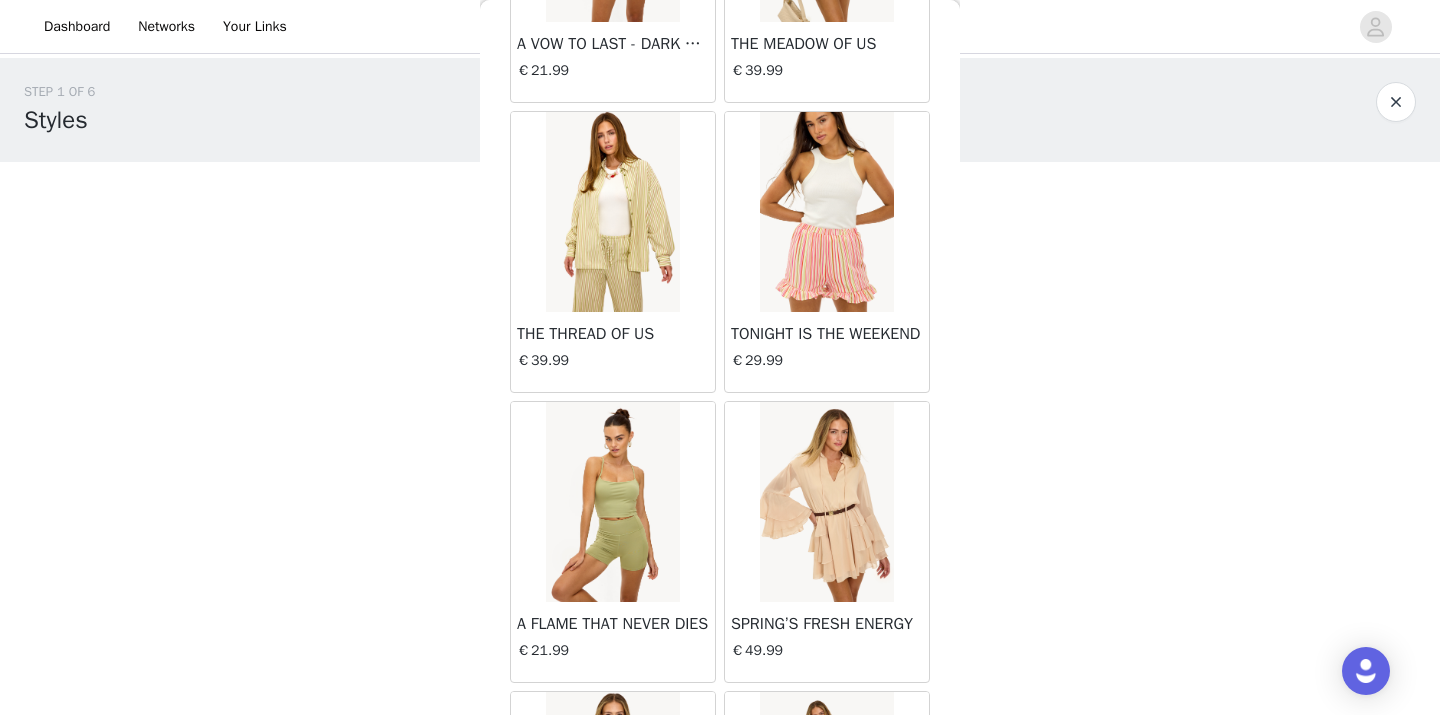 scroll, scrollTop: 11045, scrollLeft: 0, axis: vertical 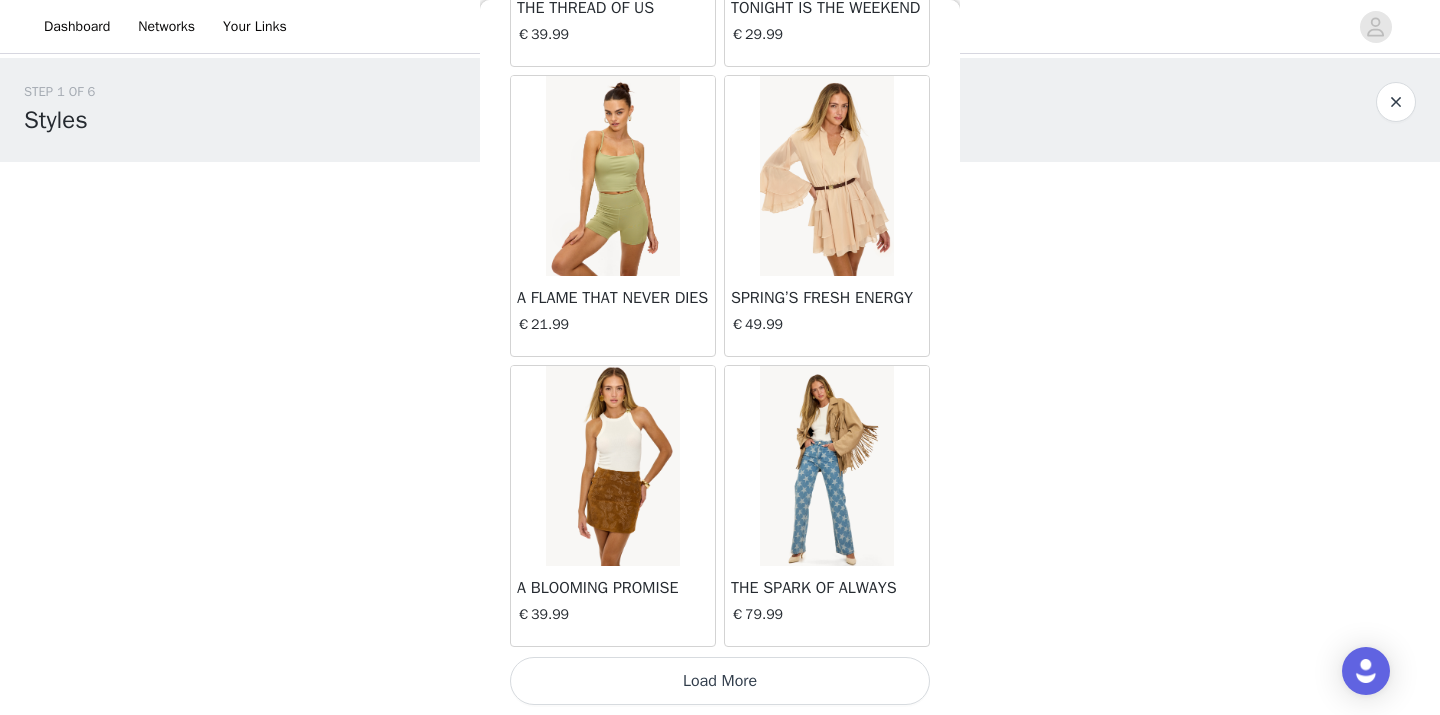 click on "Load More" at bounding box center (720, 681) 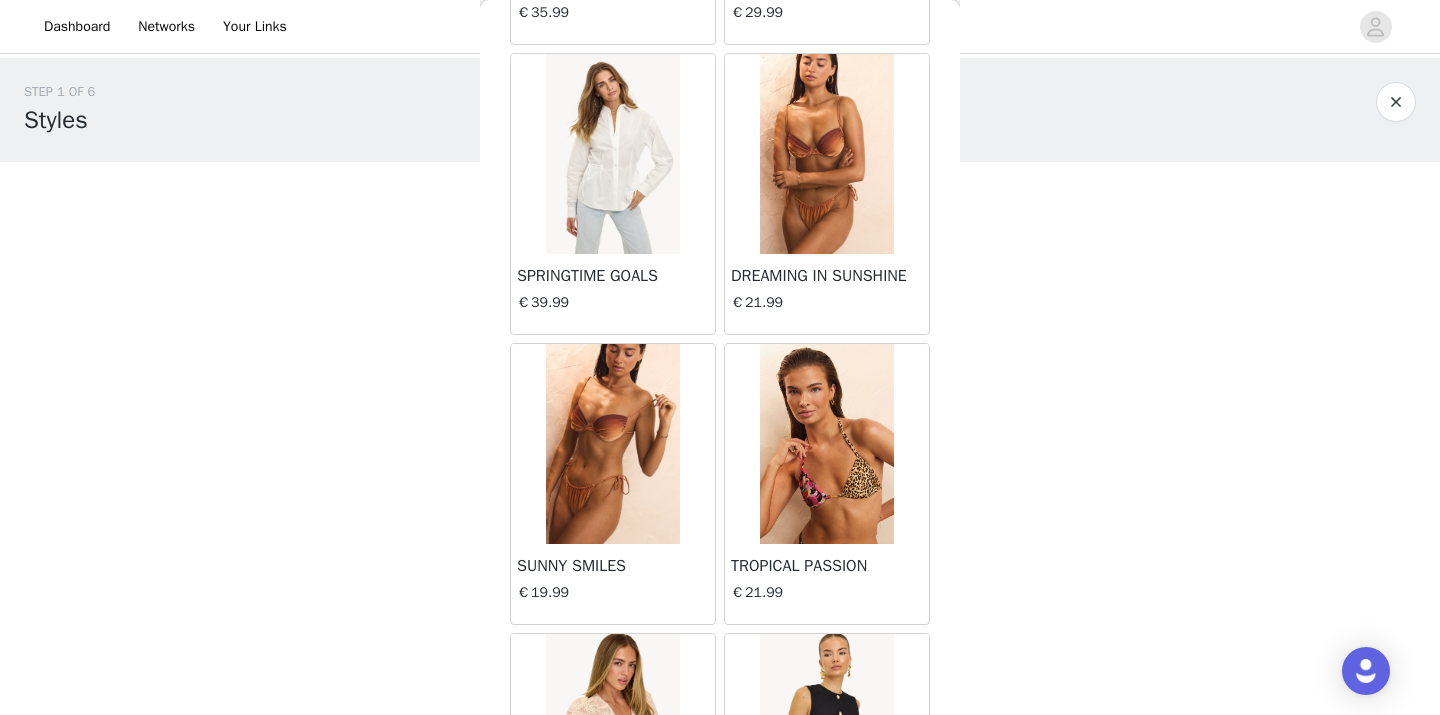 scroll, scrollTop: 13945, scrollLeft: 0, axis: vertical 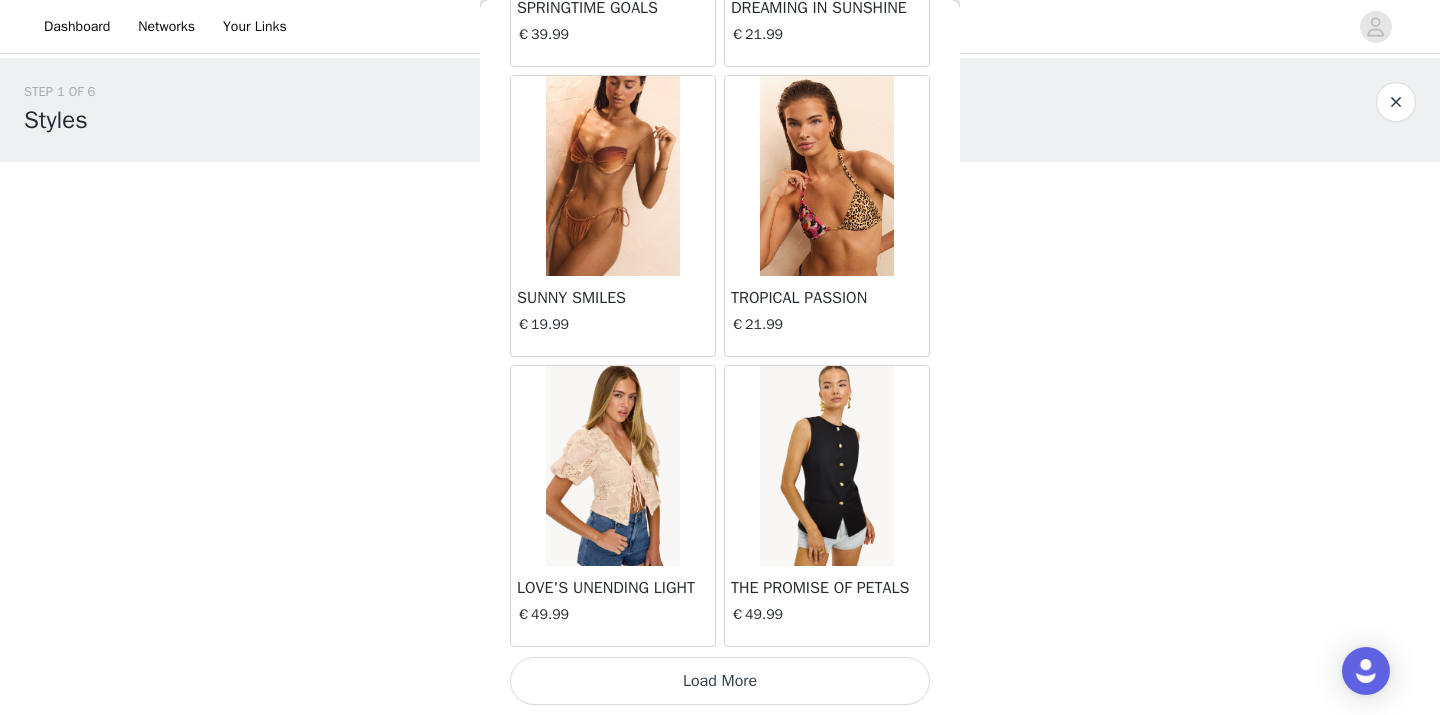 click on "Load More" at bounding box center (720, 681) 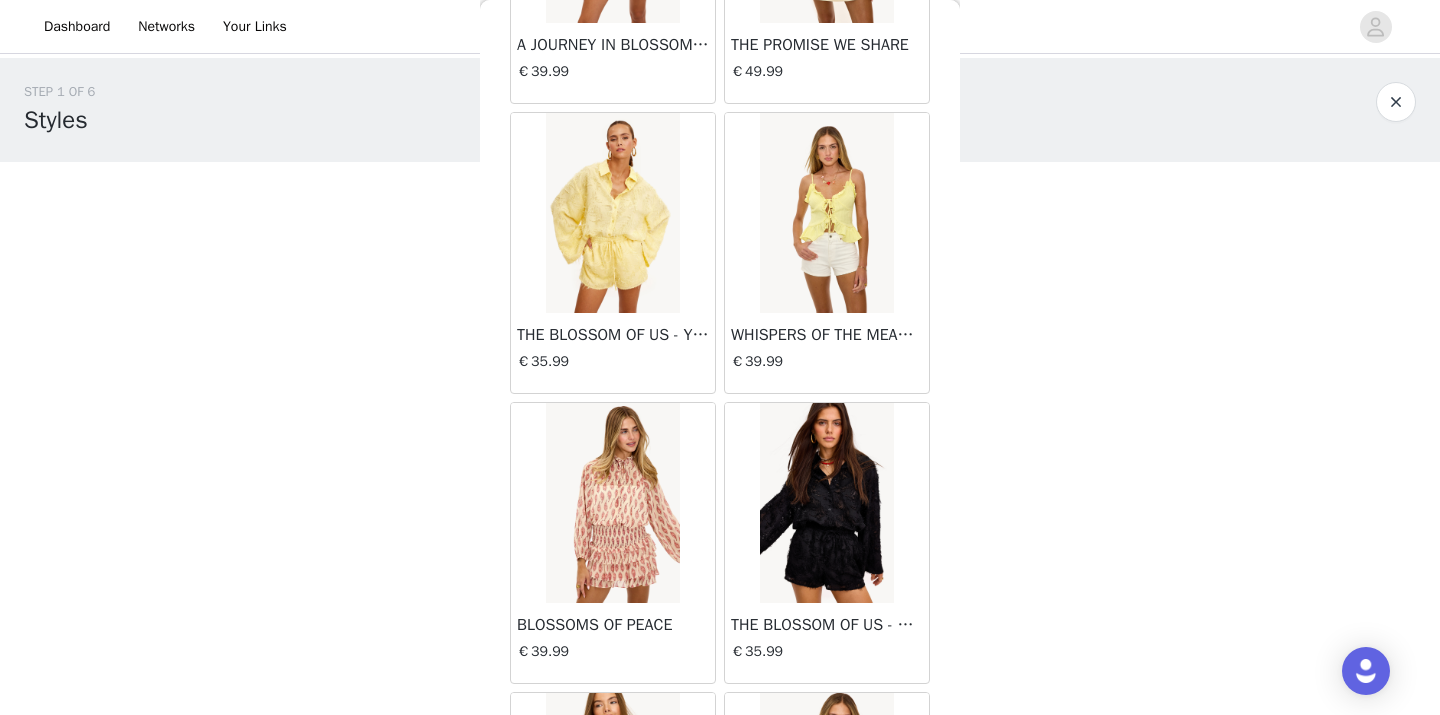scroll, scrollTop: 16845, scrollLeft: 0, axis: vertical 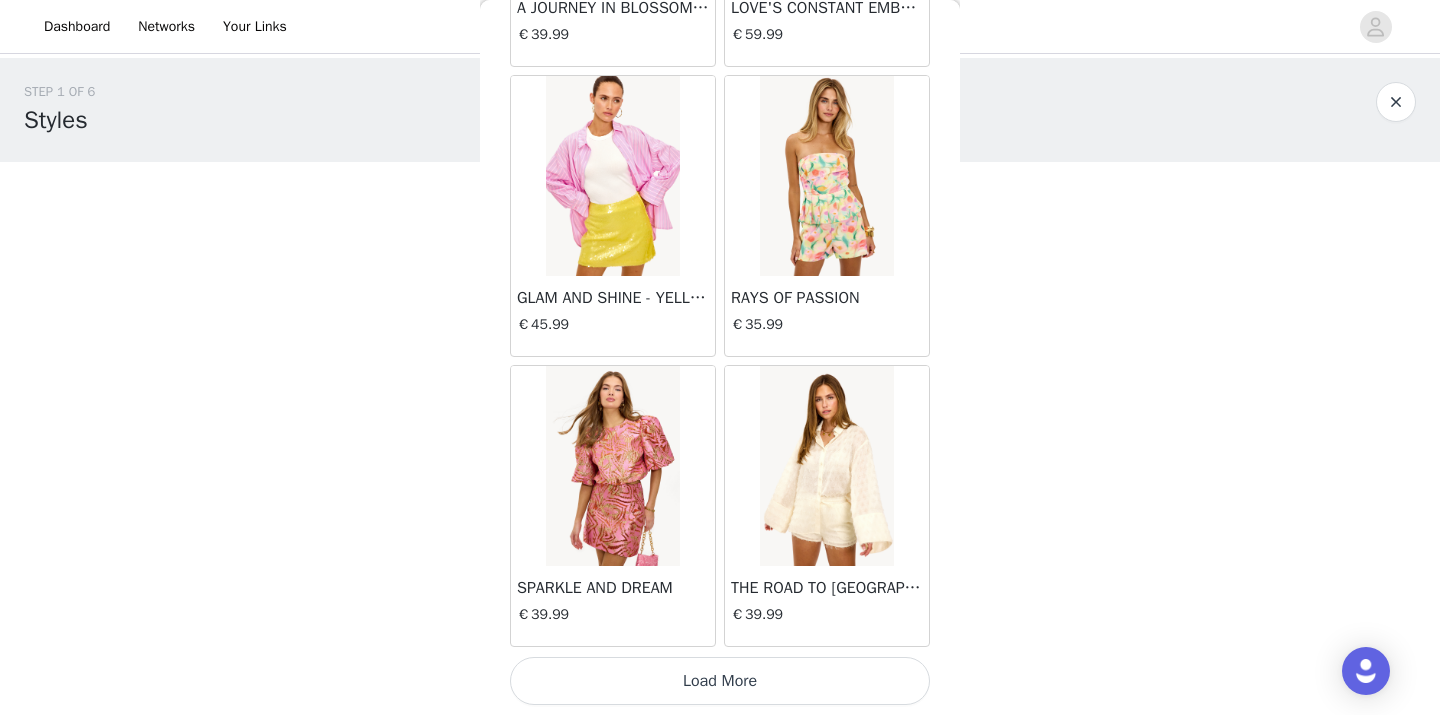 click on "Load More" at bounding box center (720, 681) 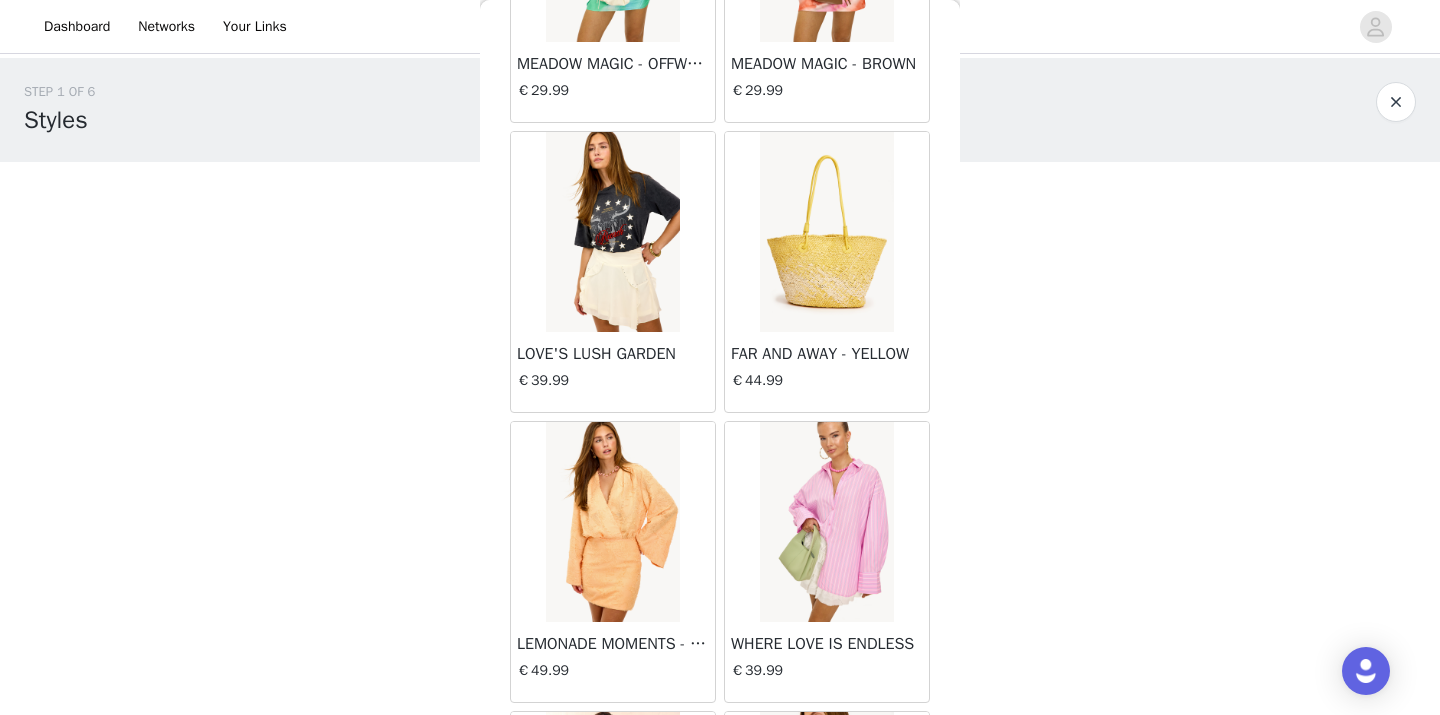 scroll, scrollTop: 19745, scrollLeft: 0, axis: vertical 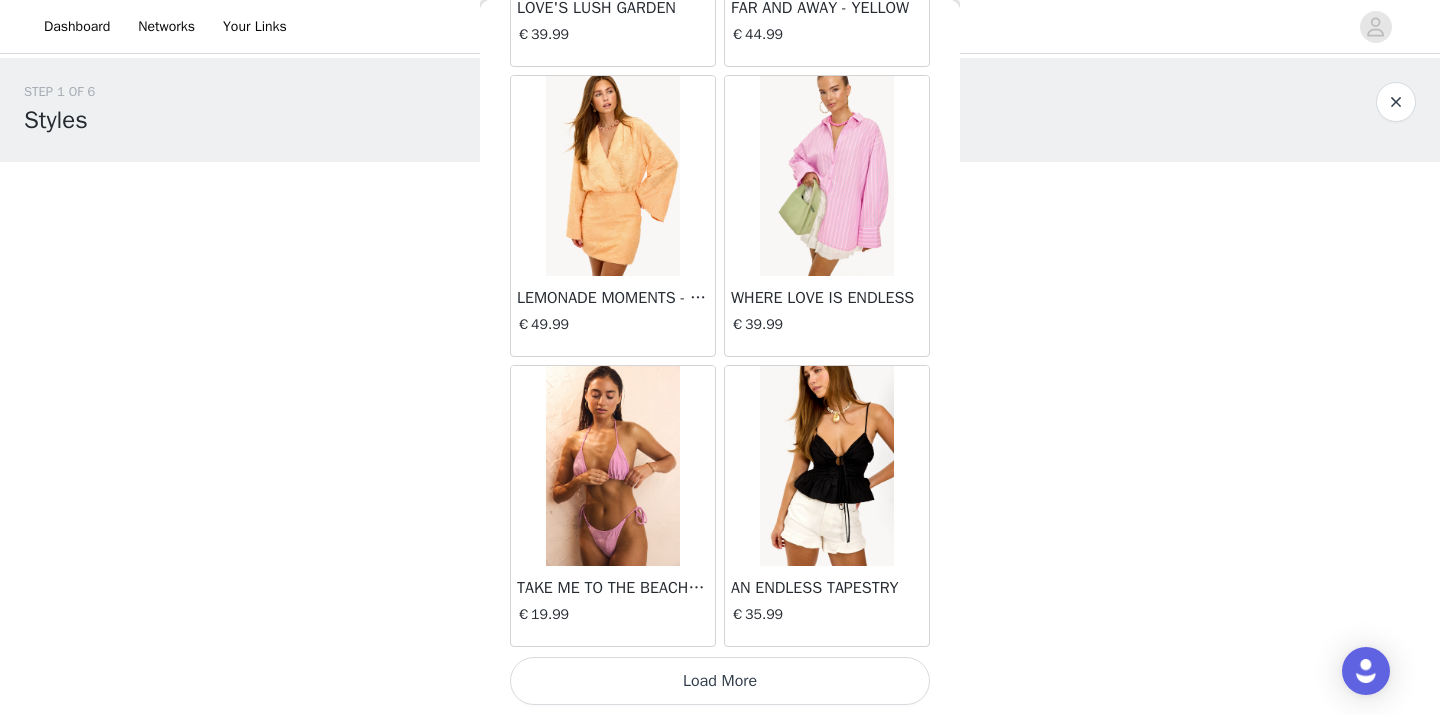 click on "Load More" at bounding box center (720, 681) 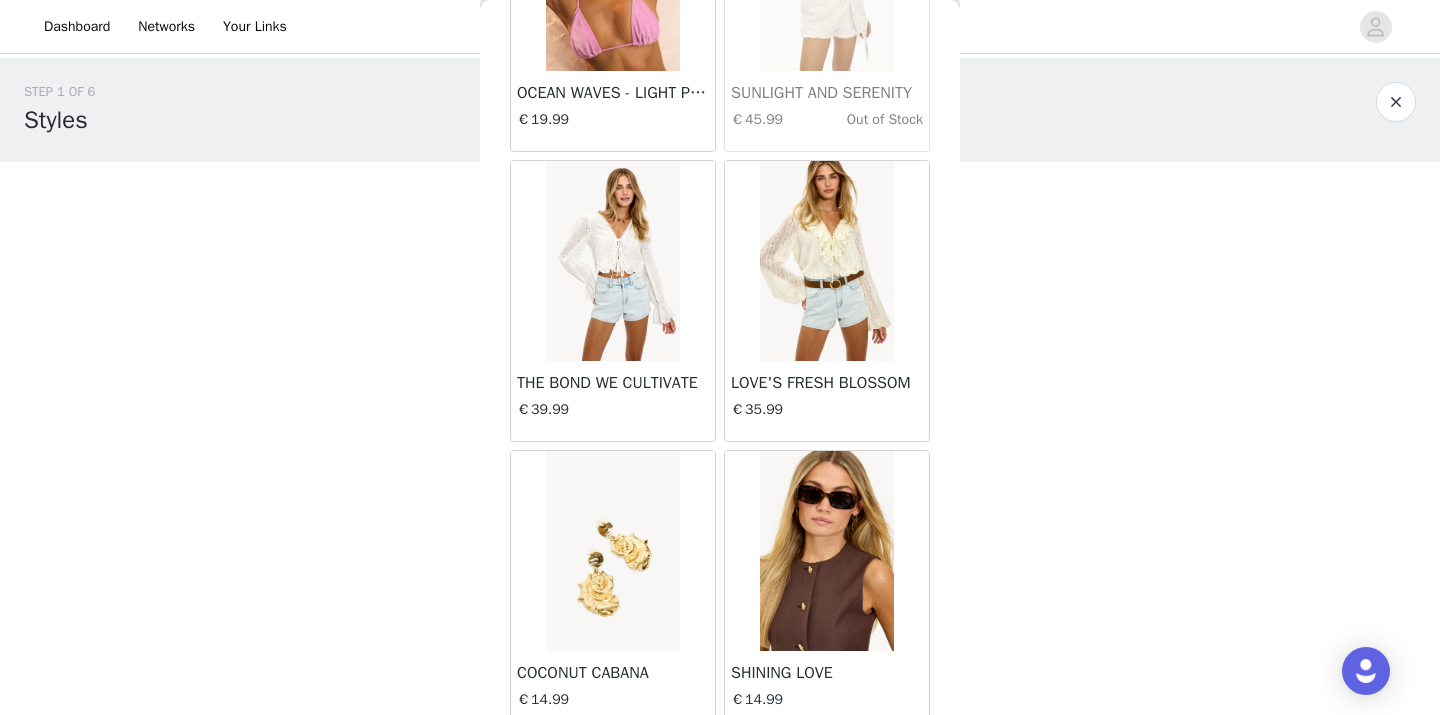 scroll, scrollTop: 22645, scrollLeft: 0, axis: vertical 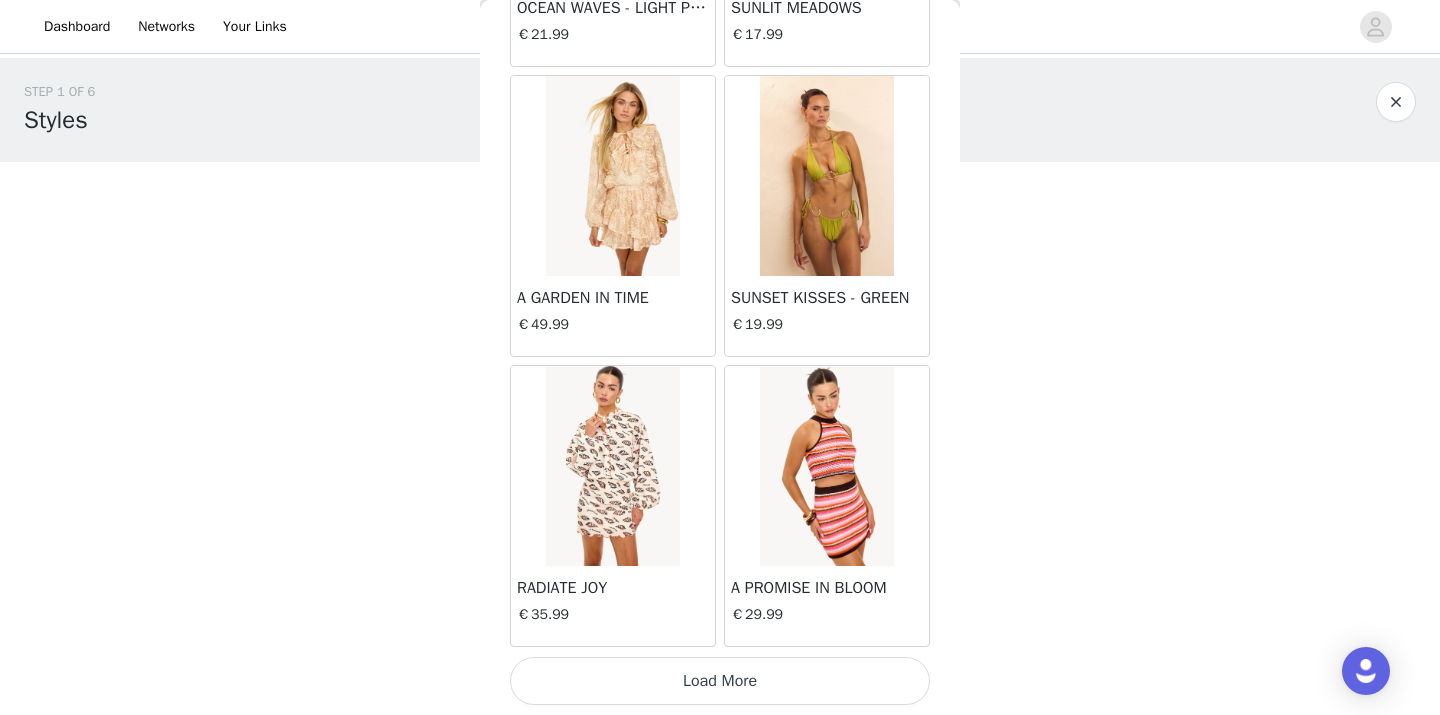 click on "Load More" at bounding box center (720, 681) 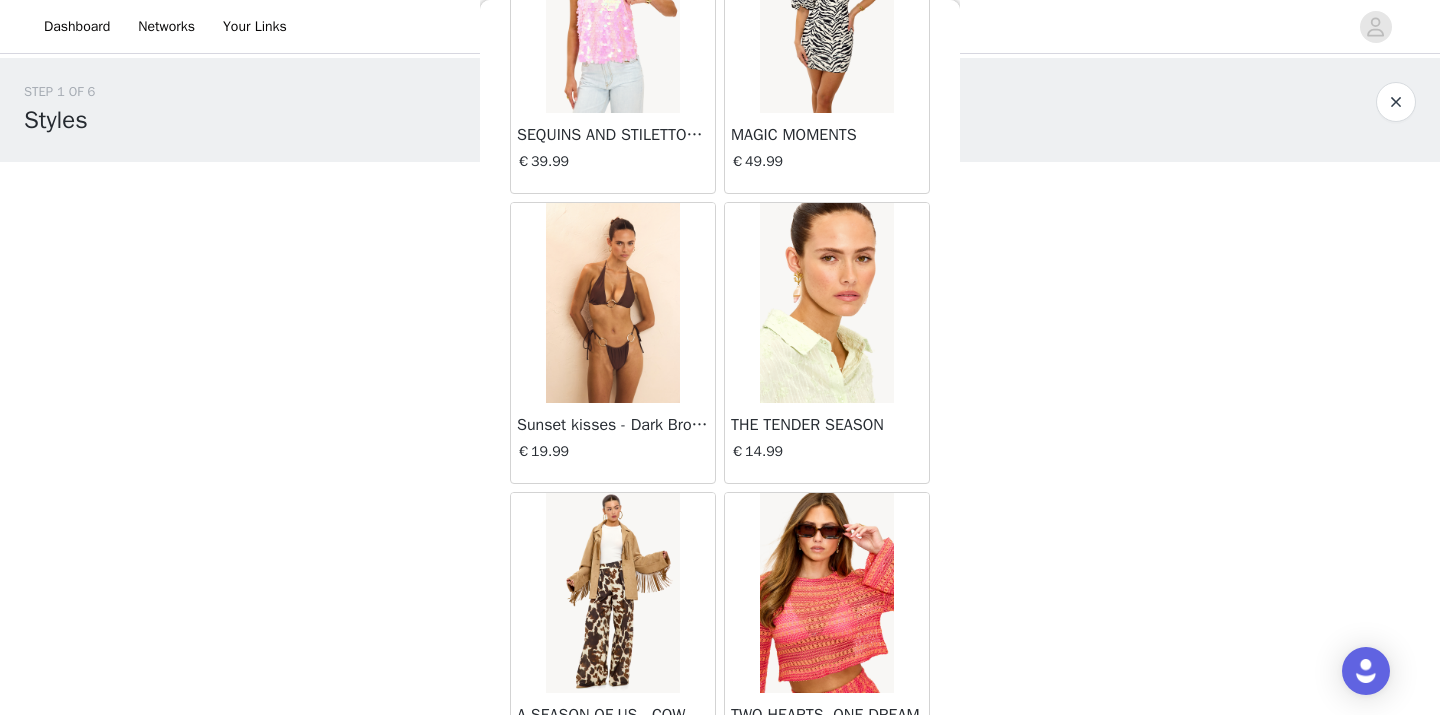 scroll, scrollTop: 25545, scrollLeft: 0, axis: vertical 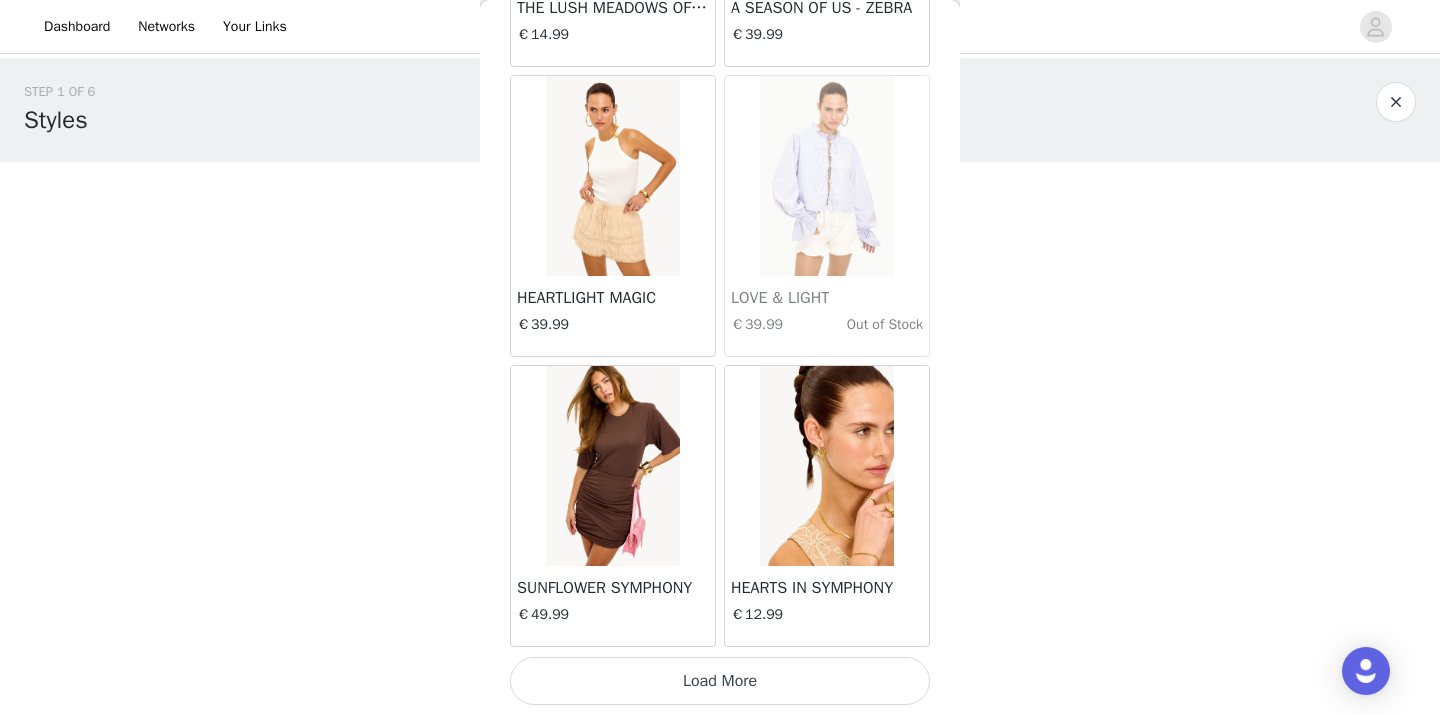 click on "Load More" at bounding box center (720, 681) 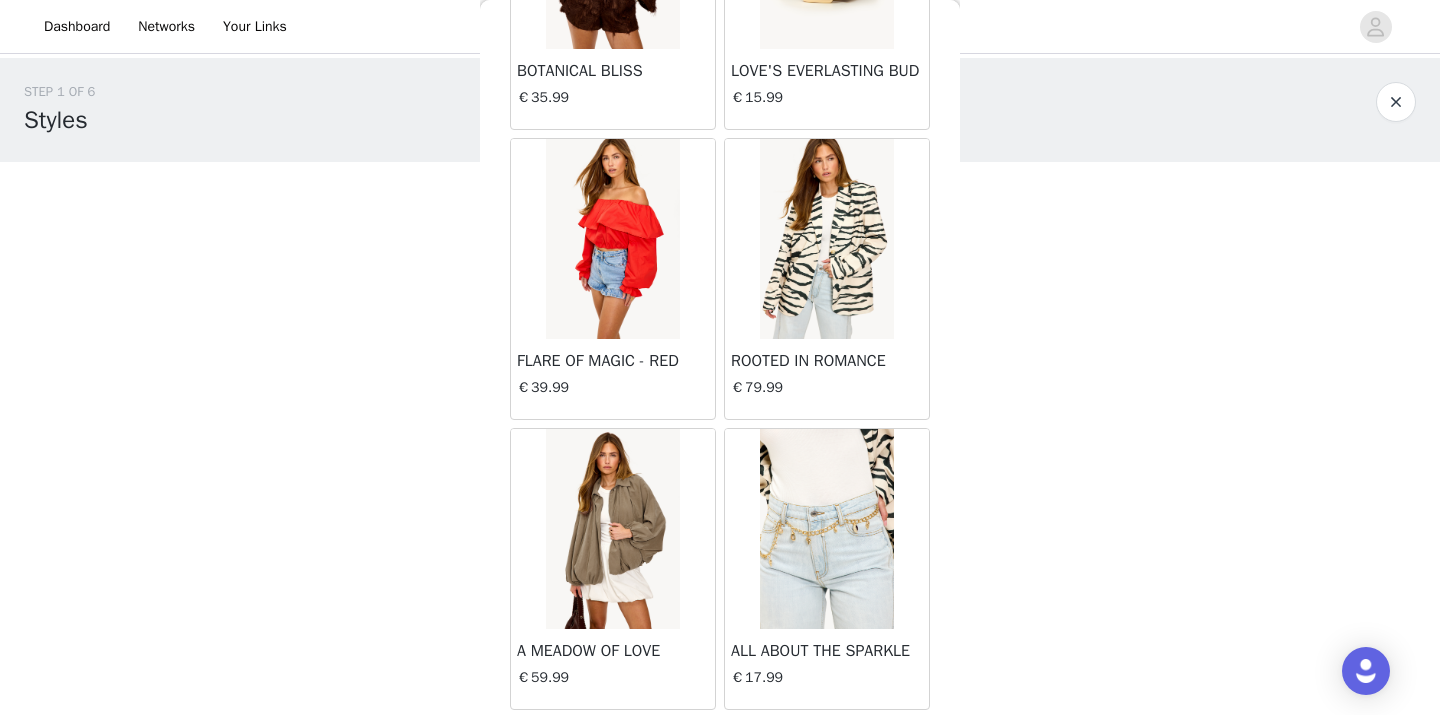 scroll, scrollTop: 28445, scrollLeft: 0, axis: vertical 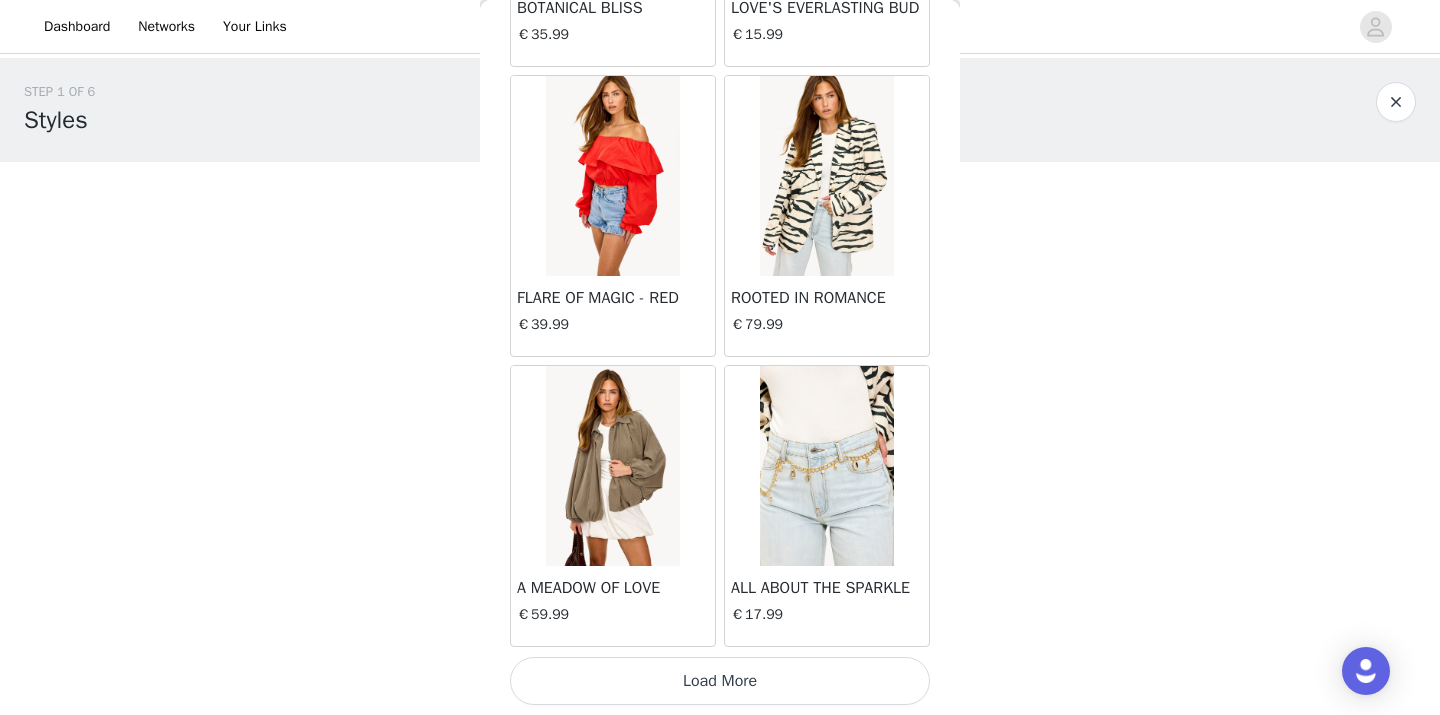 click on "Load More" at bounding box center [720, 681] 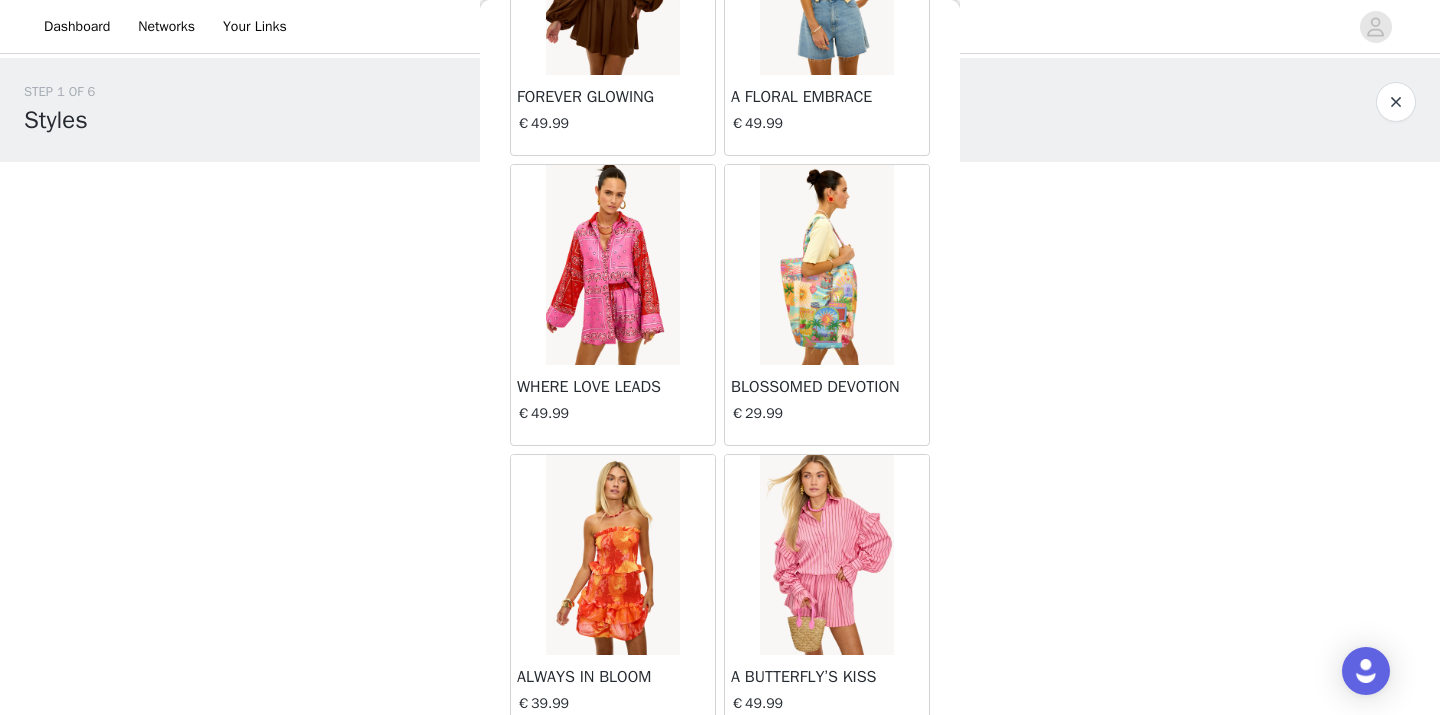 scroll, scrollTop: 31345, scrollLeft: 0, axis: vertical 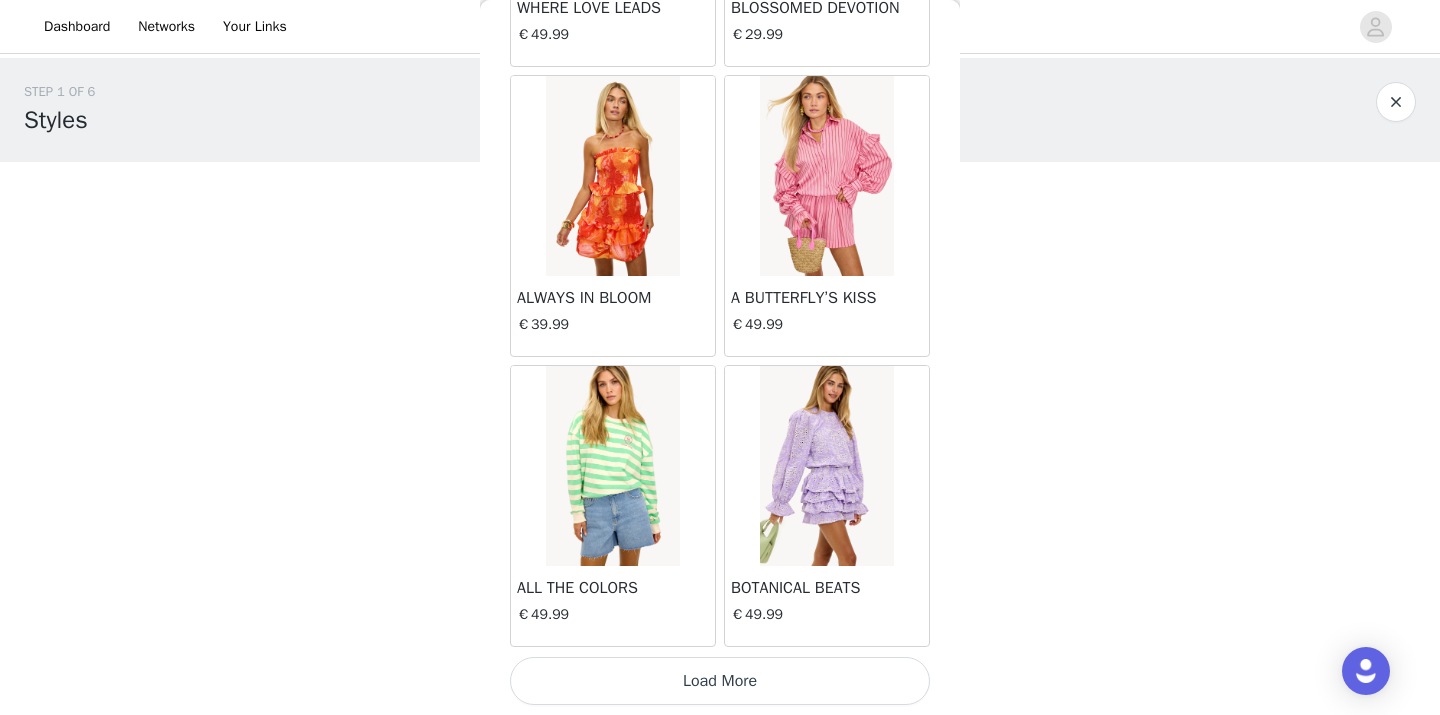 click on "Load More" at bounding box center [720, 681] 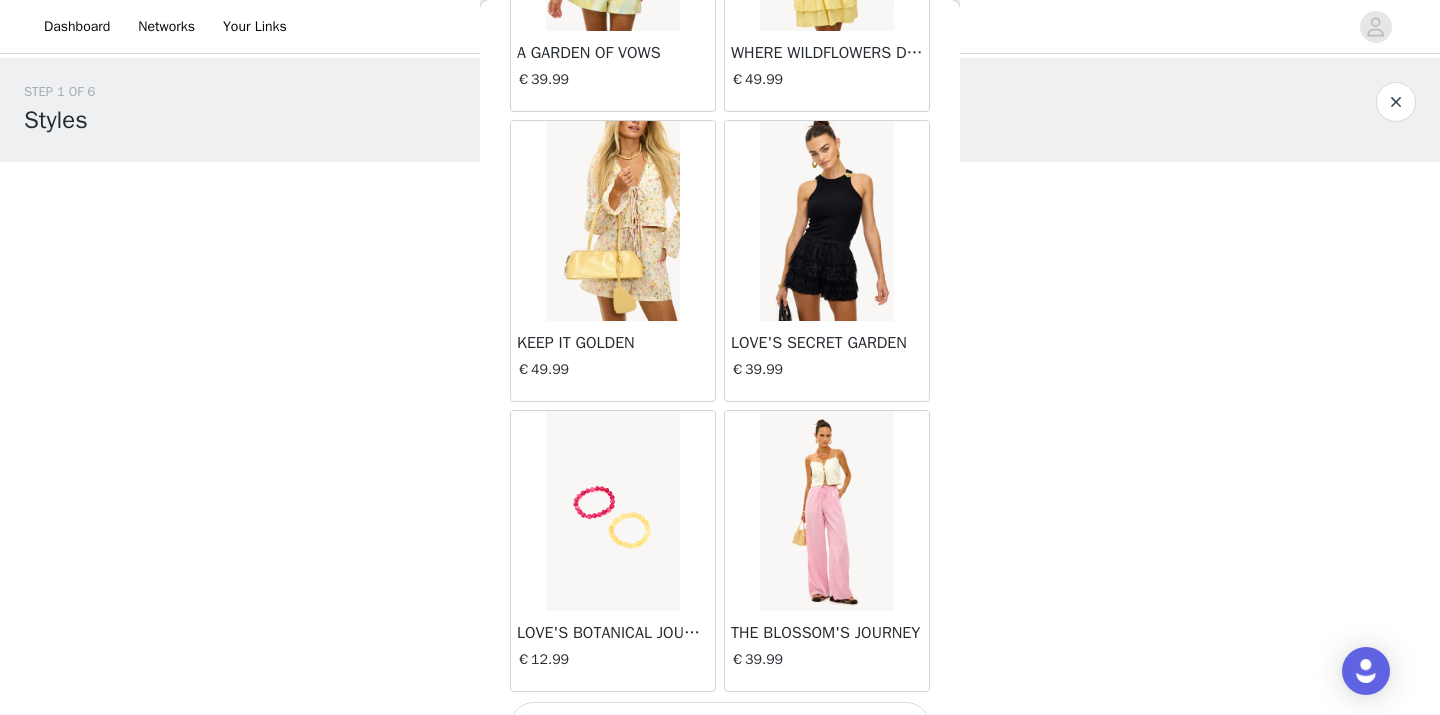 scroll, scrollTop: 34245, scrollLeft: 0, axis: vertical 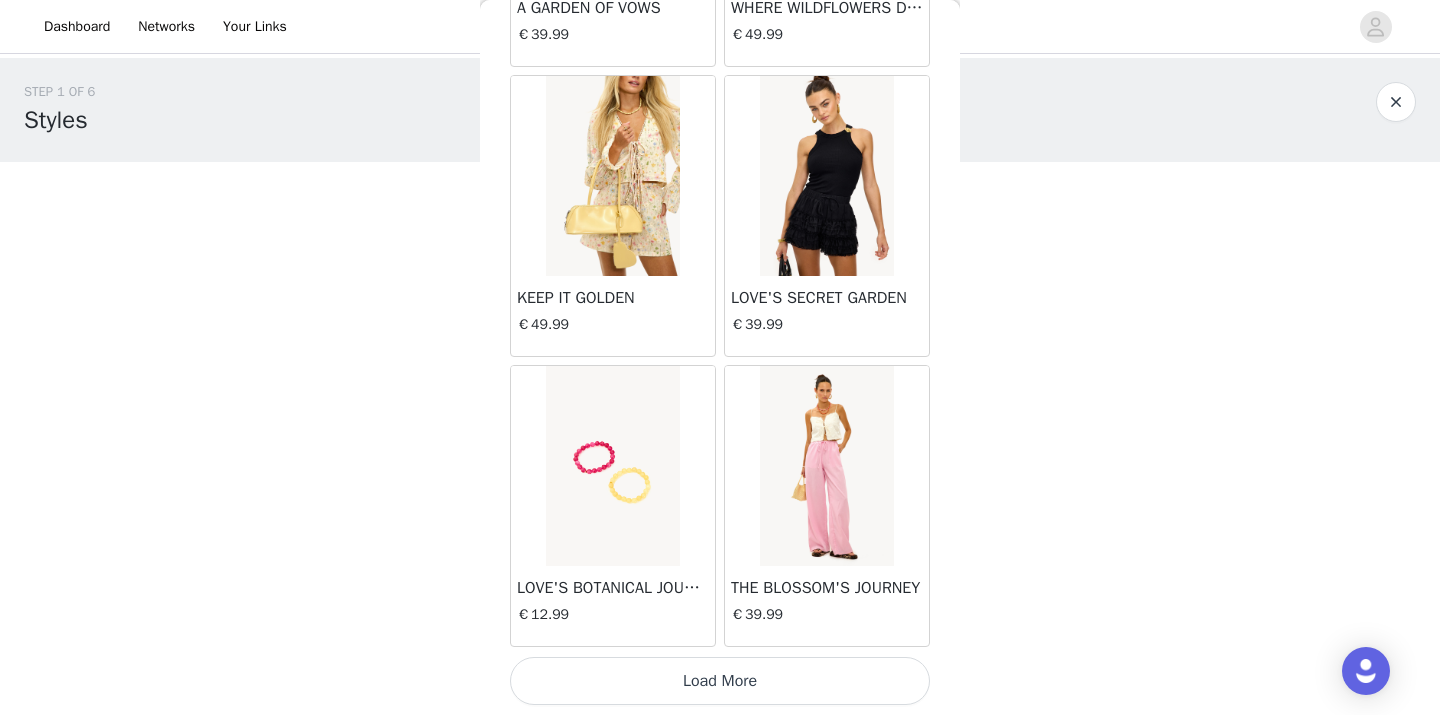 click on "Load More" at bounding box center [720, 681] 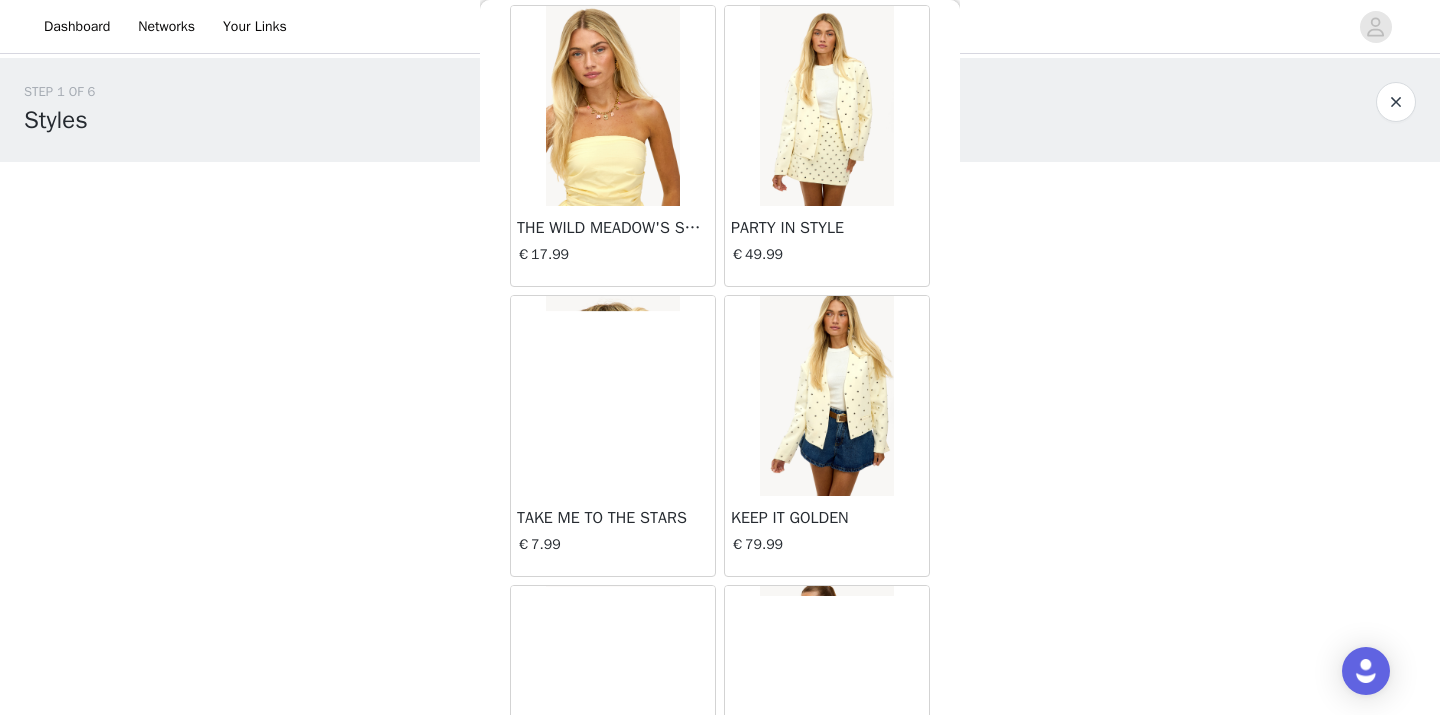 scroll, scrollTop: 37145, scrollLeft: 0, axis: vertical 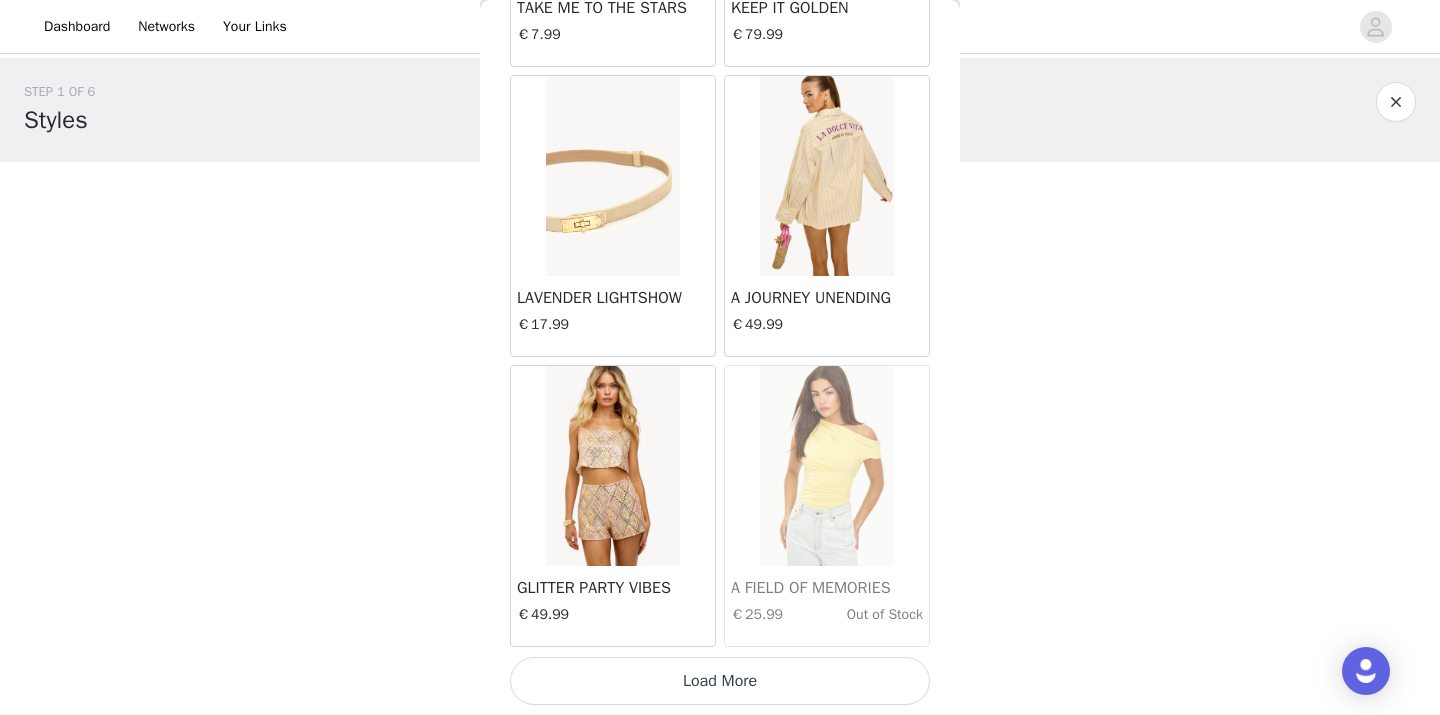 click on "Load More" at bounding box center (720, 681) 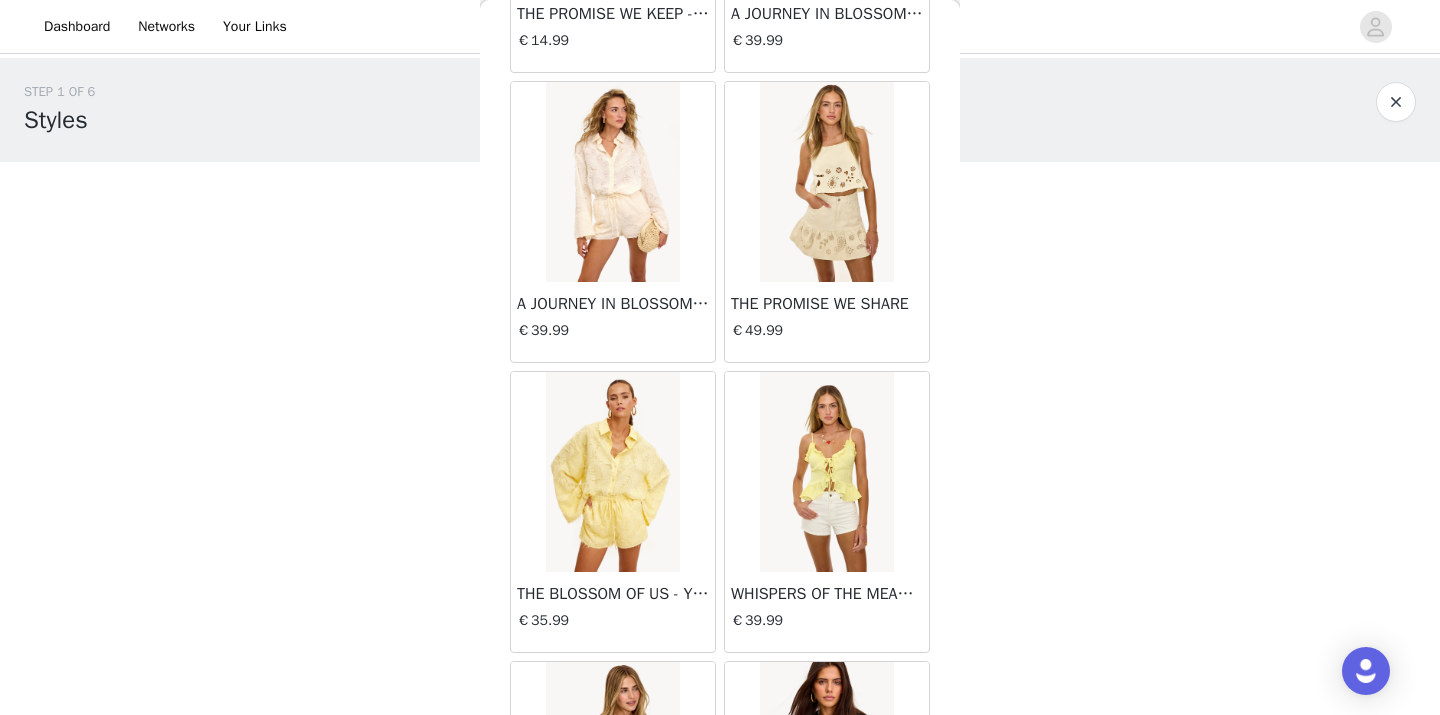scroll, scrollTop: 15397, scrollLeft: 0, axis: vertical 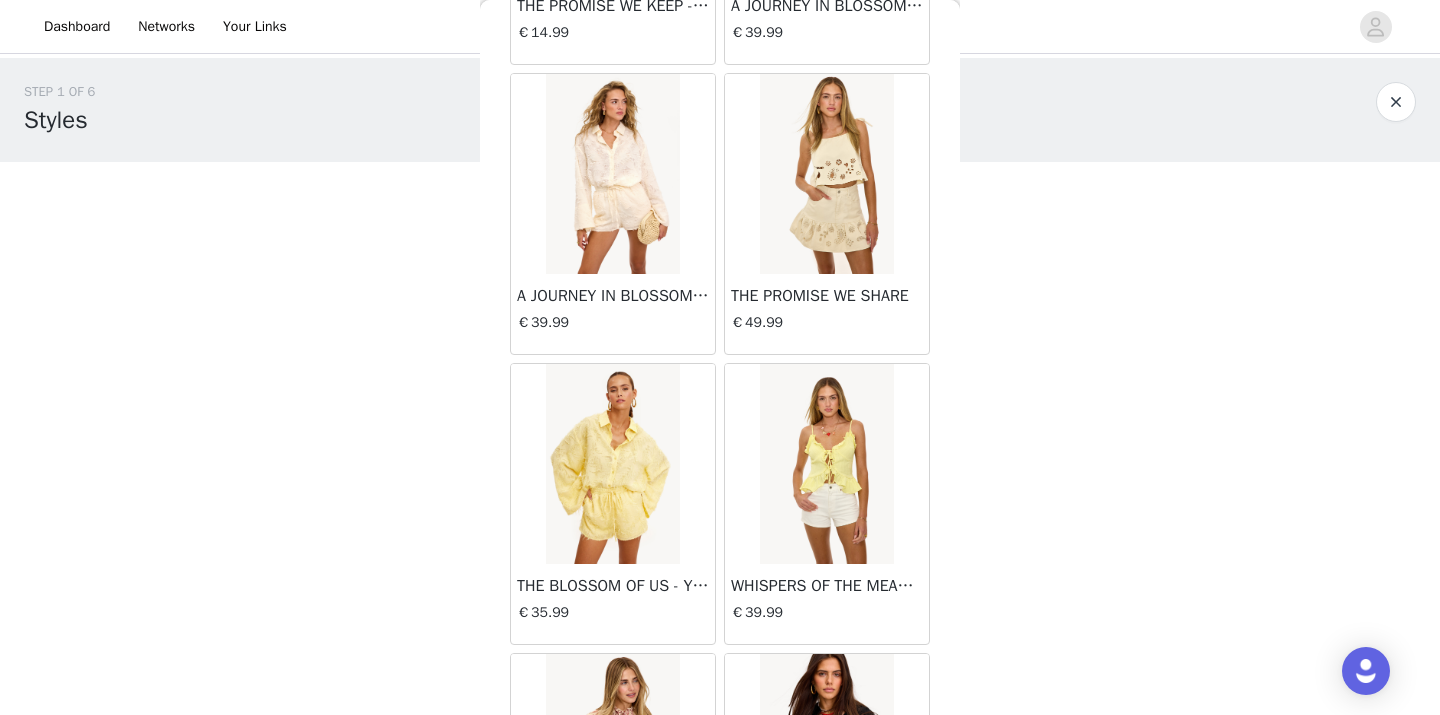 click at bounding box center [612, 464] 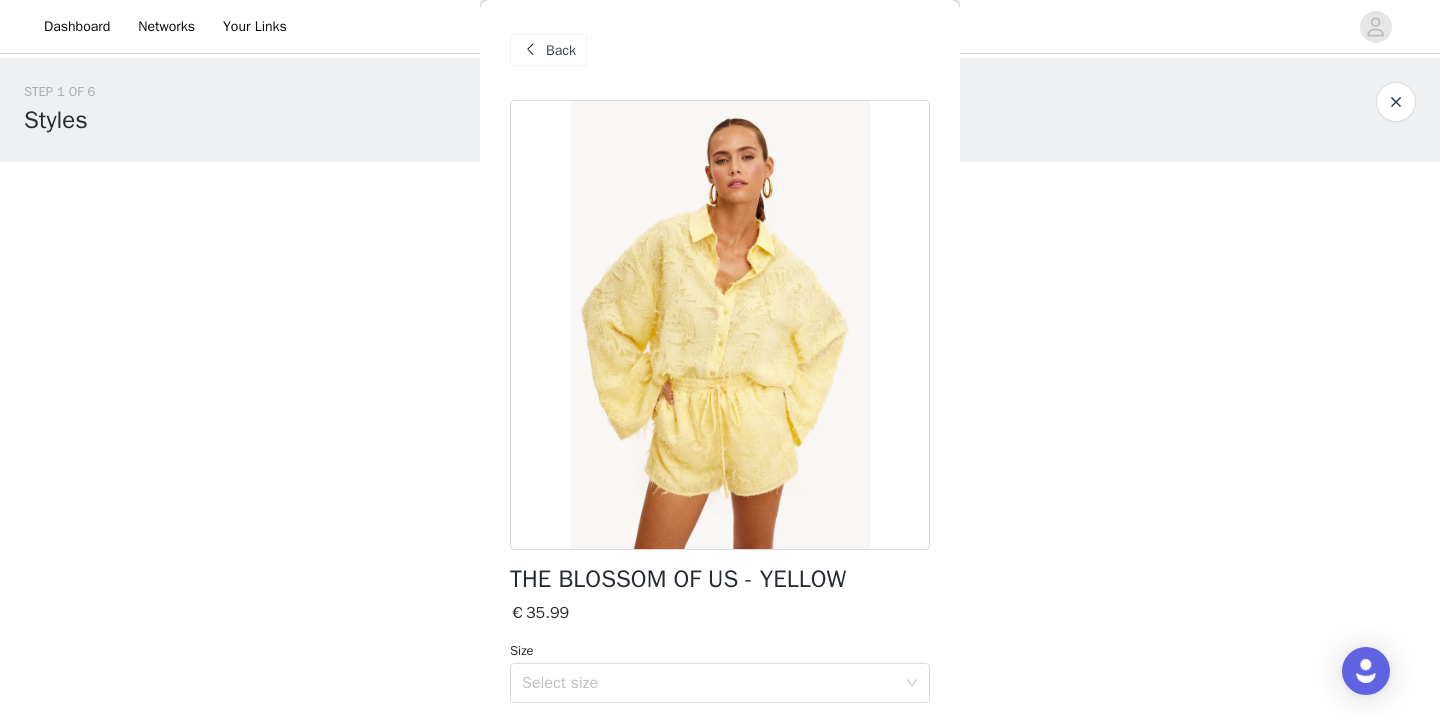 scroll, scrollTop: 167, scrollLeft: 0, axis: vertical 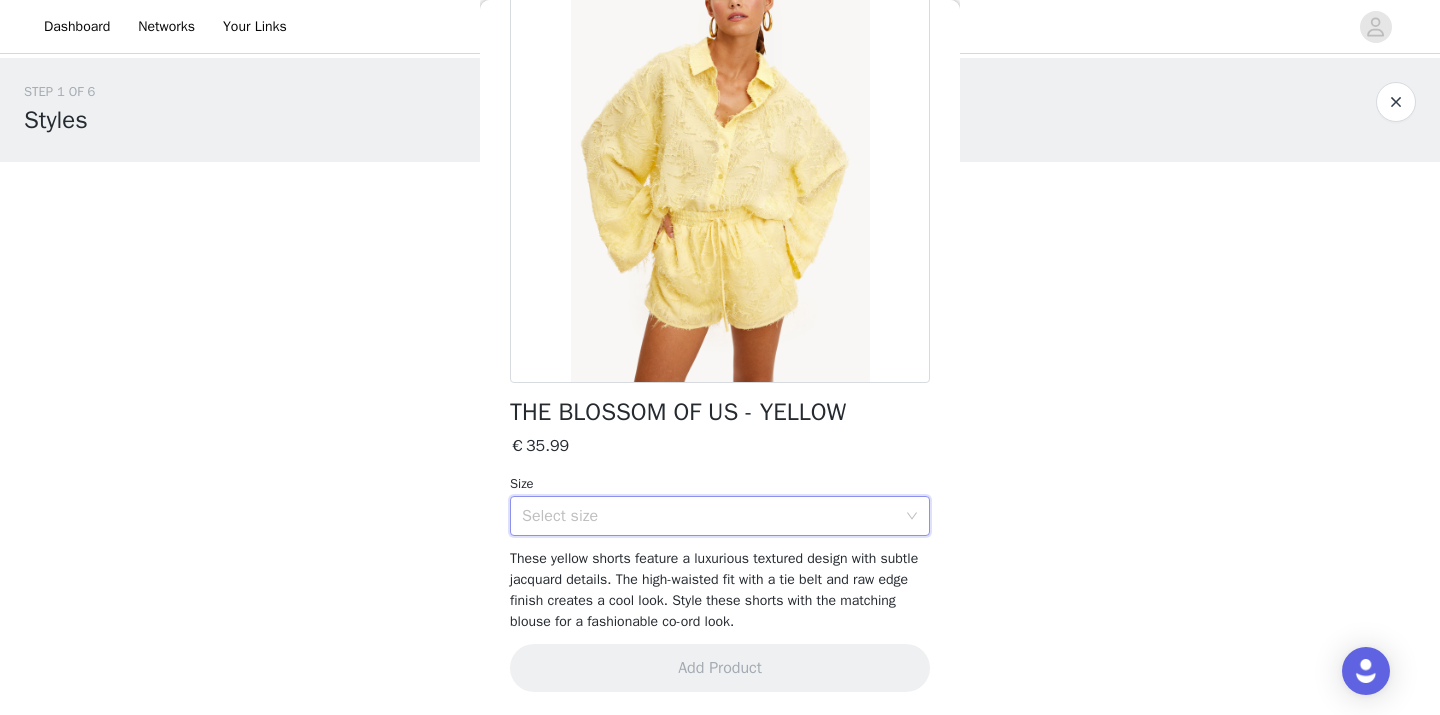 click on "Select size" at bounding box center (713, 516) 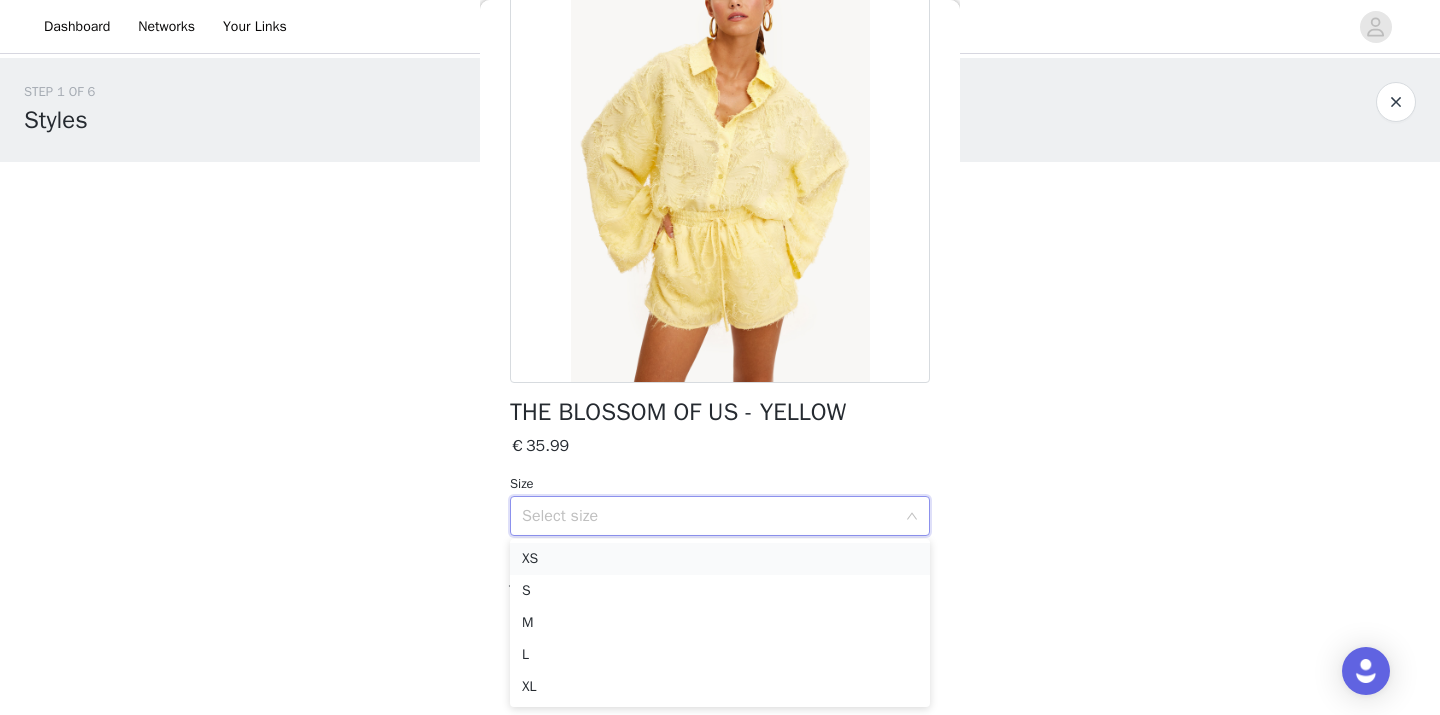 click on "XS" at bounding box center [720, 559] 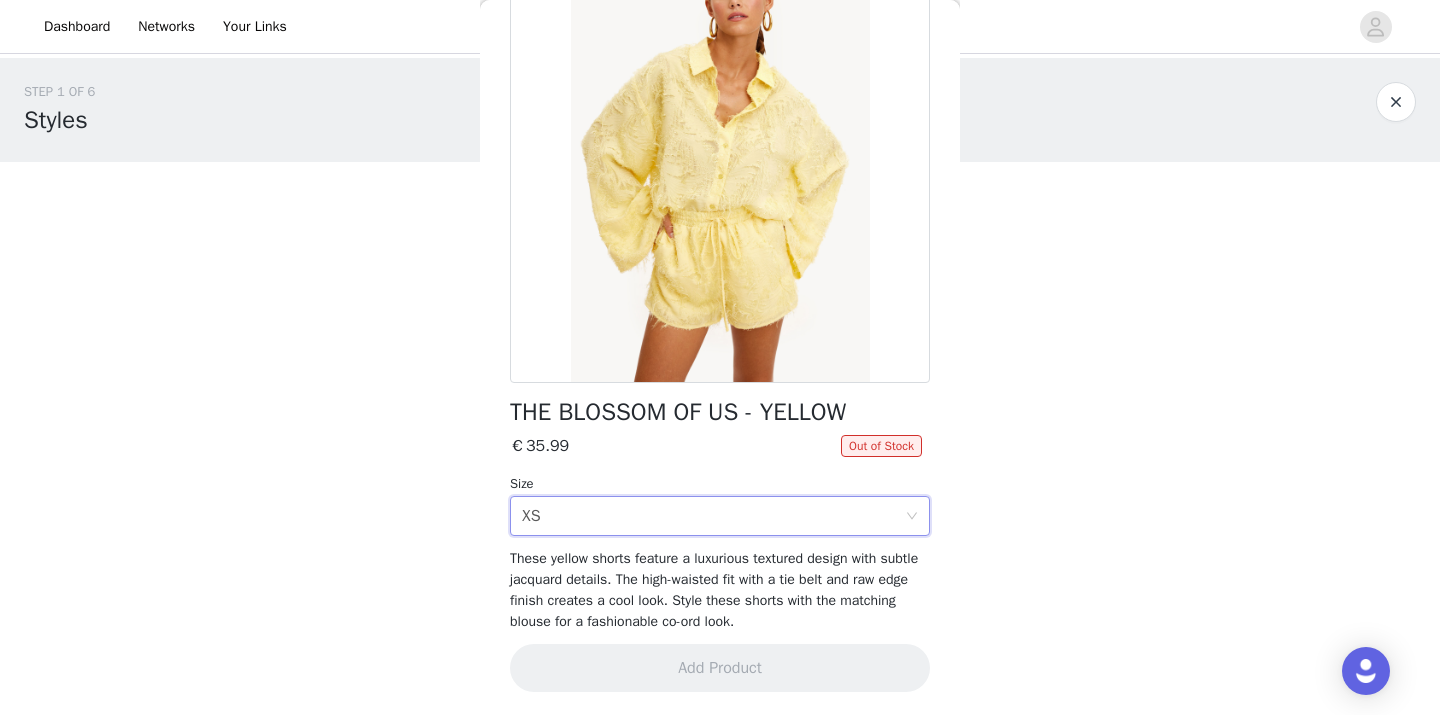 scroll, scrollTop: 0, scrollLeft: 0, axis: both 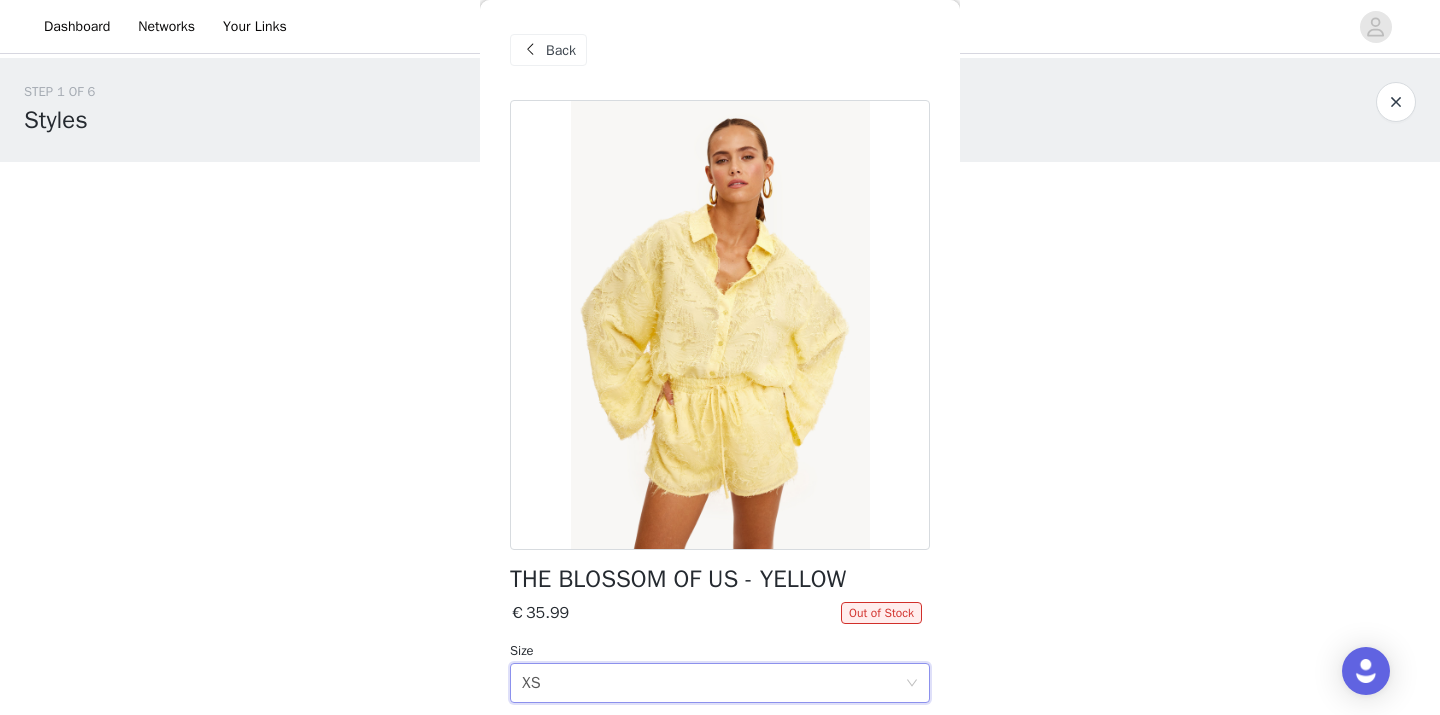click on "Back" at bounding box center (720, 50) 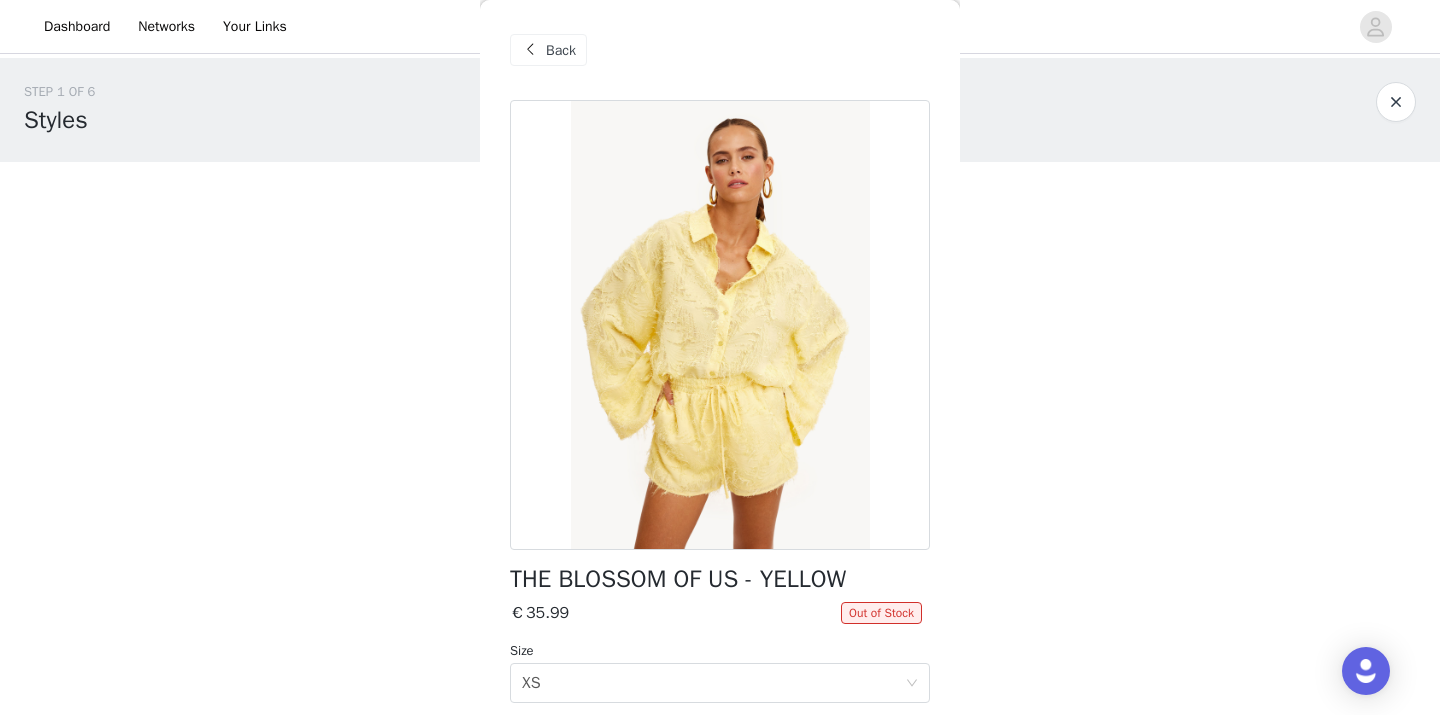 click on "Back" at bounding box center (561, 50) 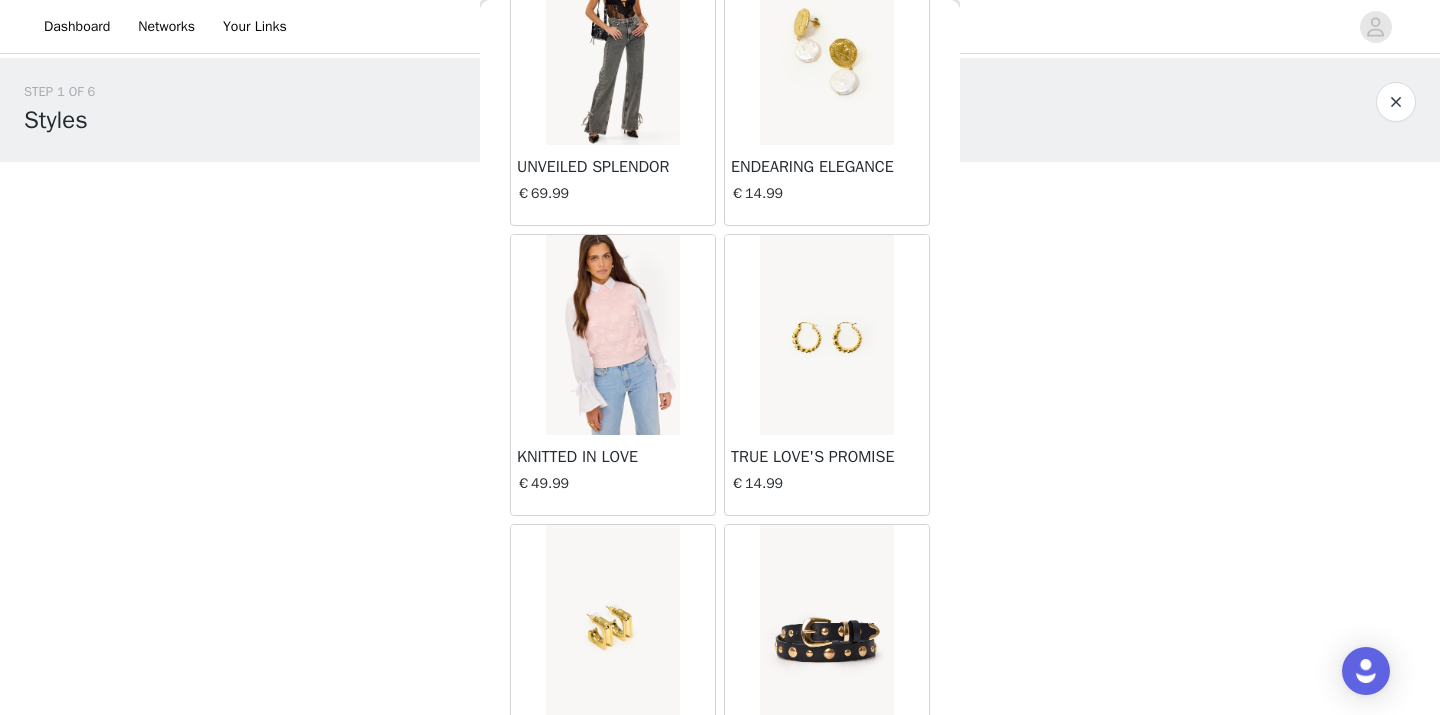 scroll, scrollTop: 802, scrollLeft: 0, axis: vertical 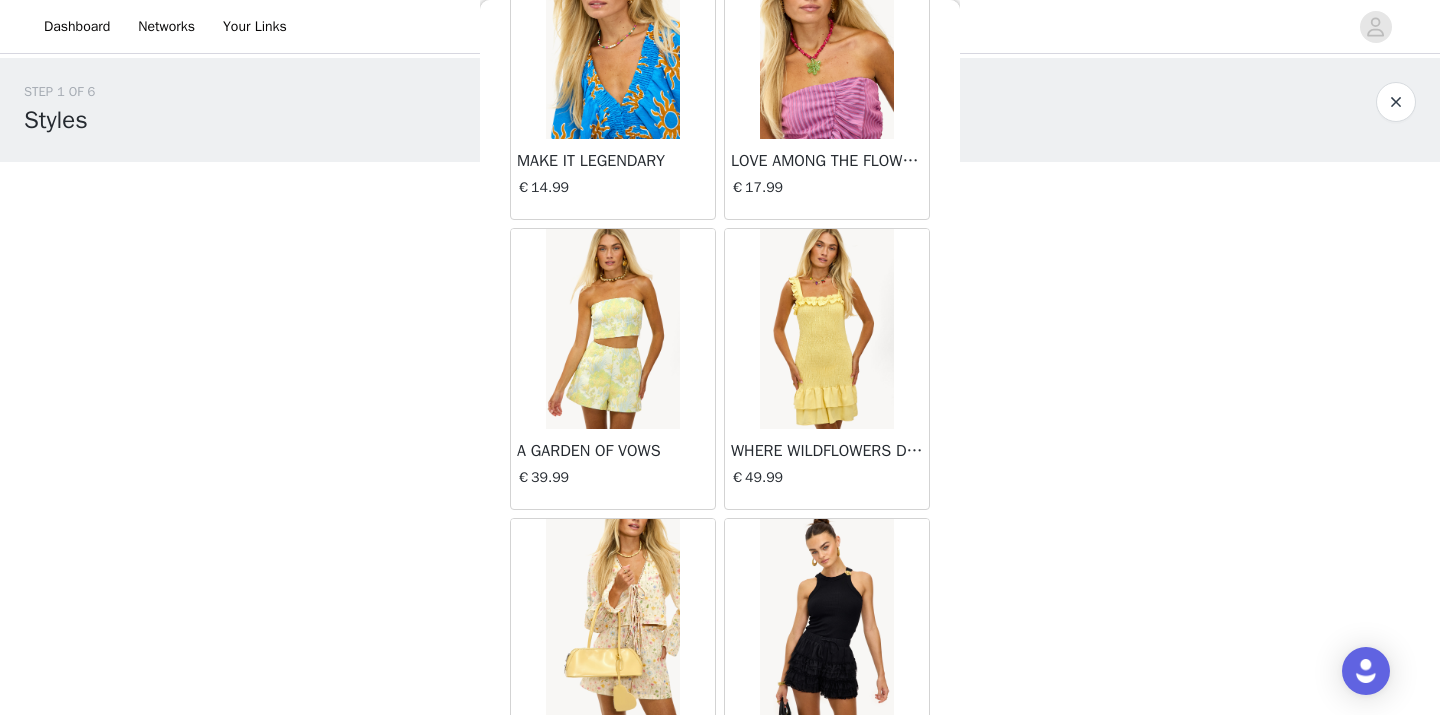 click at bounding box center (612, 329) 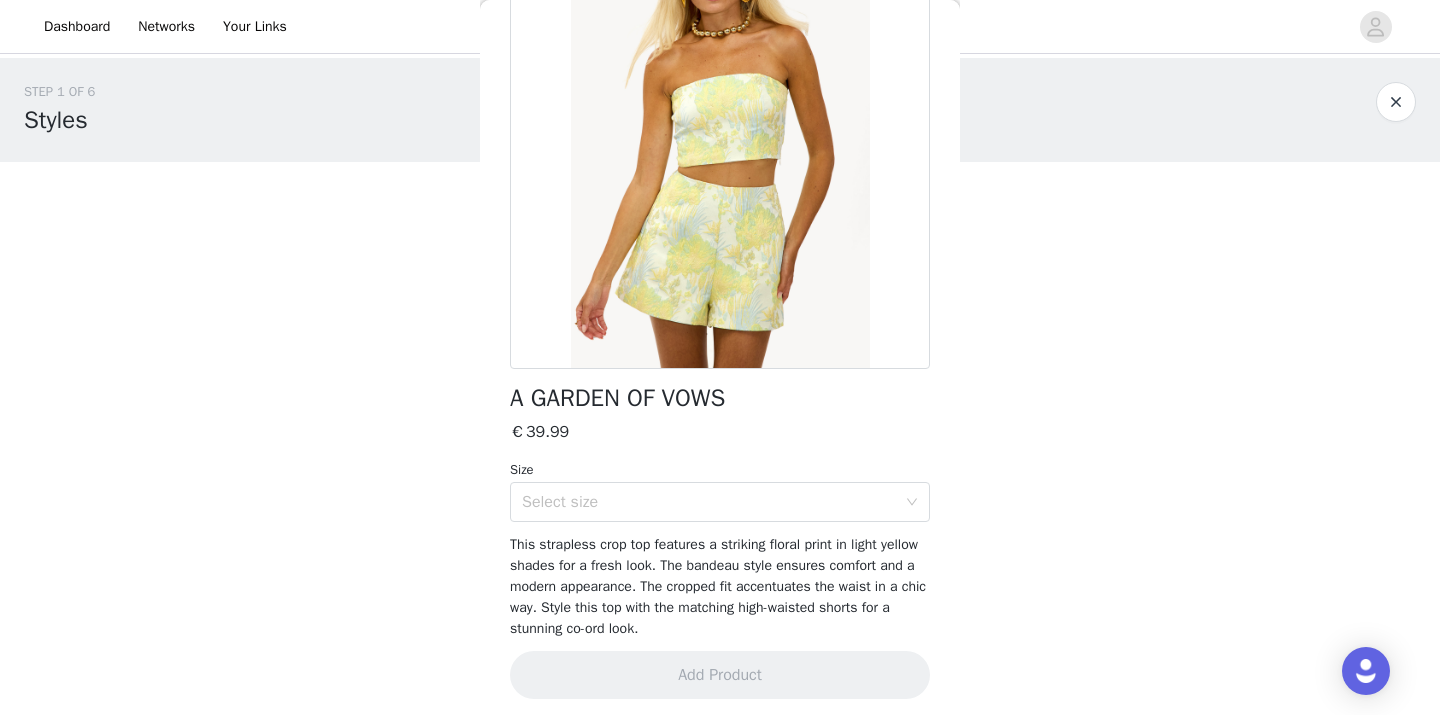 scroll, scrollTop: 188, scrollLeft: 0, axis: vertical 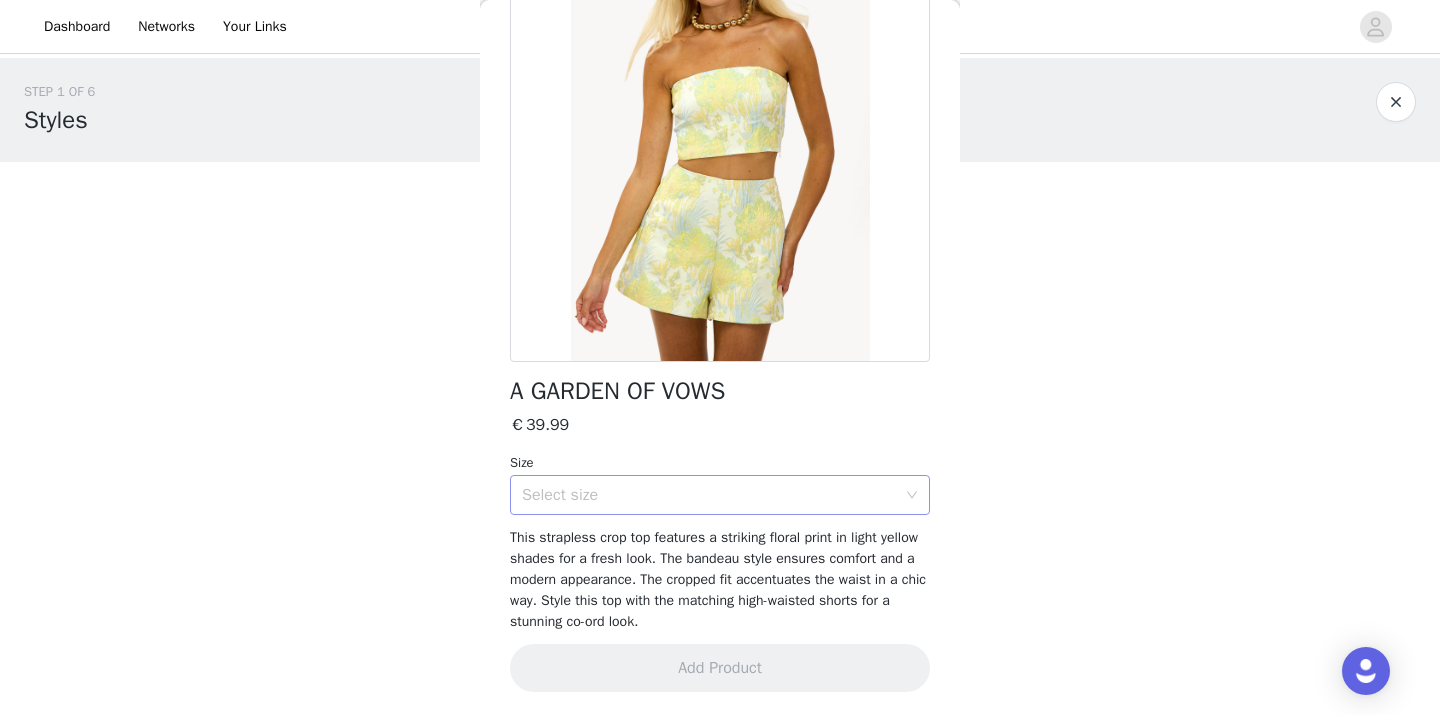 click on "Select size" at bounding box center [709, 495] 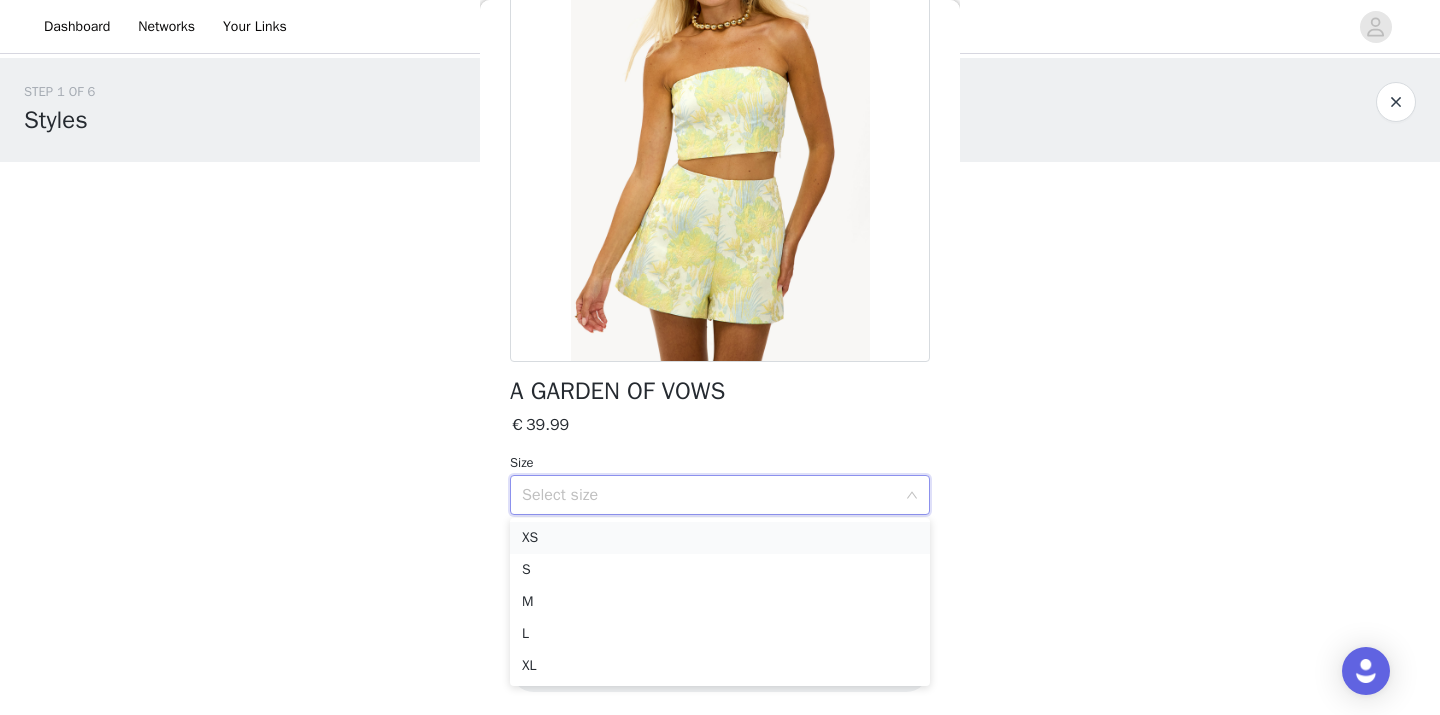 click on "XS" at bounding box center (720, 538) 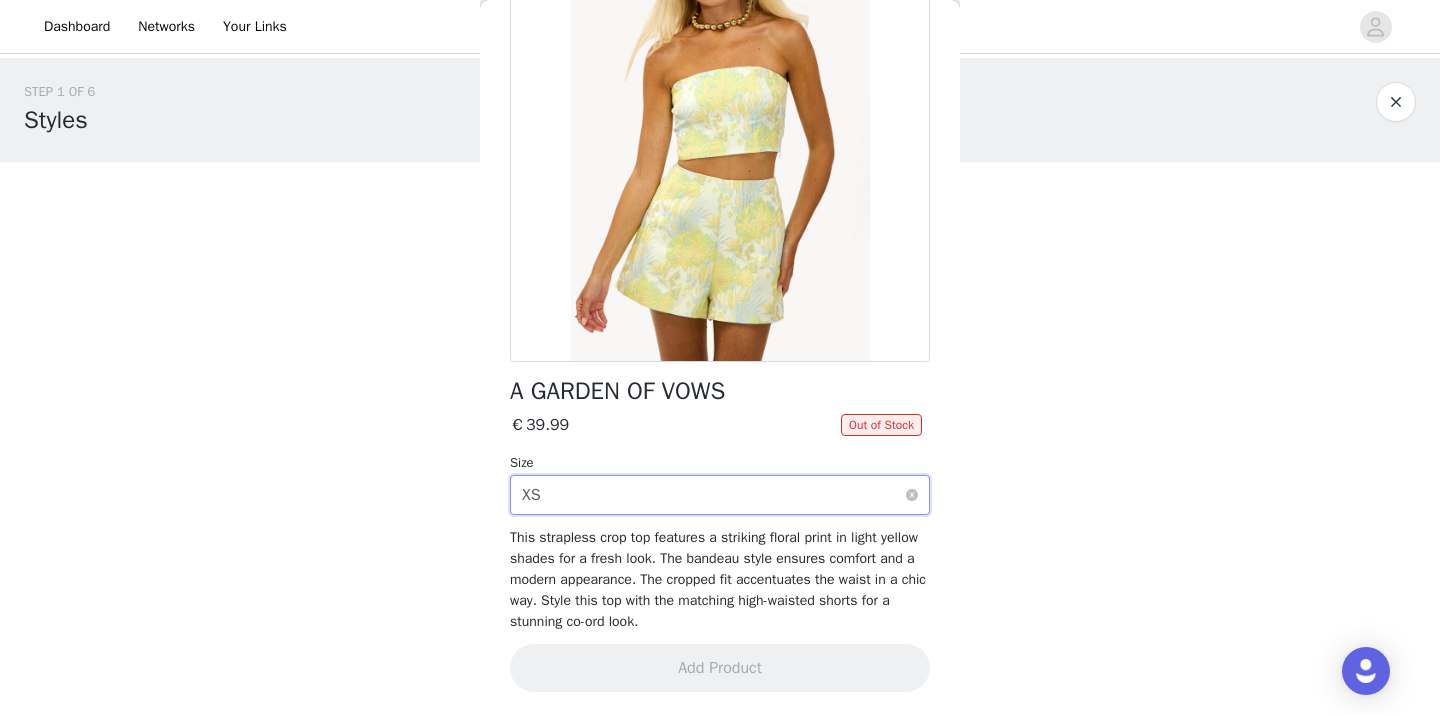 click on "Select size XS" at bounding box center [713, 495] 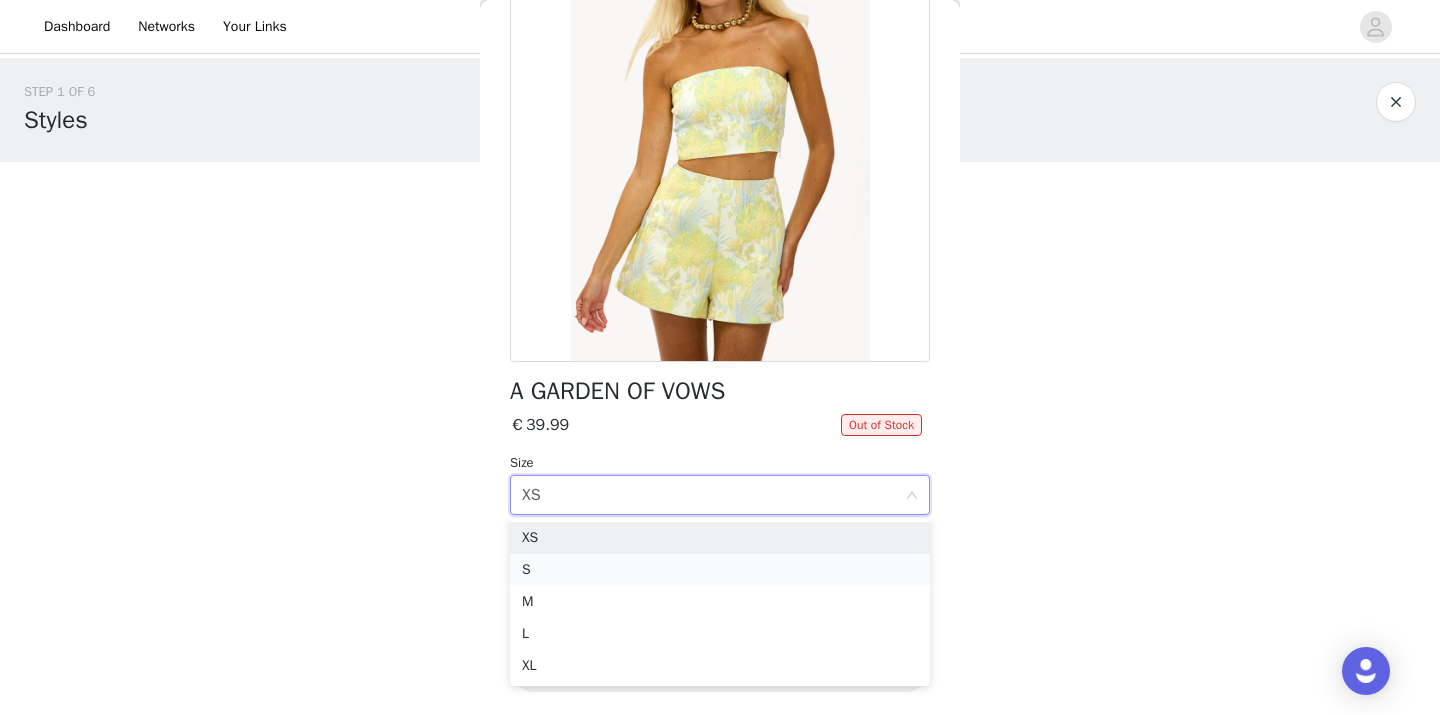 click on "S" at bounding box center [720, 570] 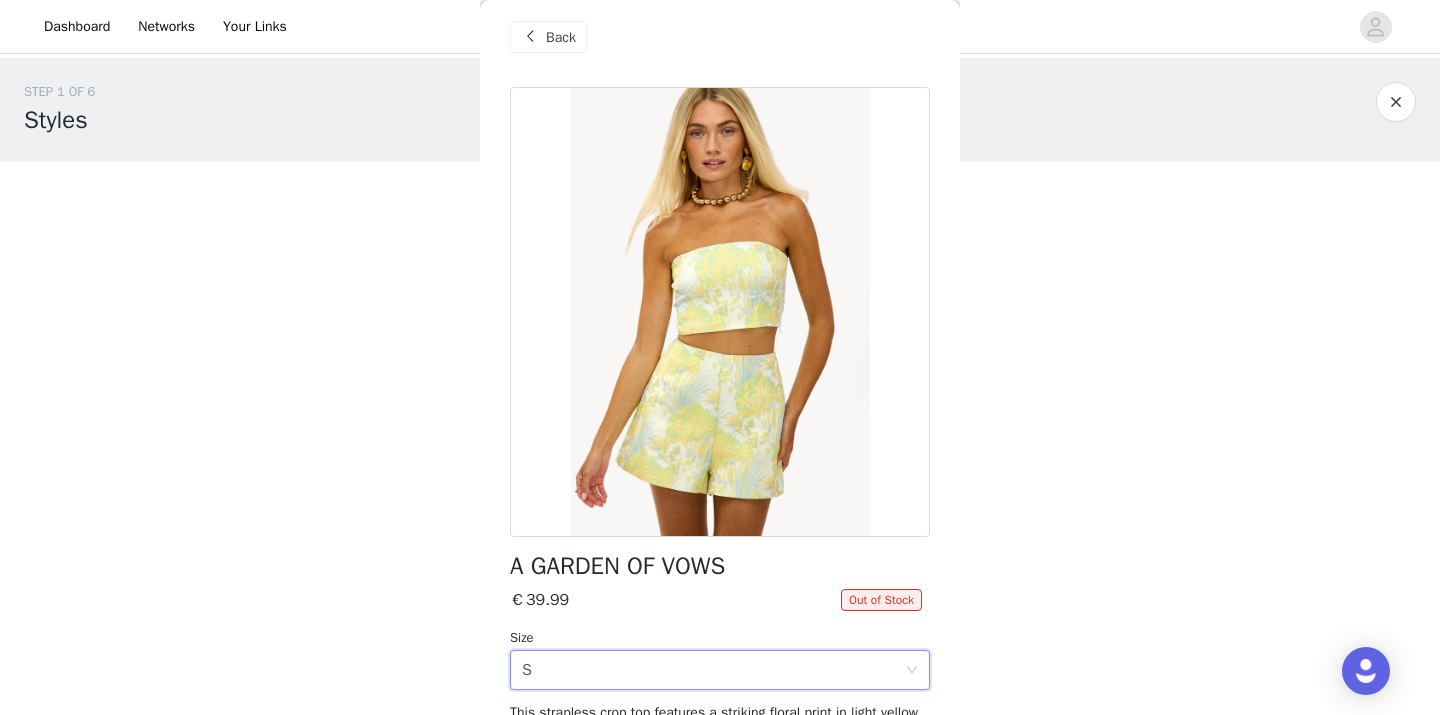 scroll, scrollTop: 0, scrollLeft: 0, axis: both 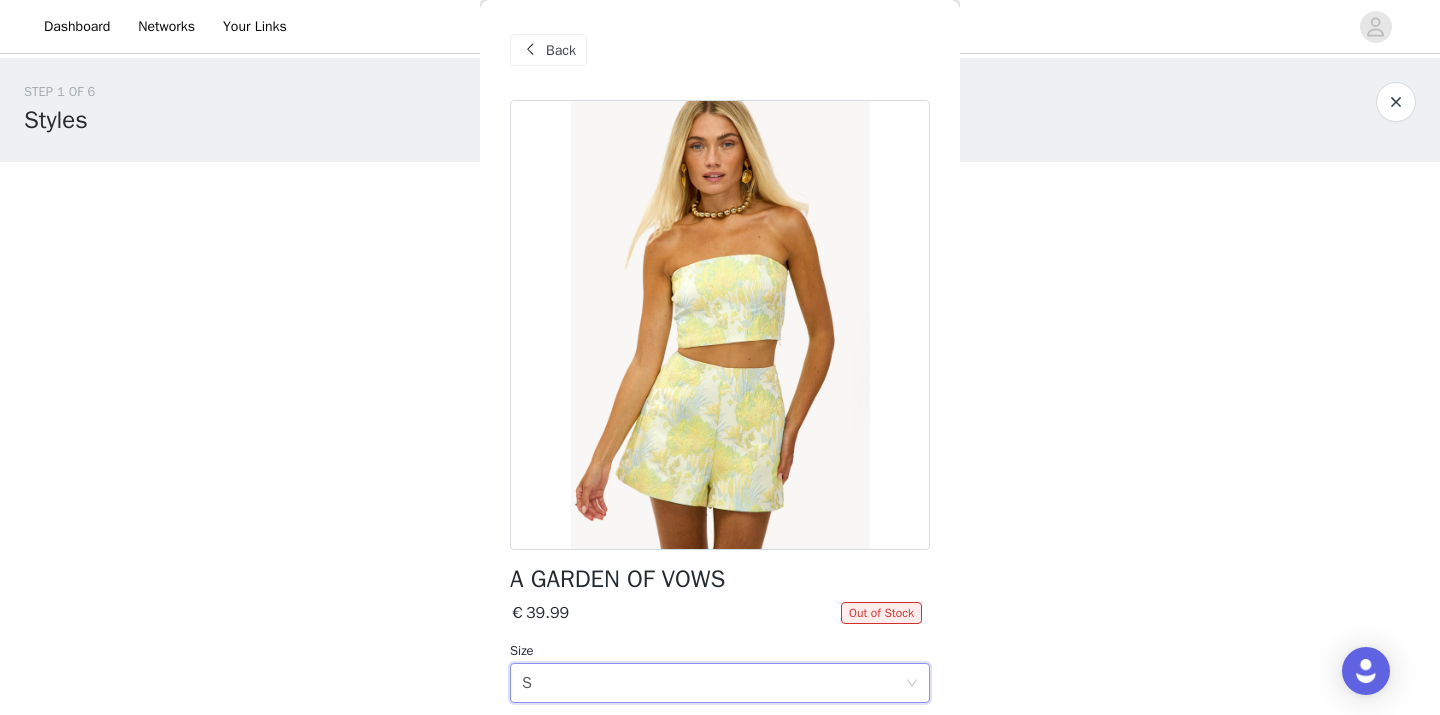 click on "Back" at bounding box center (561, 50) 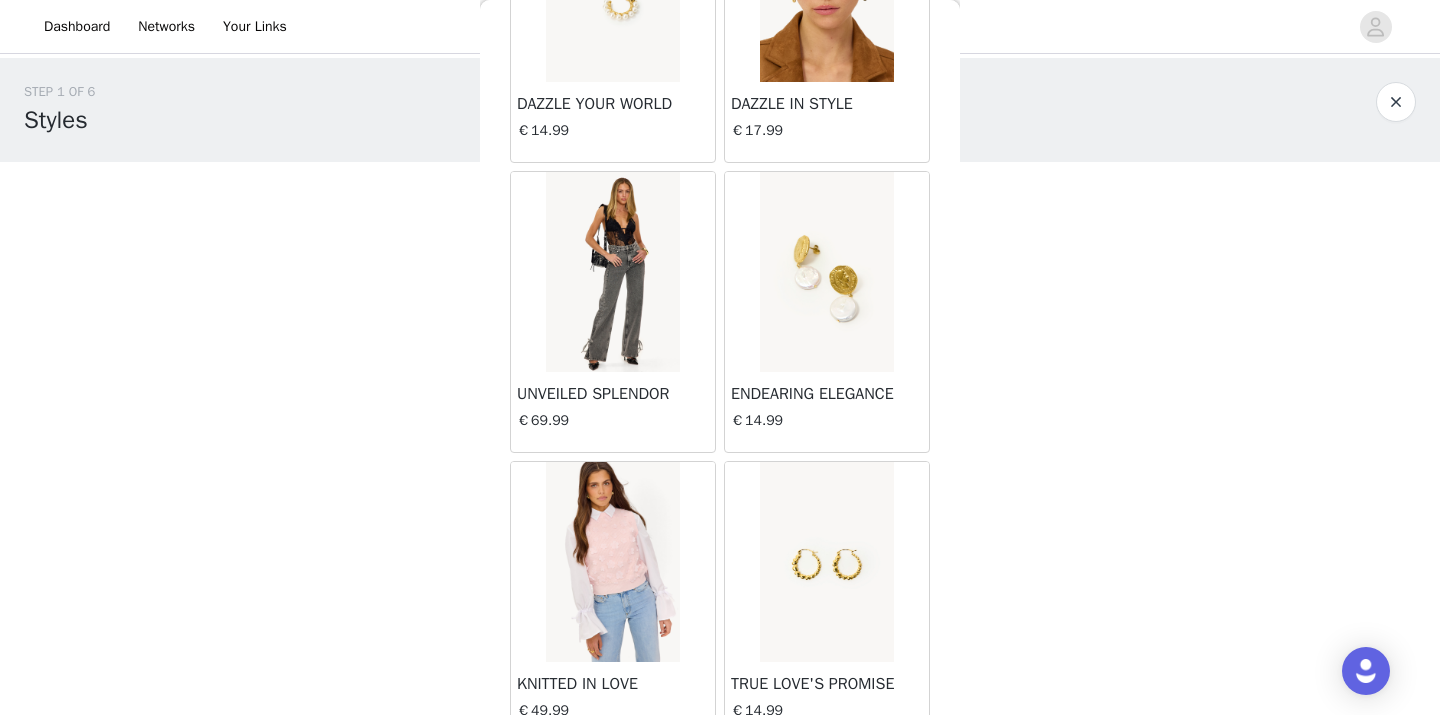 scroll, scrollTop: 560, scrollLeft: 0, axis: vertical 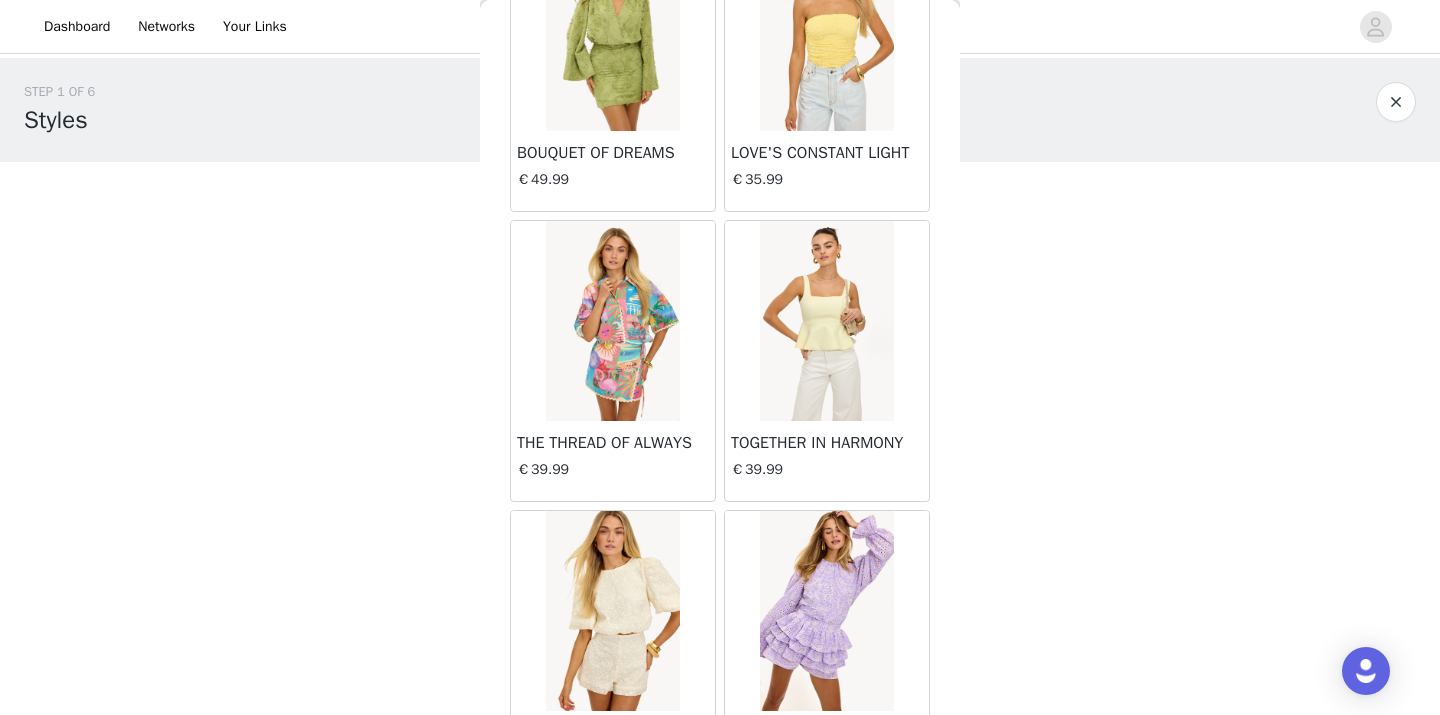 click at bounding box center [826, 321] 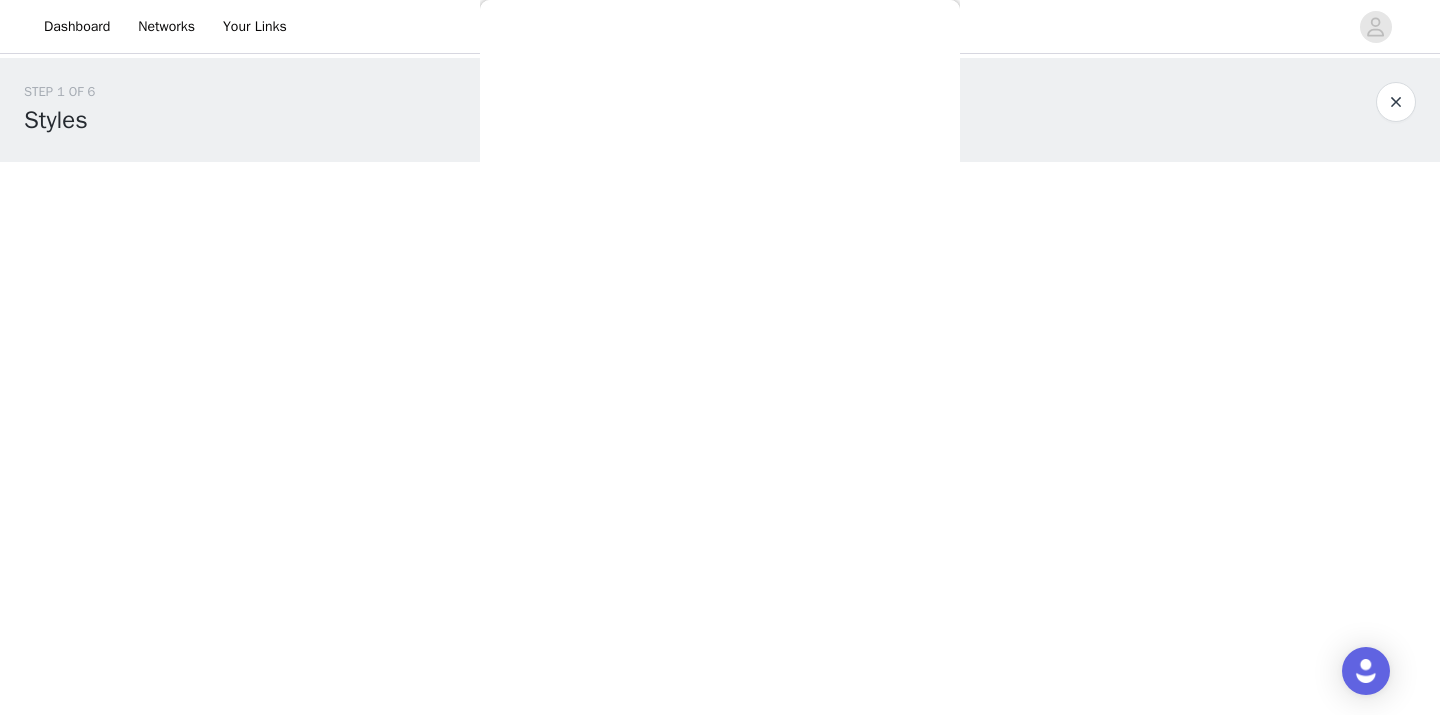 scroll, scrollTop: 0, scrollLeft: 0, axis: both 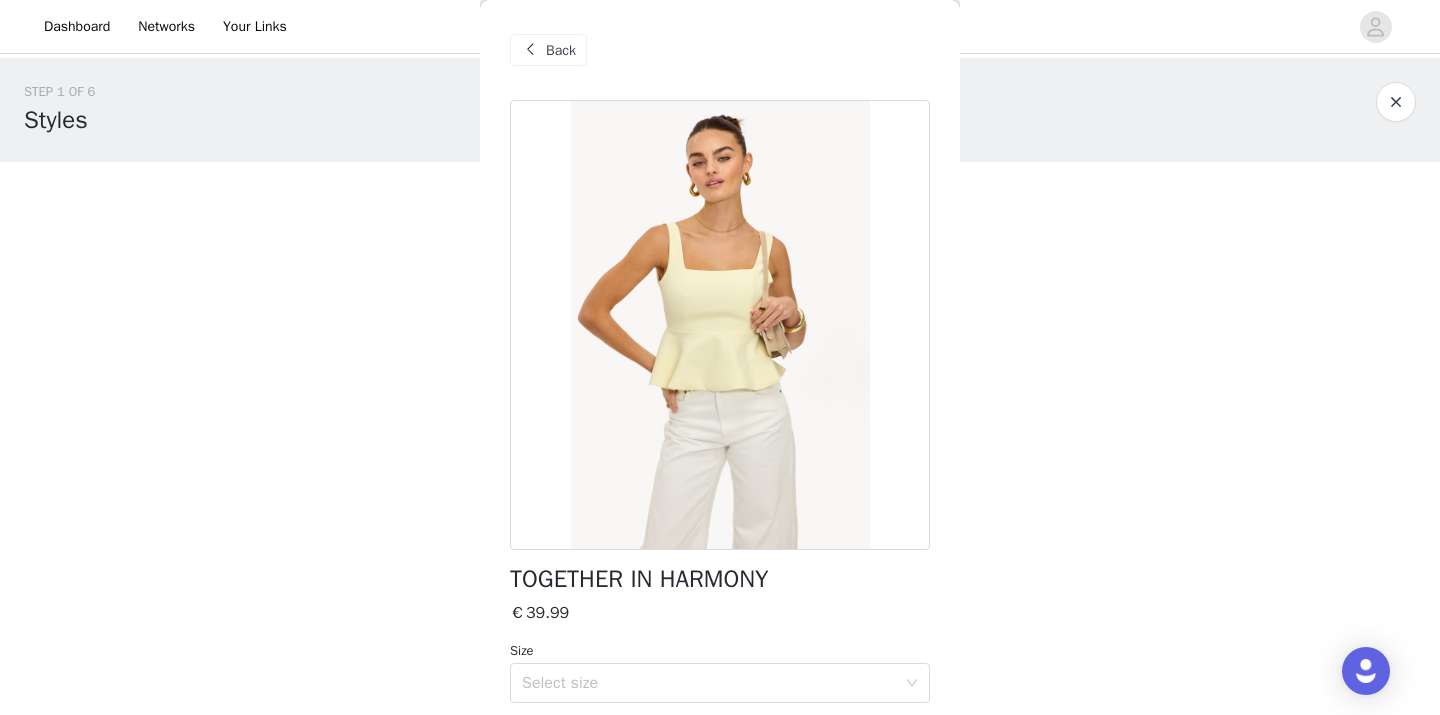 click on "TOGETHER IN HARMONY       €39.99         Size   Select size   This light yellow peplum top features an elegant square neck and wide shoulder straps. The tailored fit with subtle peplum detail creates a feminine shape. The fabric ensures a comfortable fit that fits perfectly.   Add Product" at bounding box center (720, 491) 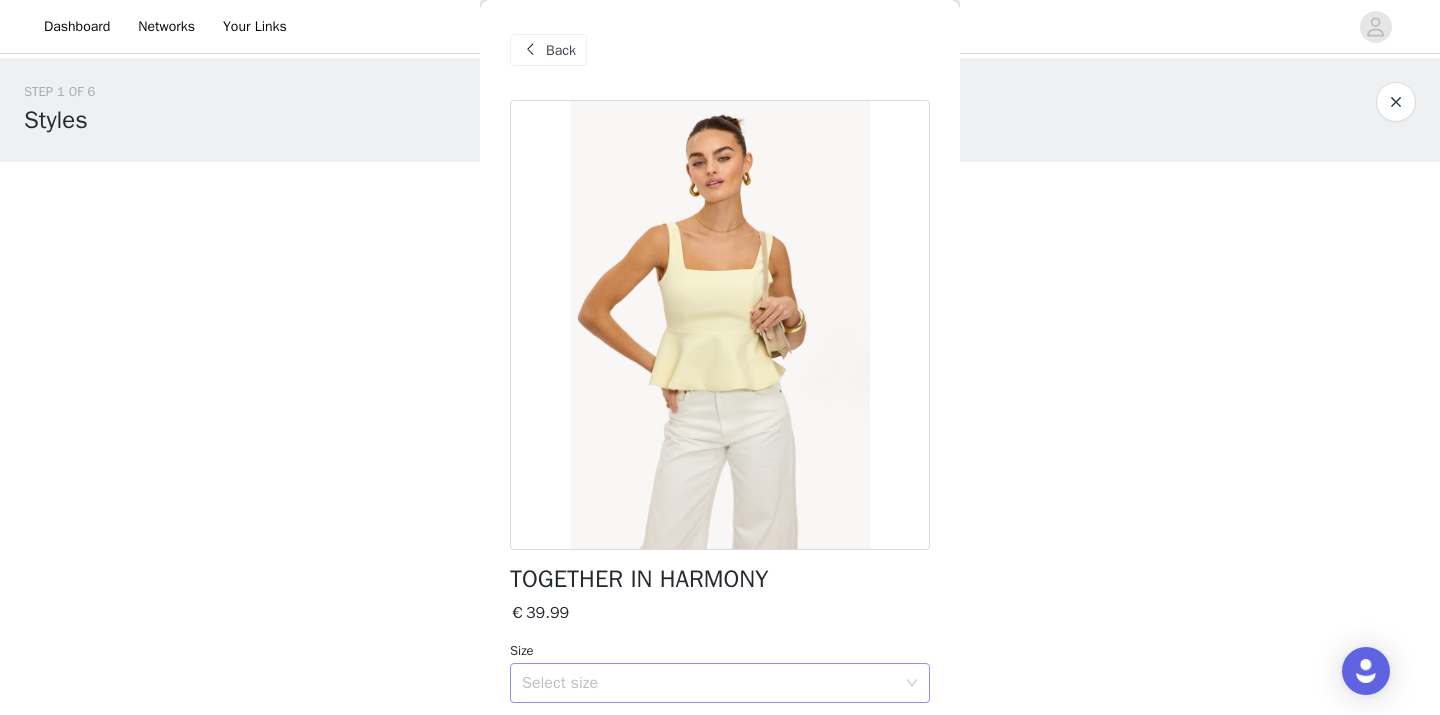 click on "Select size" at bounding box center [709, 683] 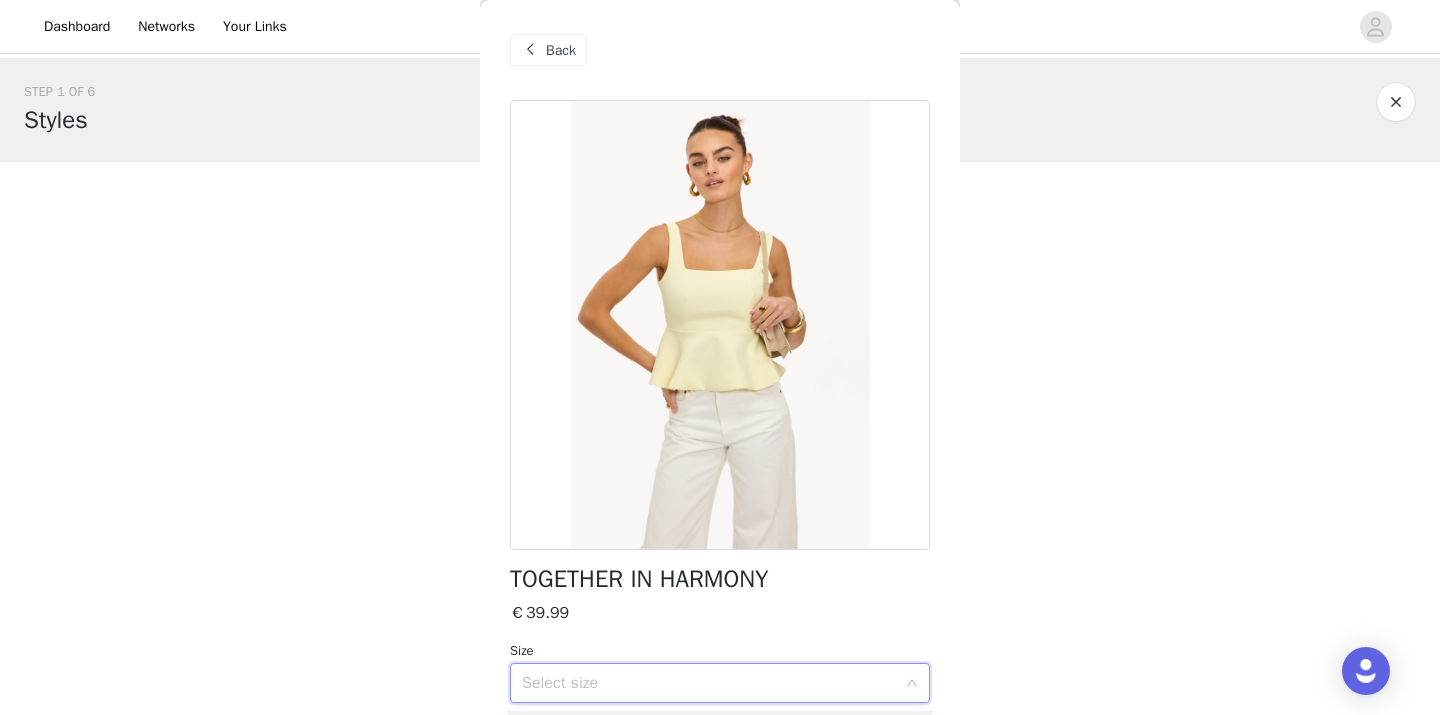 scroll, scrollTop: 167, scrollLeft: 0, axis: vertical 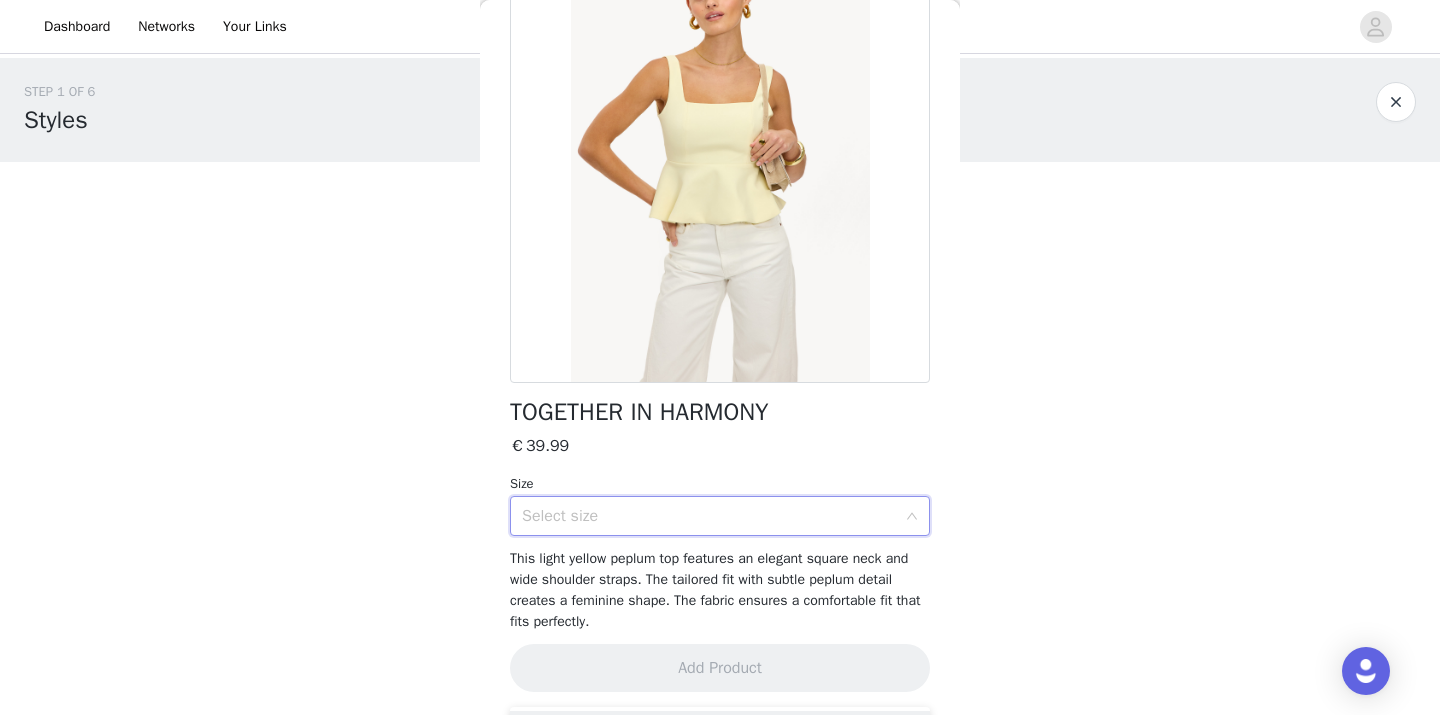 click on "Select size" at bounding box center [709, 516] 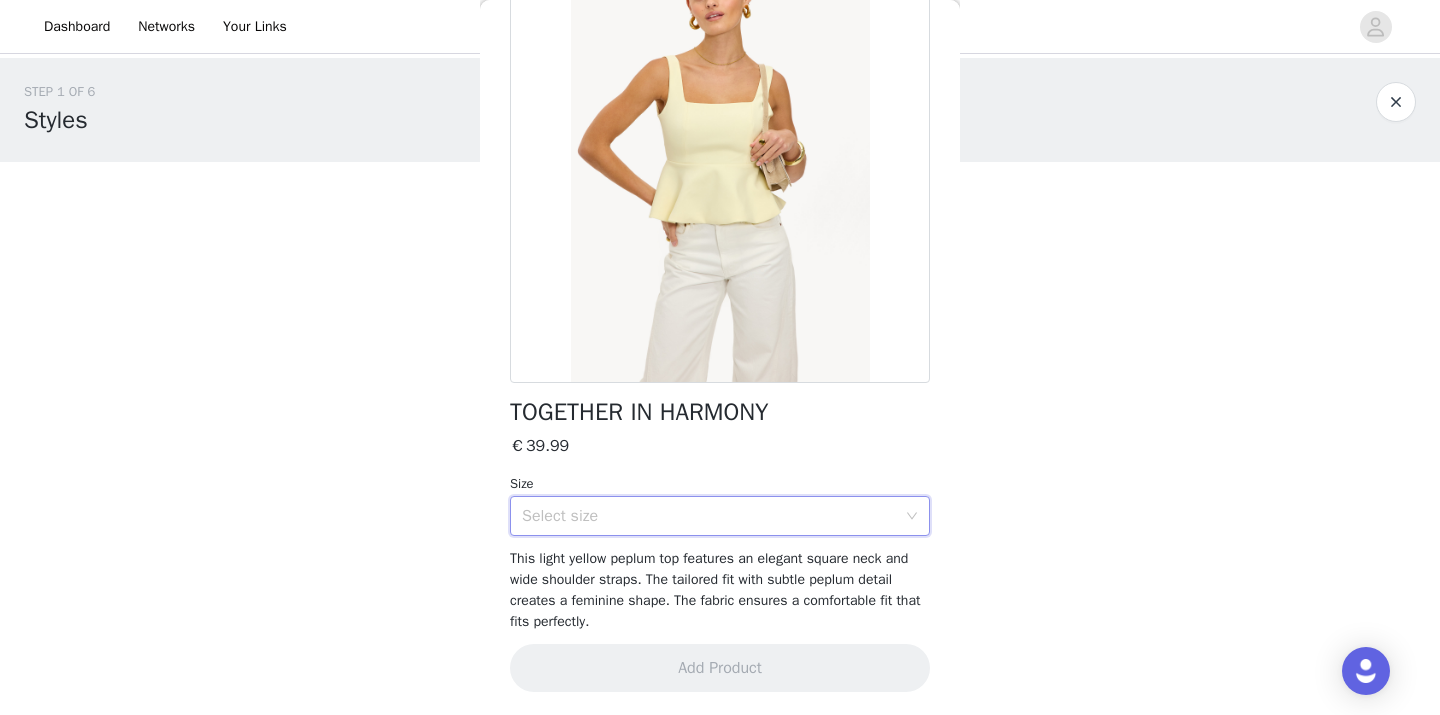 click on "Select size" at bounding box center (713, 516) 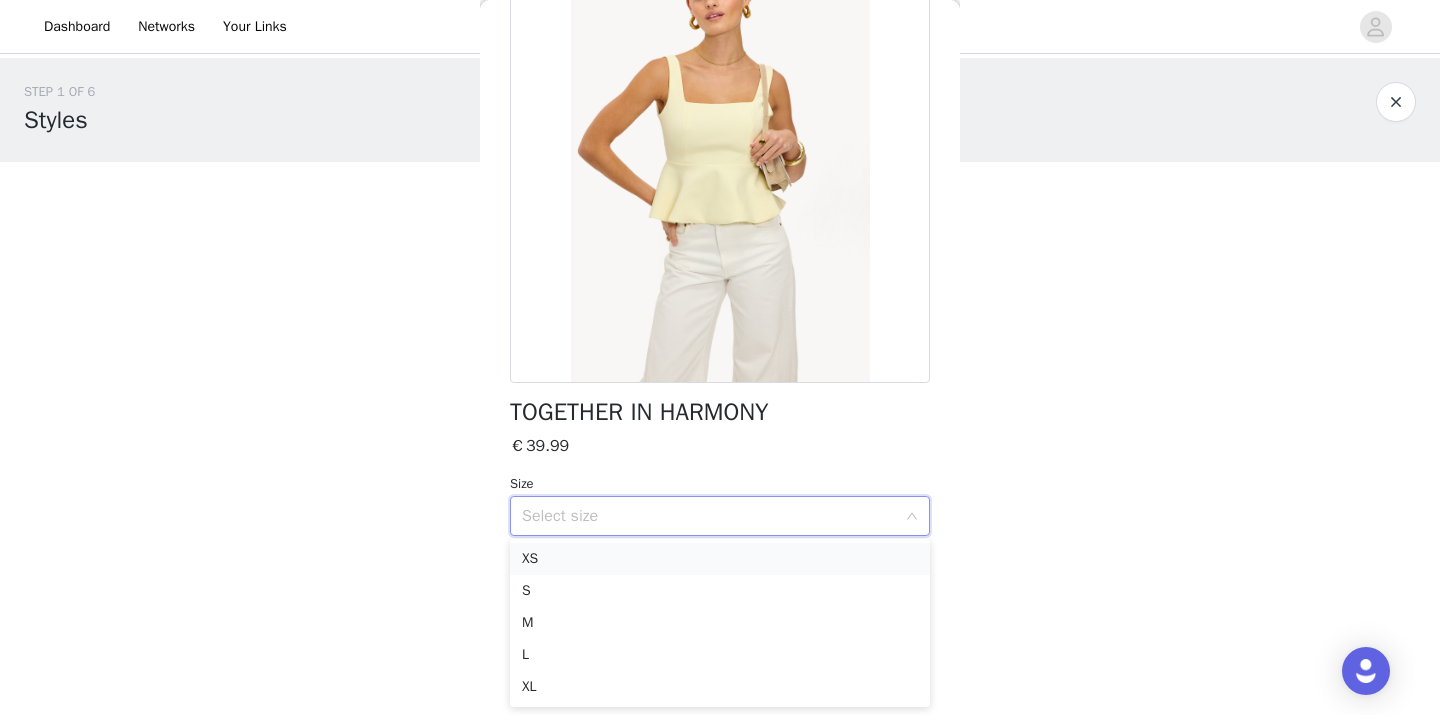 click on "XS" at bounding box center (720, 559) 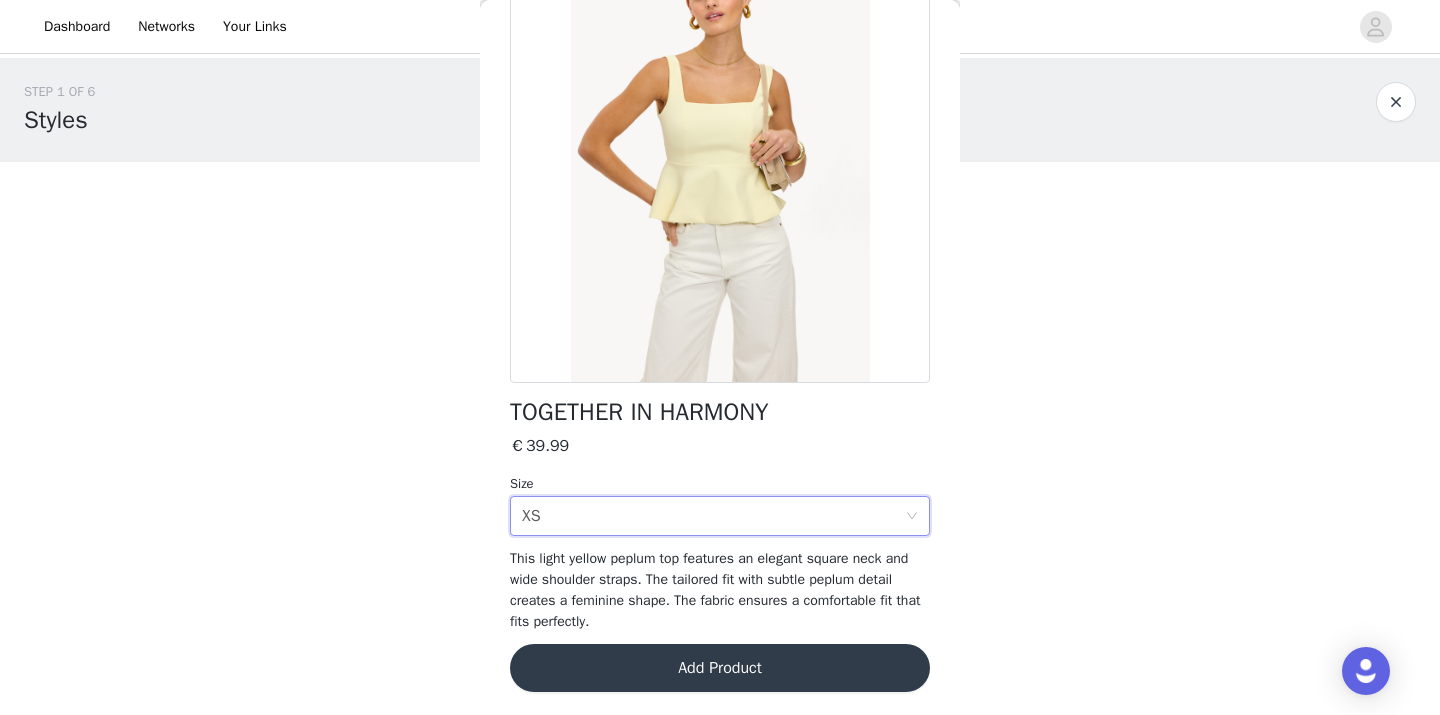 click on "Add Product" at bounding box center (720, 668) 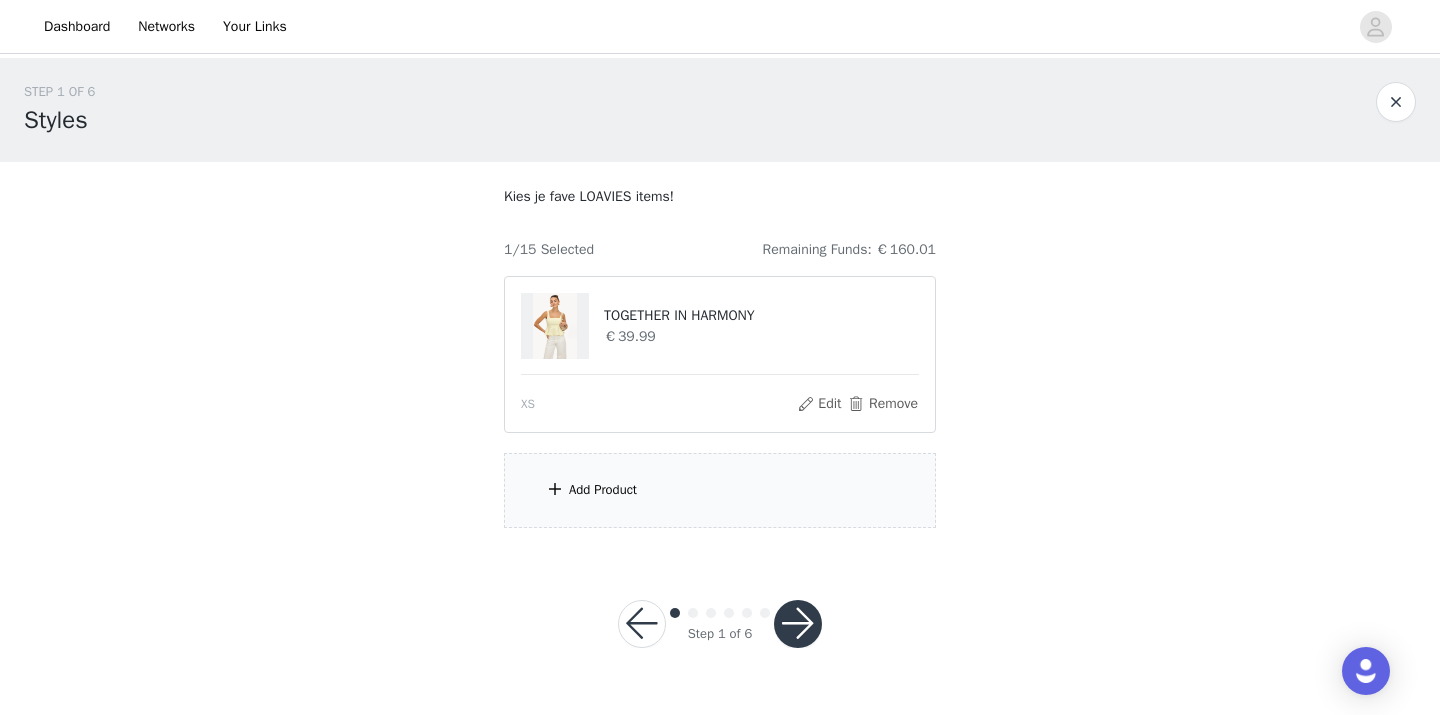 click on "Add Product" at bounding box center (720, 490) 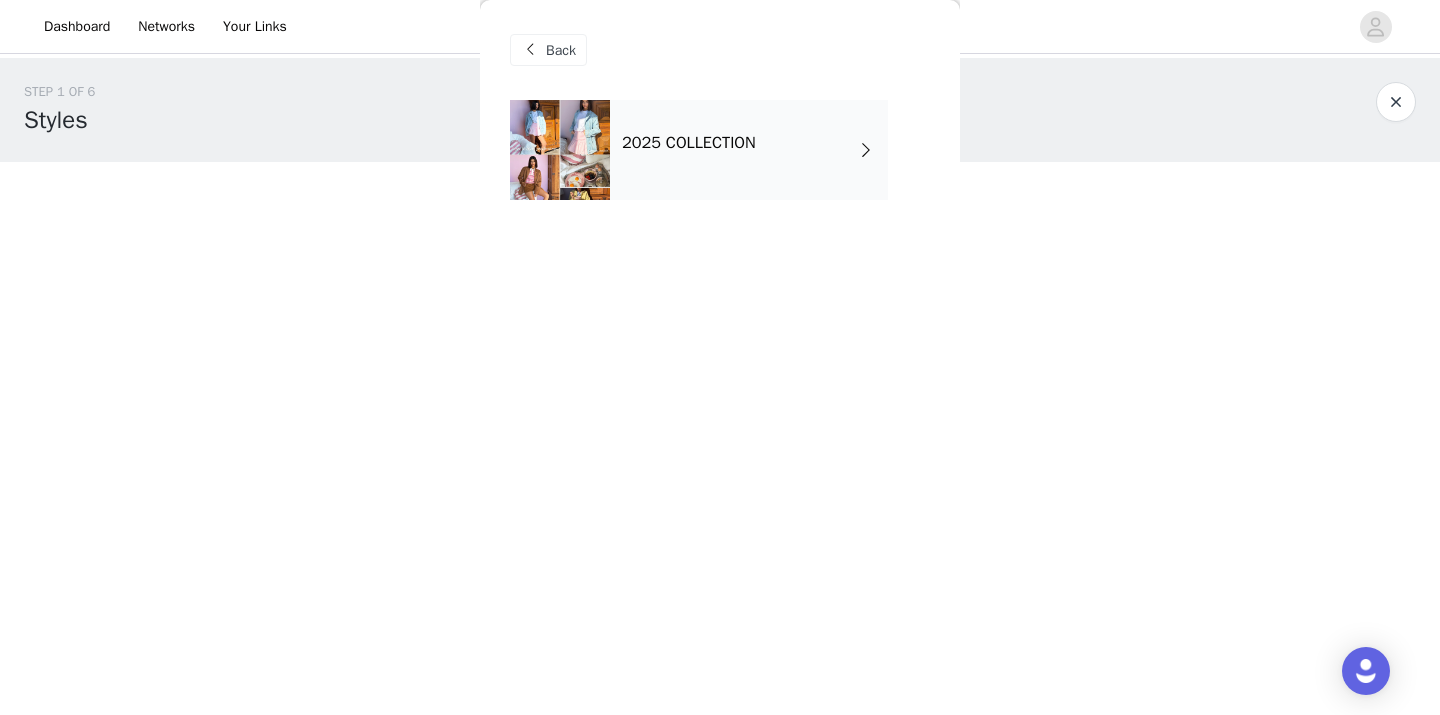click on "2025 COLLECTION" at bounding box center (749, 150) 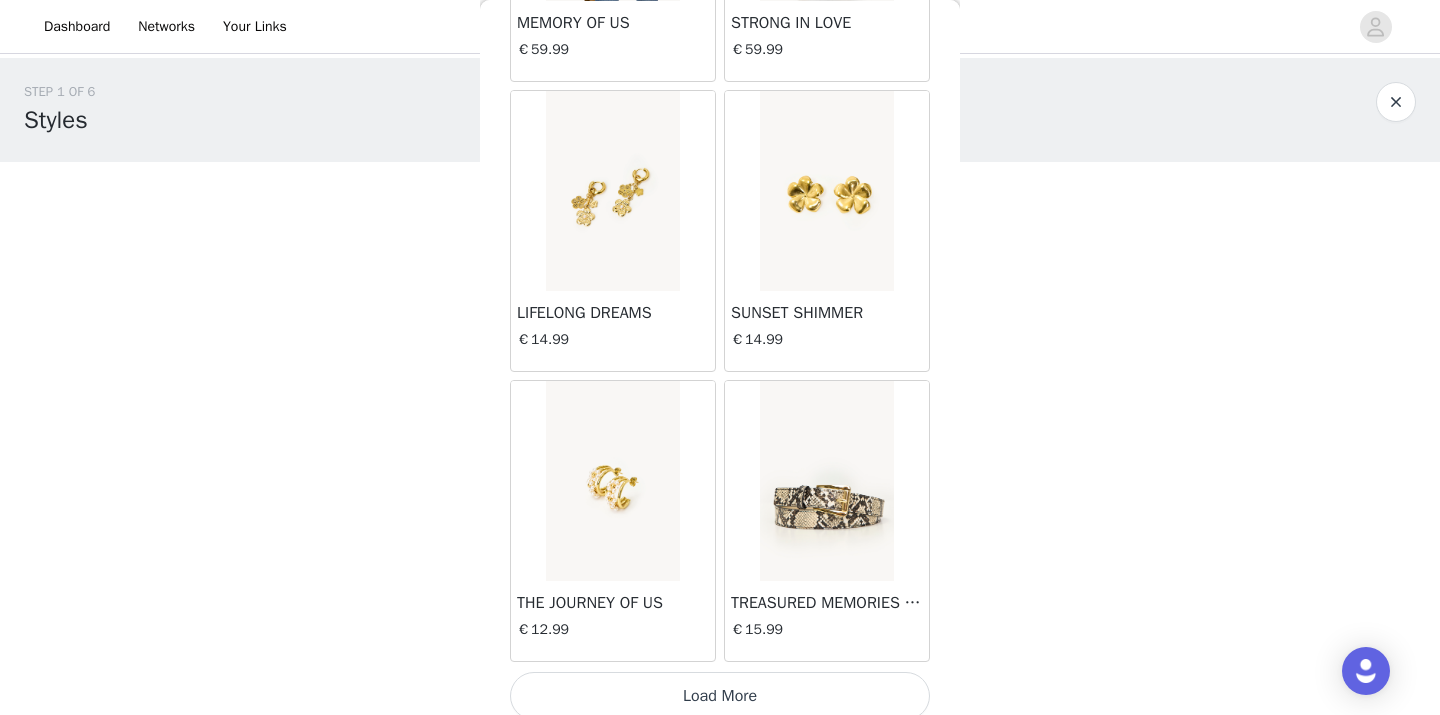 scroll, scrollTop: 2345, scrollLeft: 0, axis: vertical 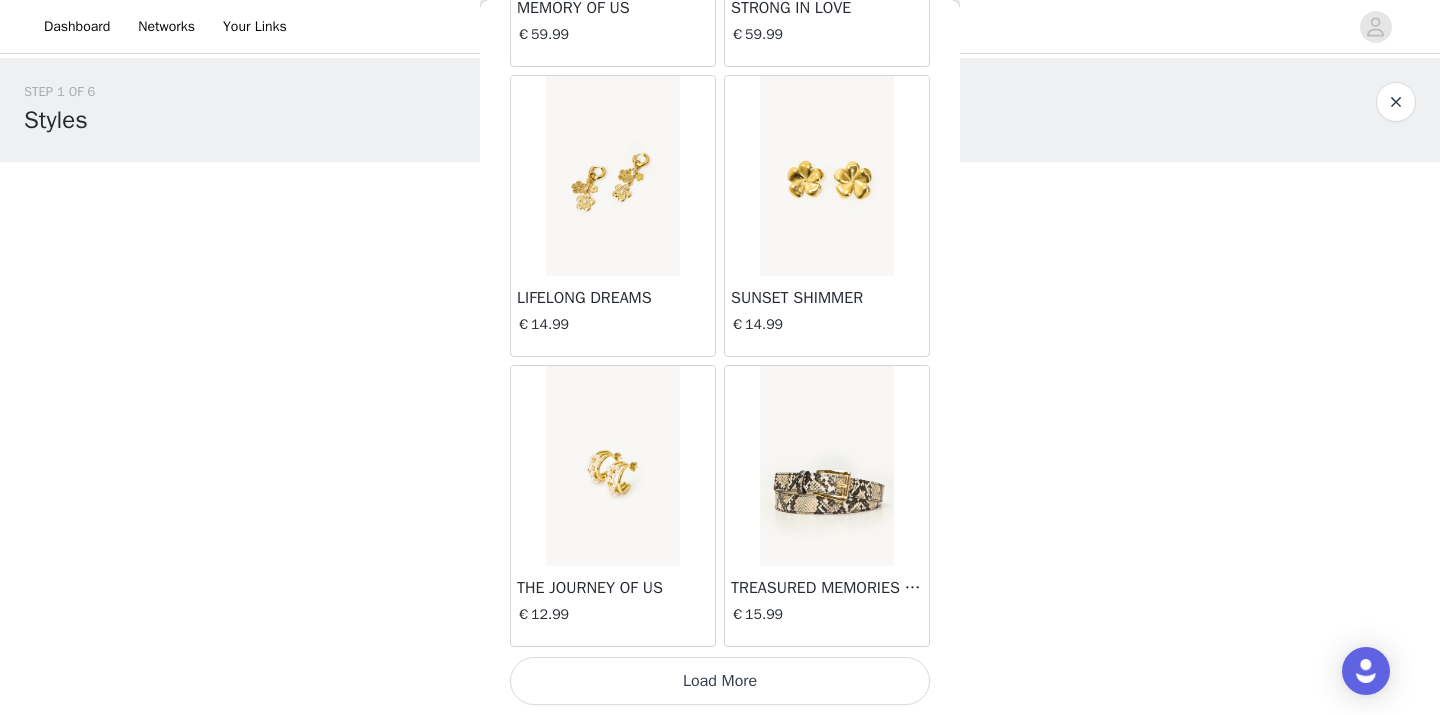 click on "Load More" at bounding box center (720, 681) 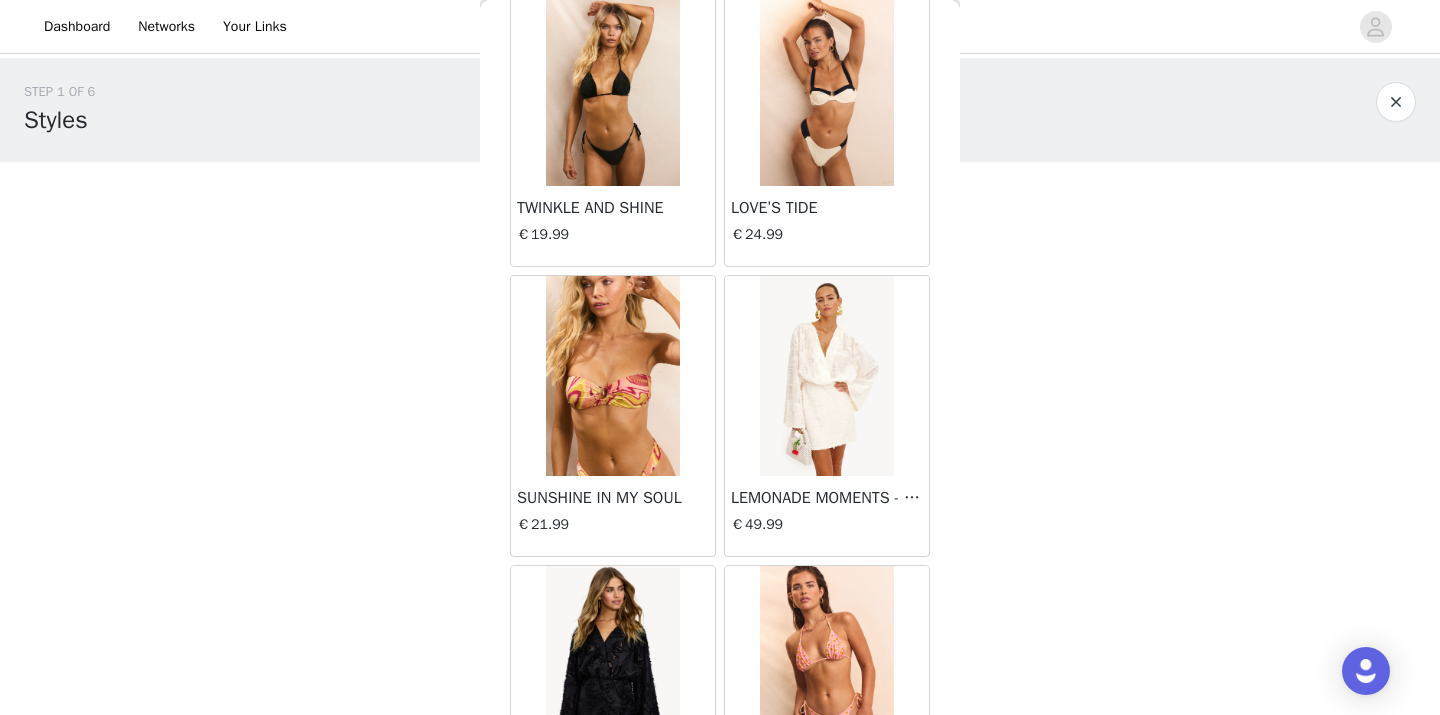 scroll, scrollTop: 5245, scrollLeft: 0, axis: vertical 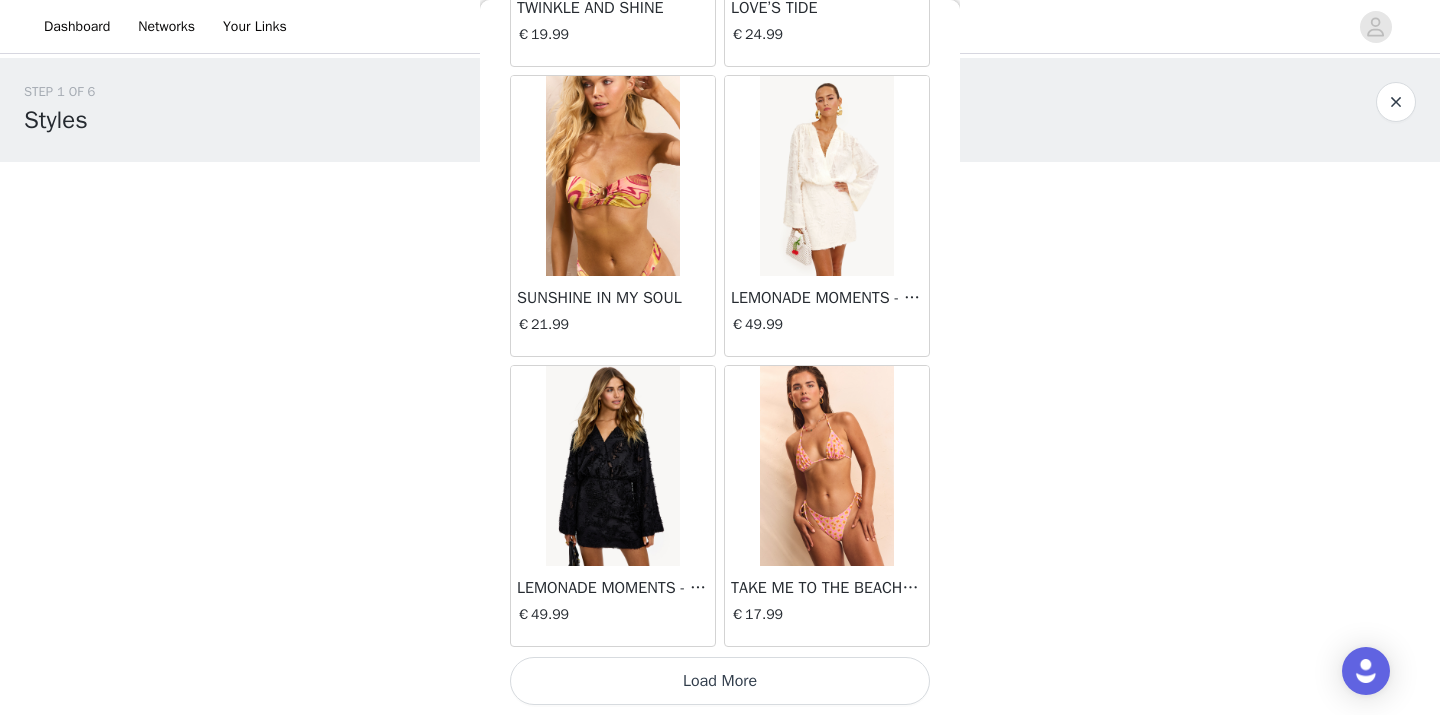 click on "Load More" at bounding box center [720, 681] 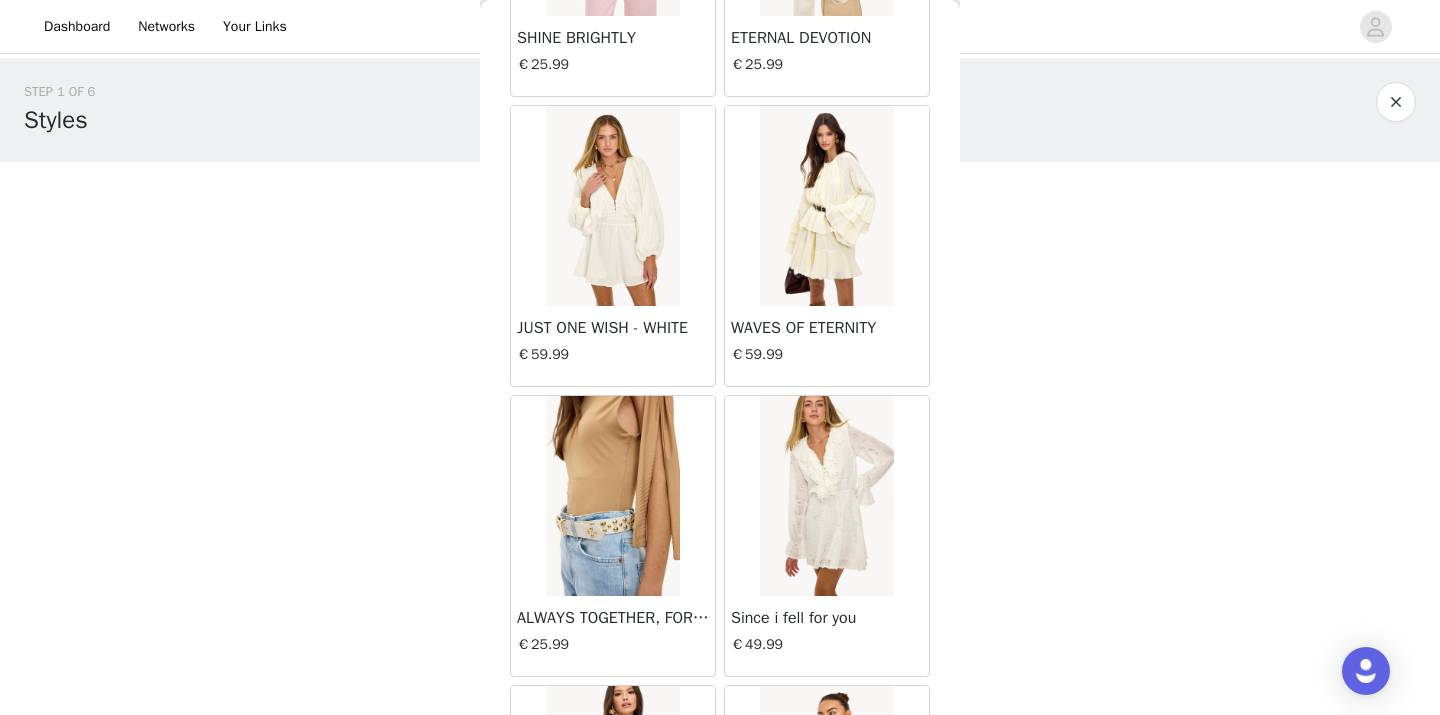 scroll, scrollTop: 8145, scrollLeft: 0, axis: vertical 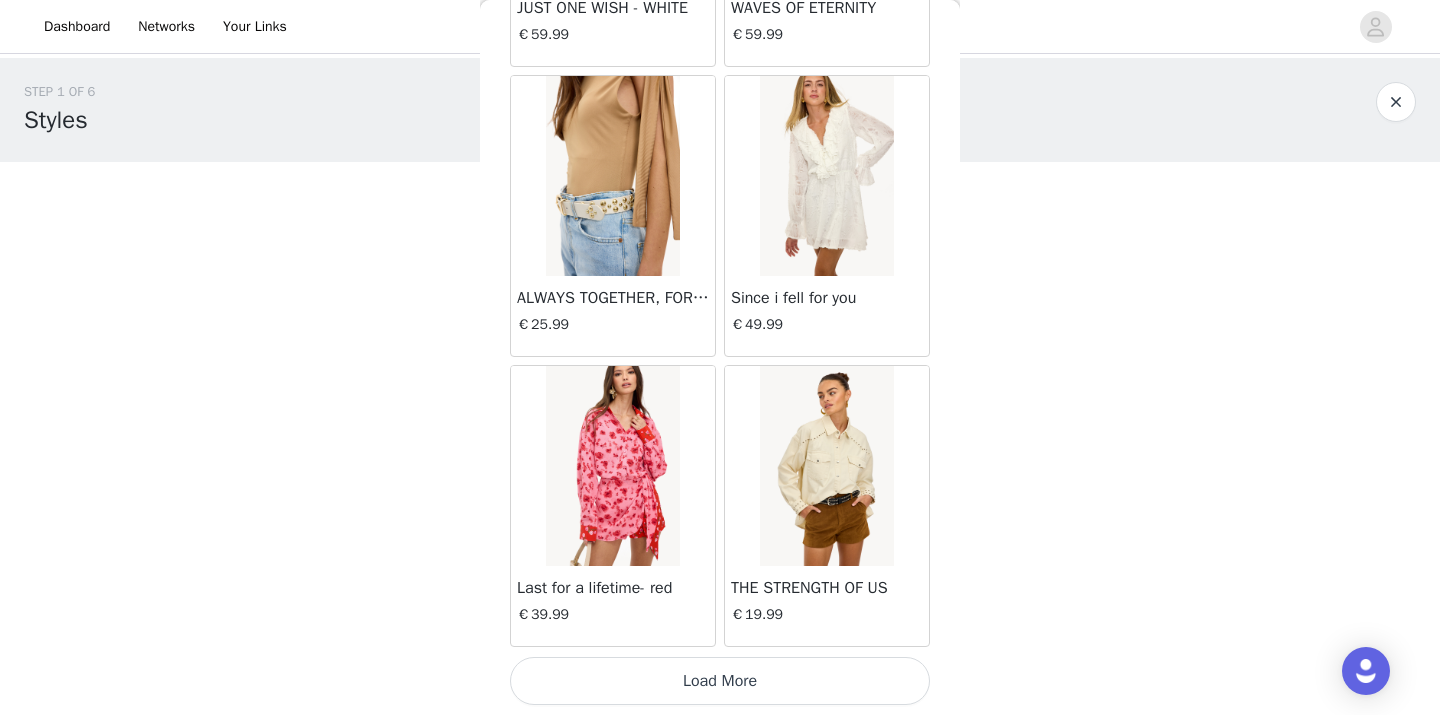 click on "Load More" at bounding box center [720, 681] 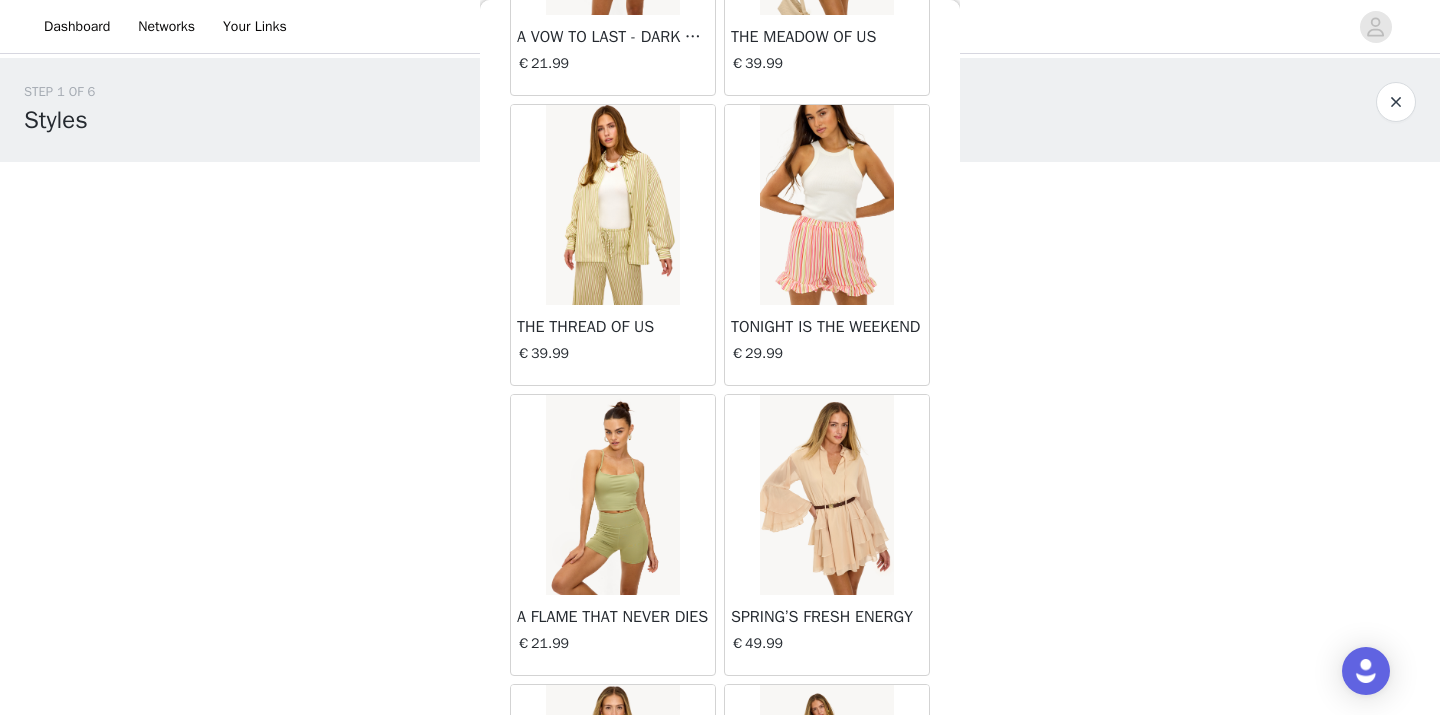 scroll, scrollTop: 11045, scrollLeft: 0, axis: vertical 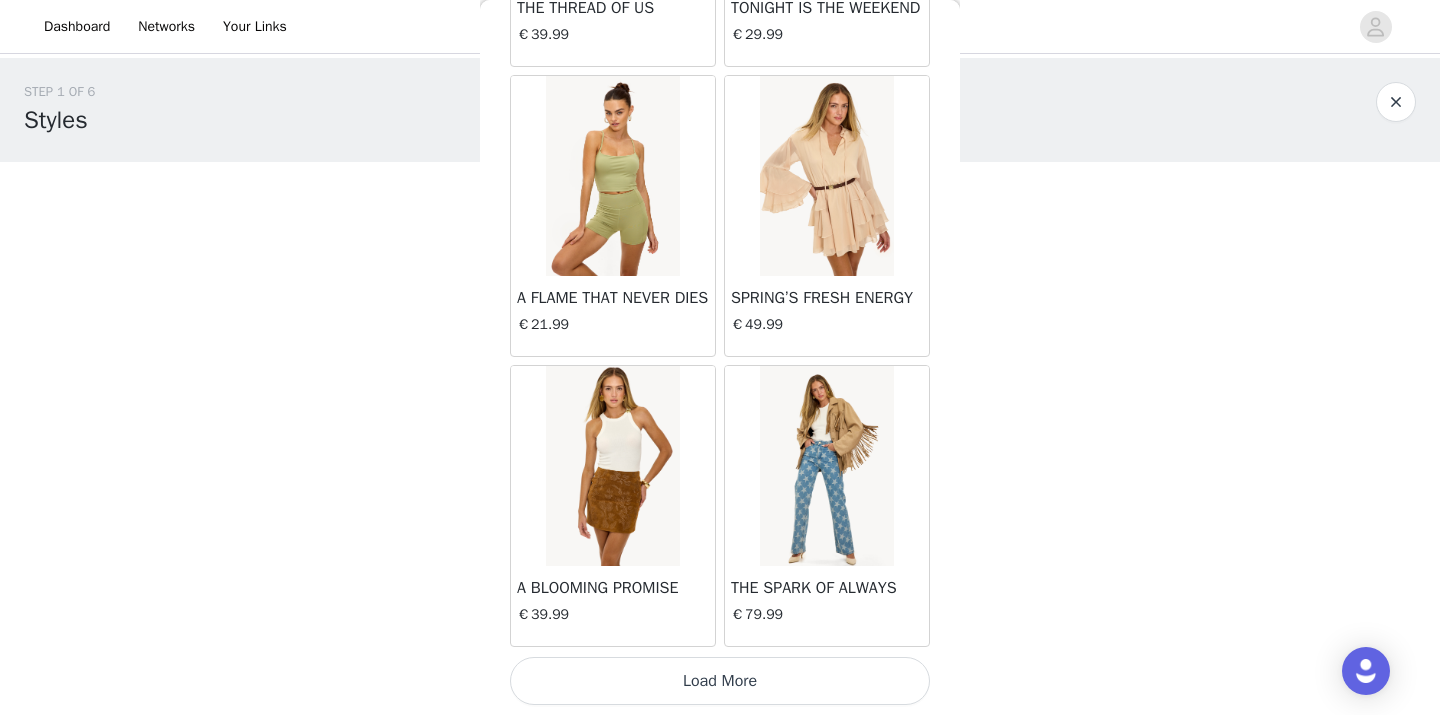 click on "Load More" at bounding box center [720, 681] 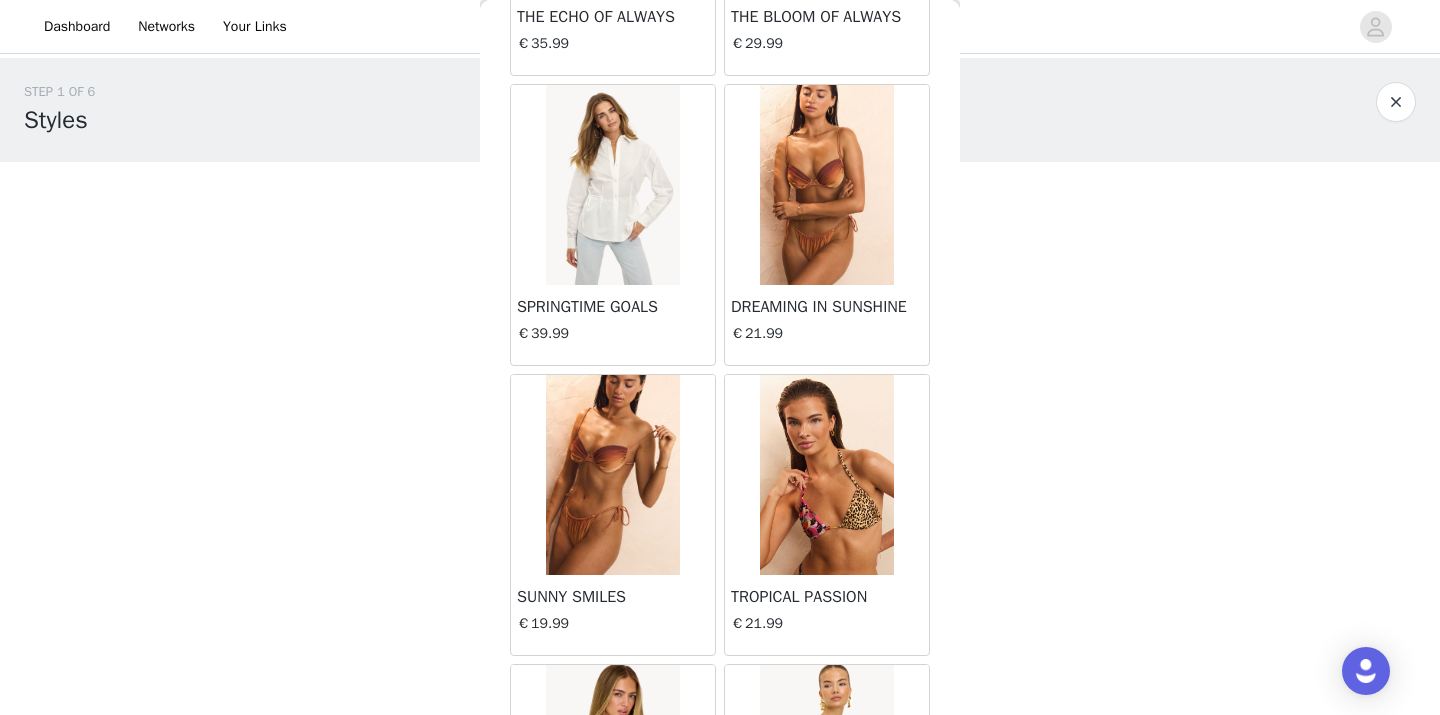 scroll, scrollTop: 13945, scrollLeft: 0, axis: vertical 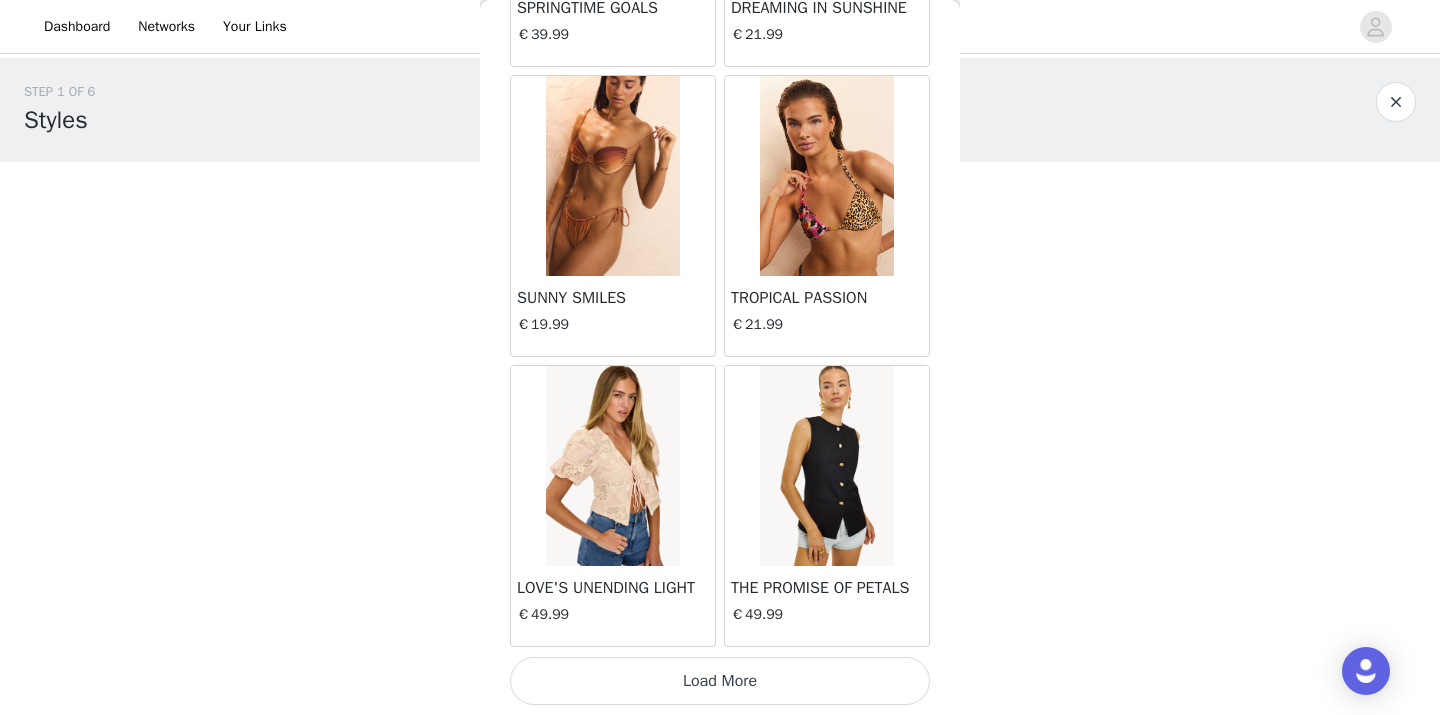 click on "Load More" at bounding box center (720, 681) 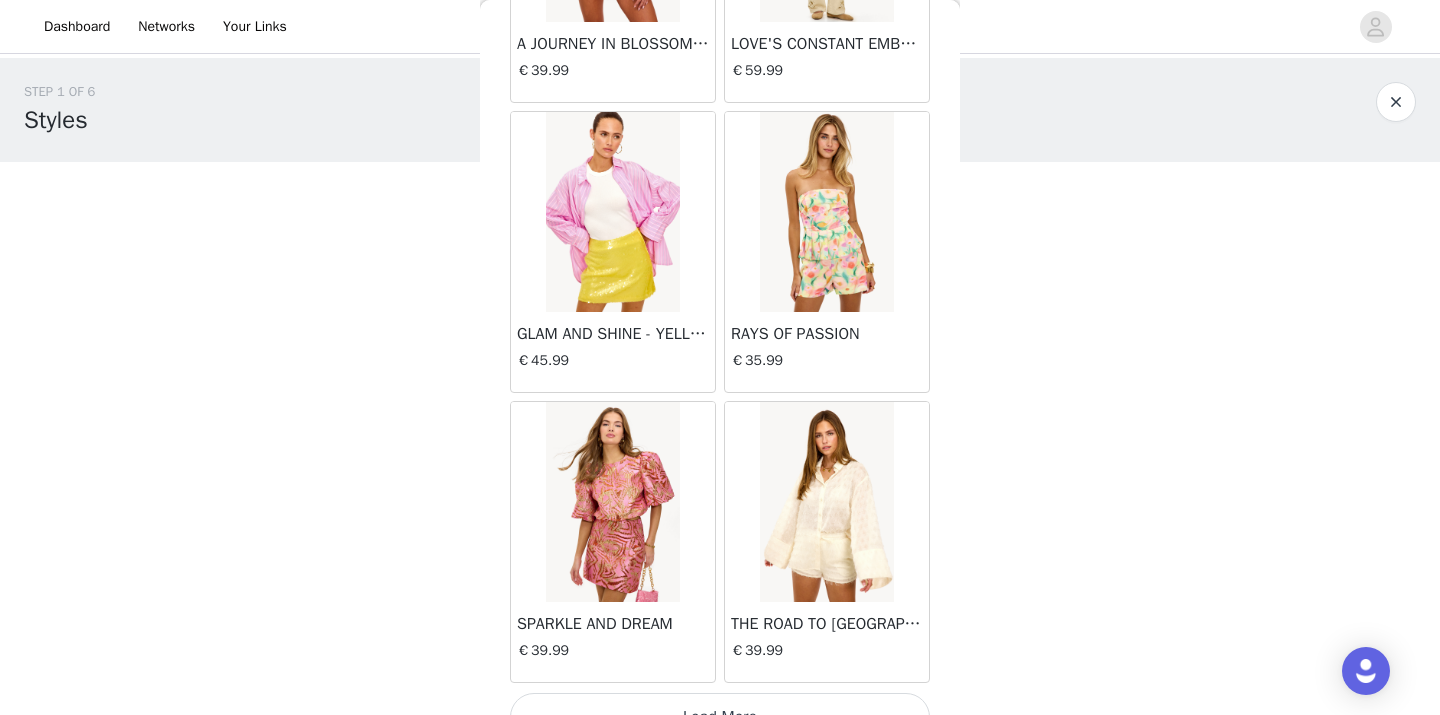 scroll, scrollTop: 16845, scrollLeft: 0, axis: vertical 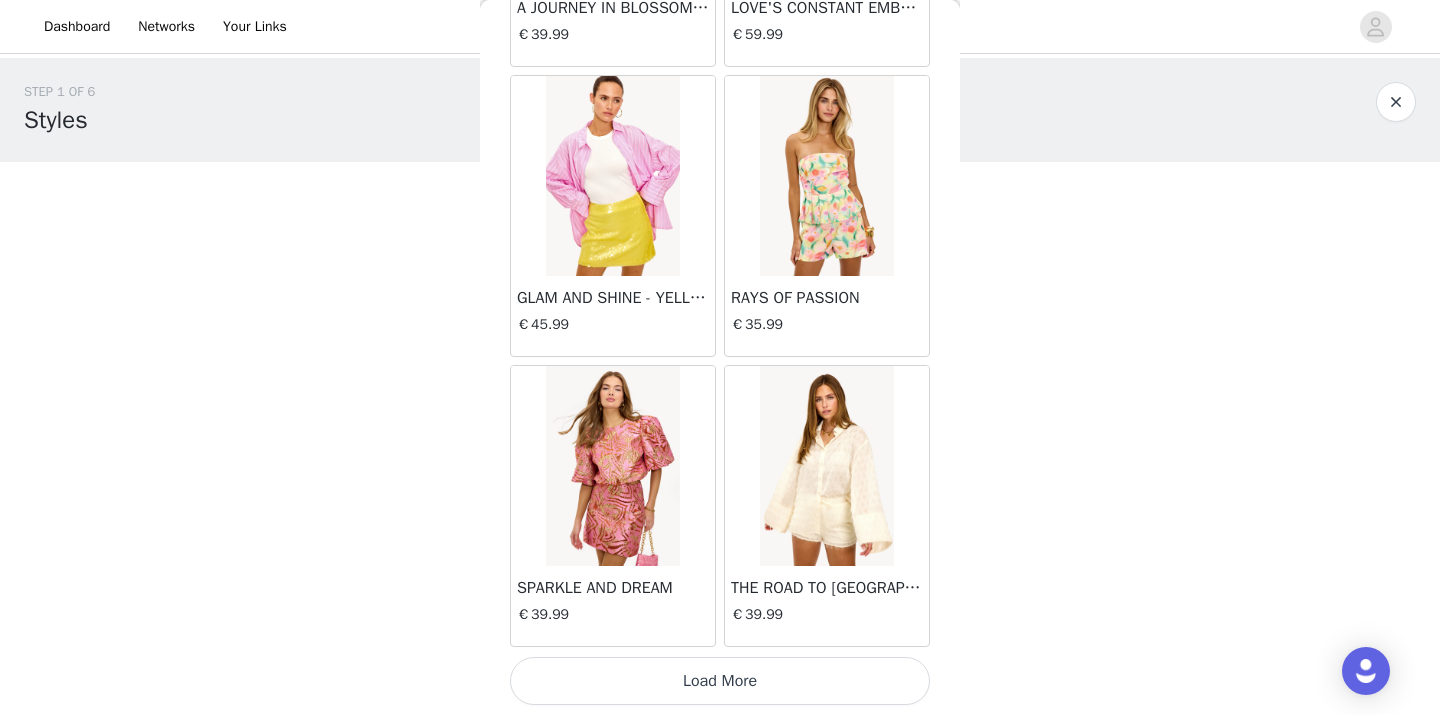 click on "Load More" at bounding box center (720, 681) 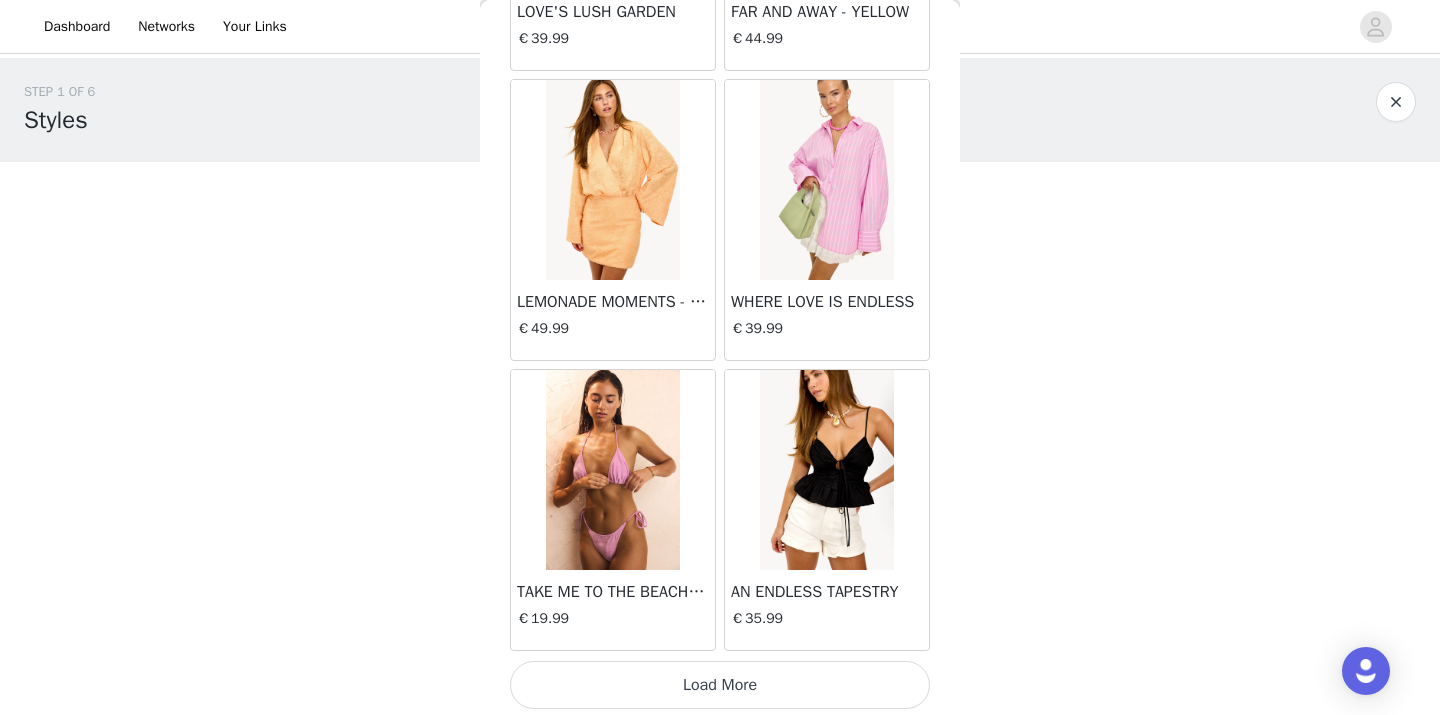 scroll, scrollTop: 19745, scrollLeft: 0, axis: vertical 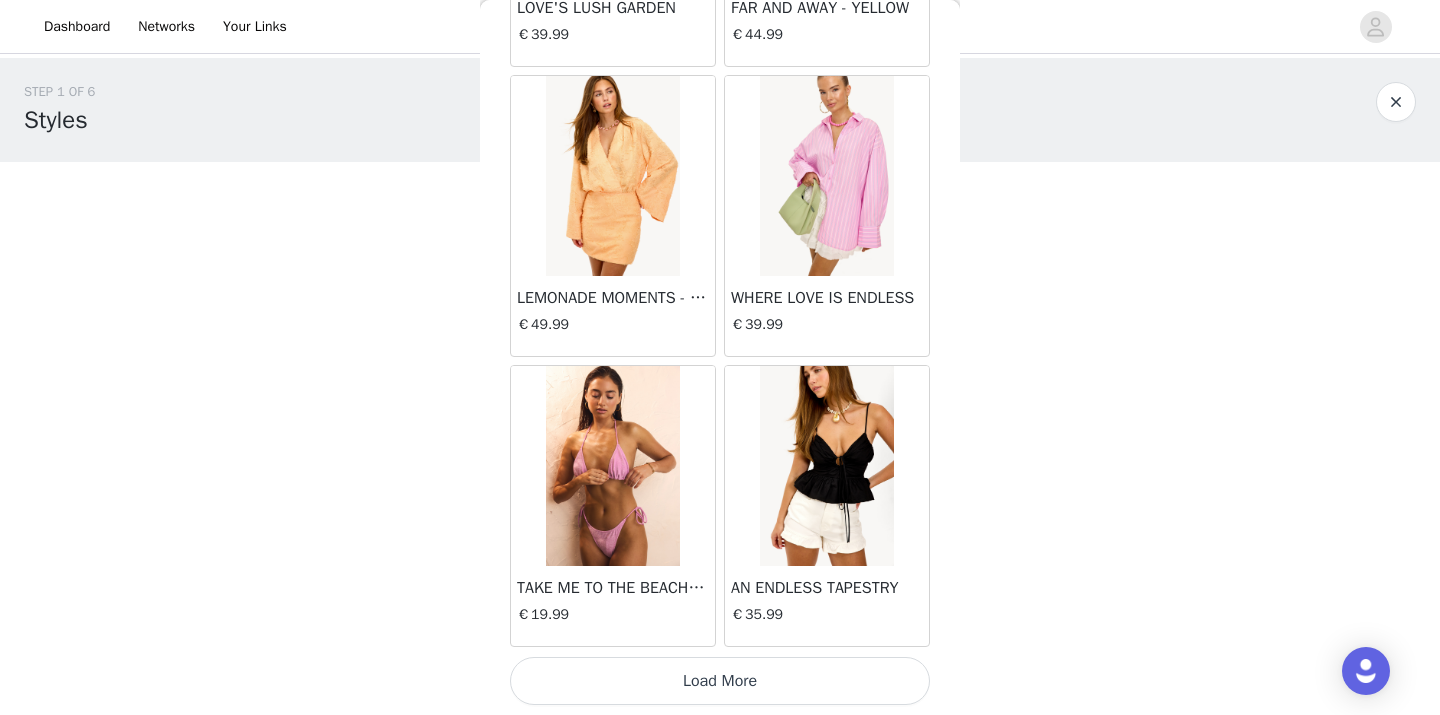 click on "Load More" at bounding box center [720, 681] 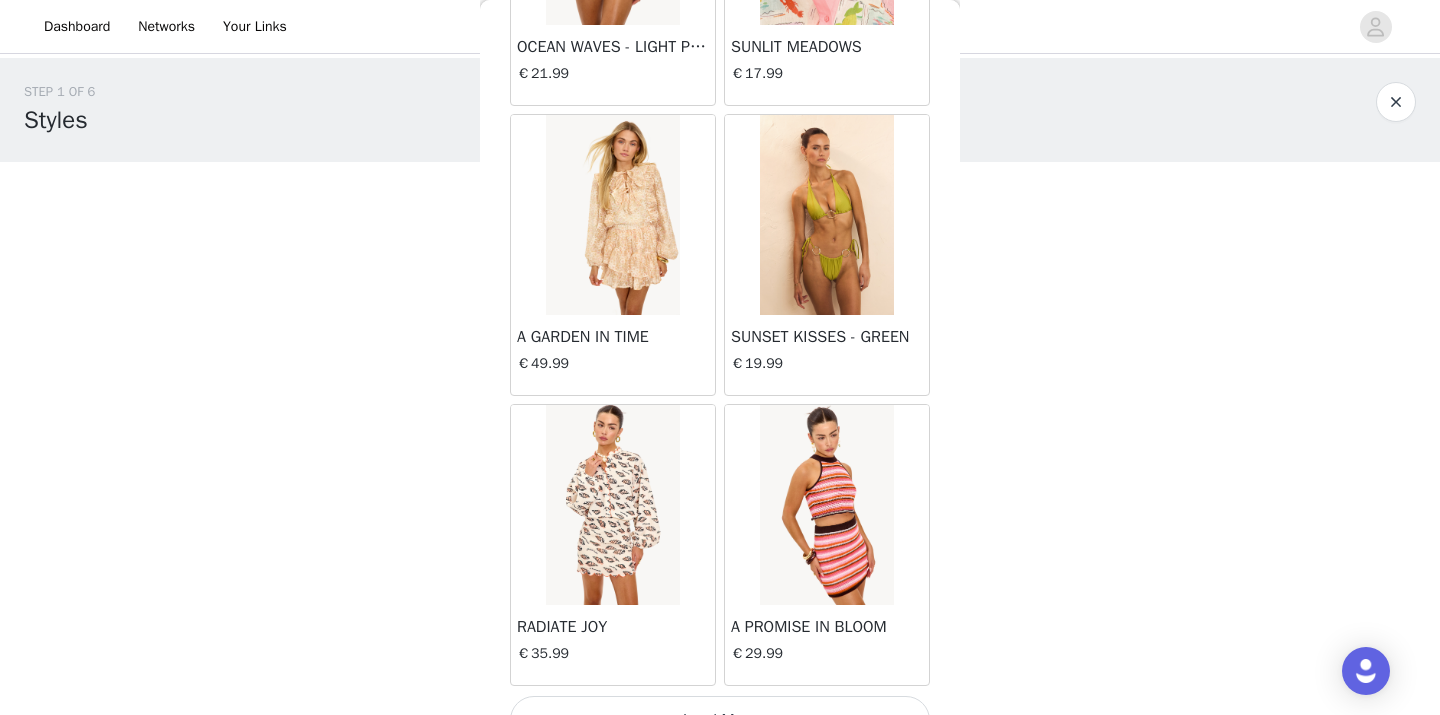 scroll, scrollTop: 22645, scrollLeft: 0, axis: vertical 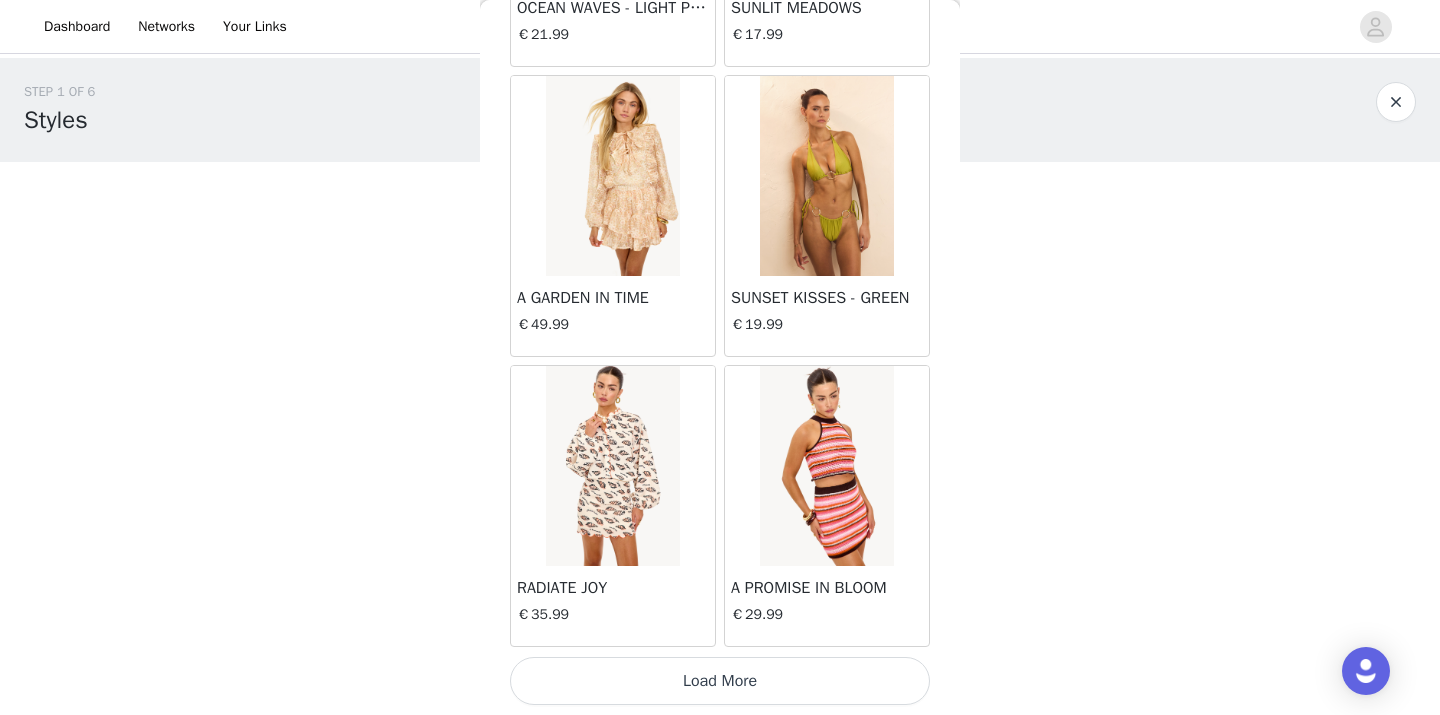 click on "Load More" at bounding box center [720, 681] 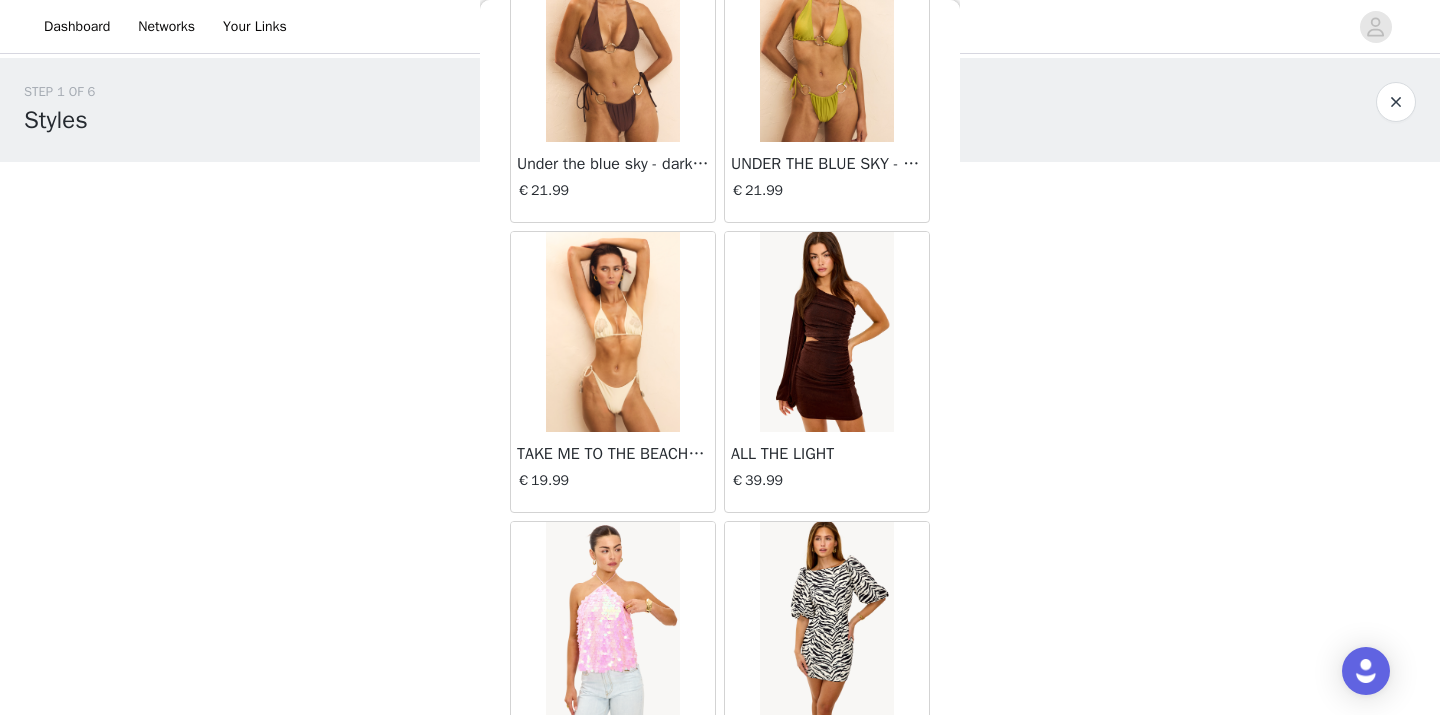 scroll, scrollTop: 23661, scrollLeft: 0, axis: vertical 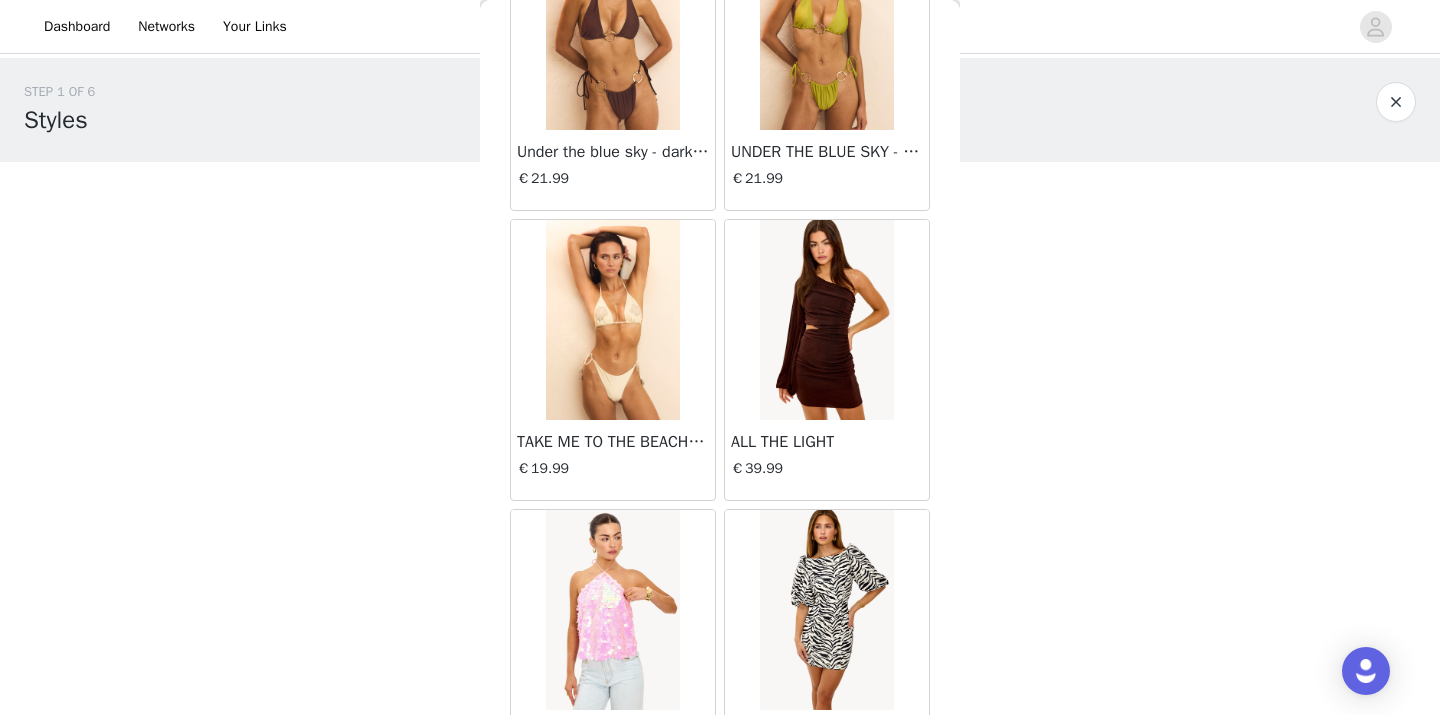 click at bounding box center [826, 320] 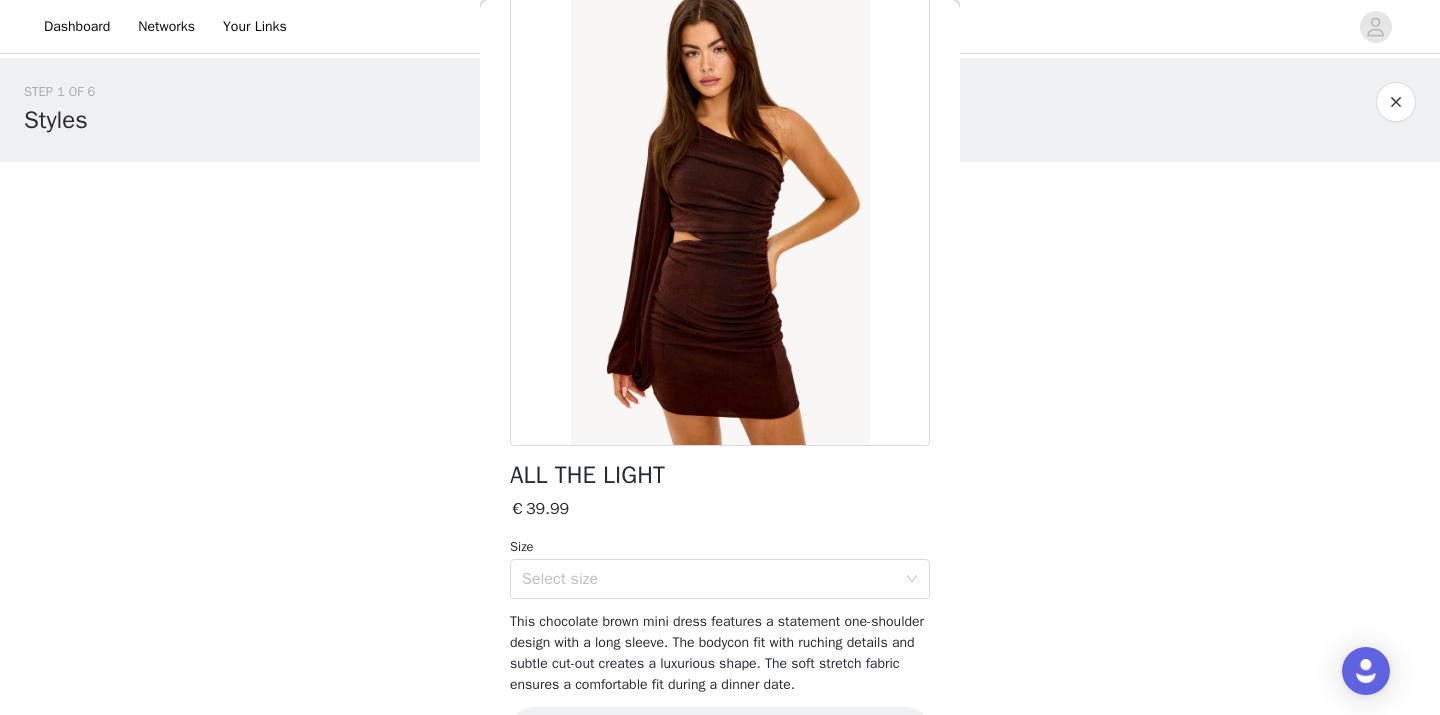 scroll, scrollTop: 112, scrollLeft: 0, axis: vertical 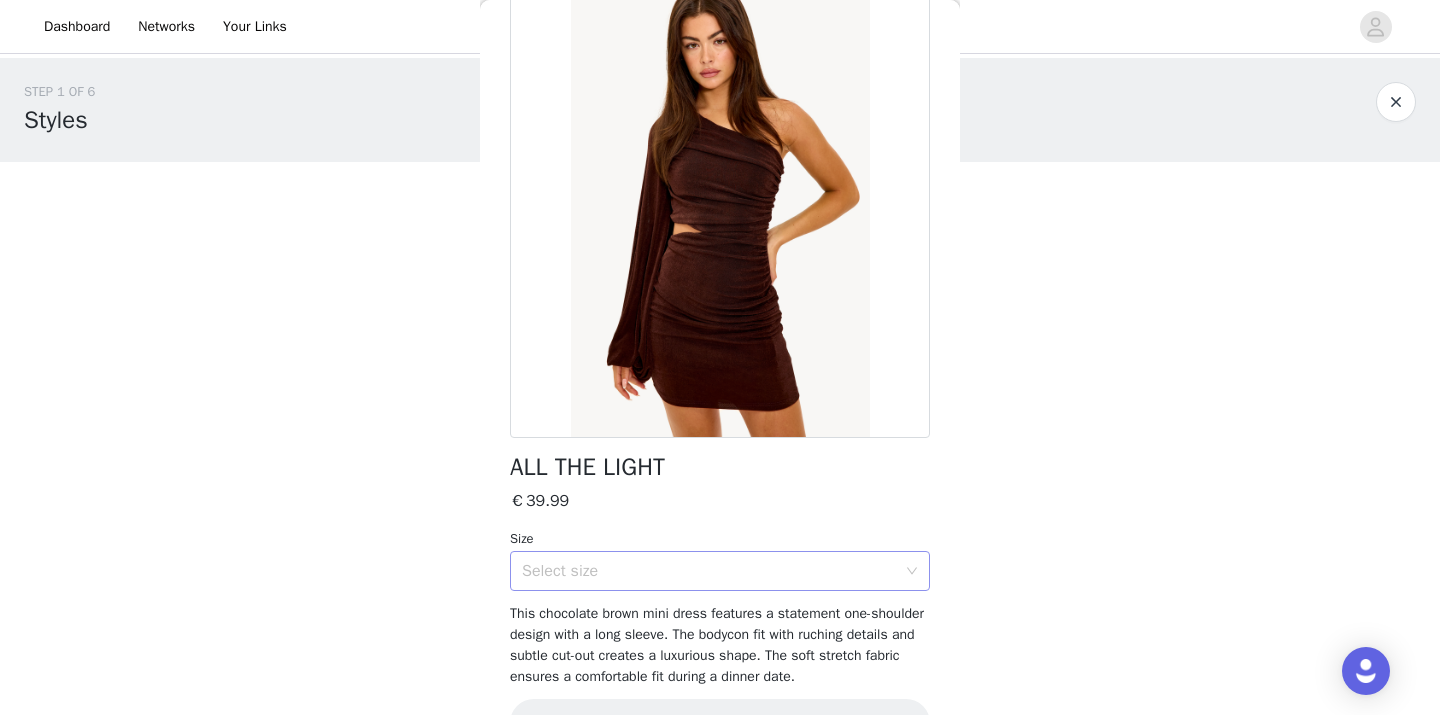 click on "Select size" at bounding box center [713, 571] 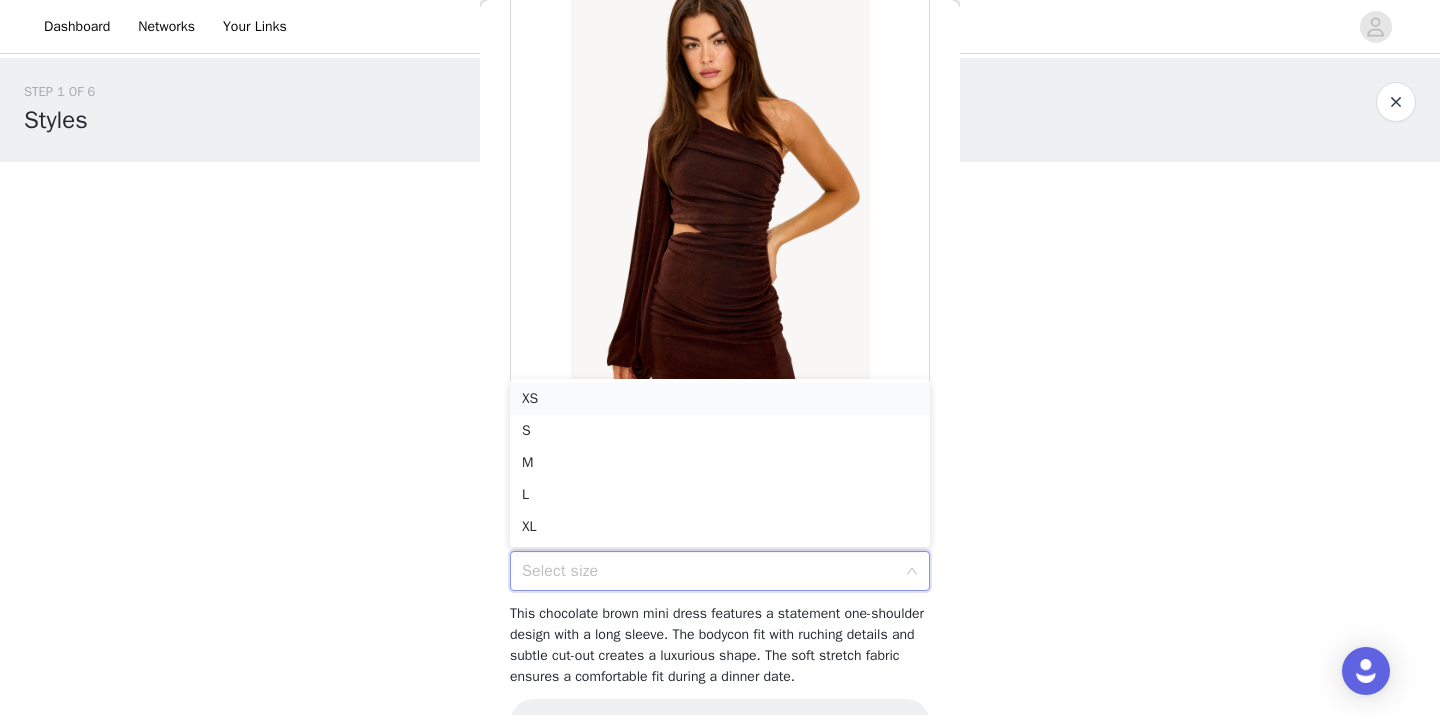 click on "XS" at bounding box center [720, 399] 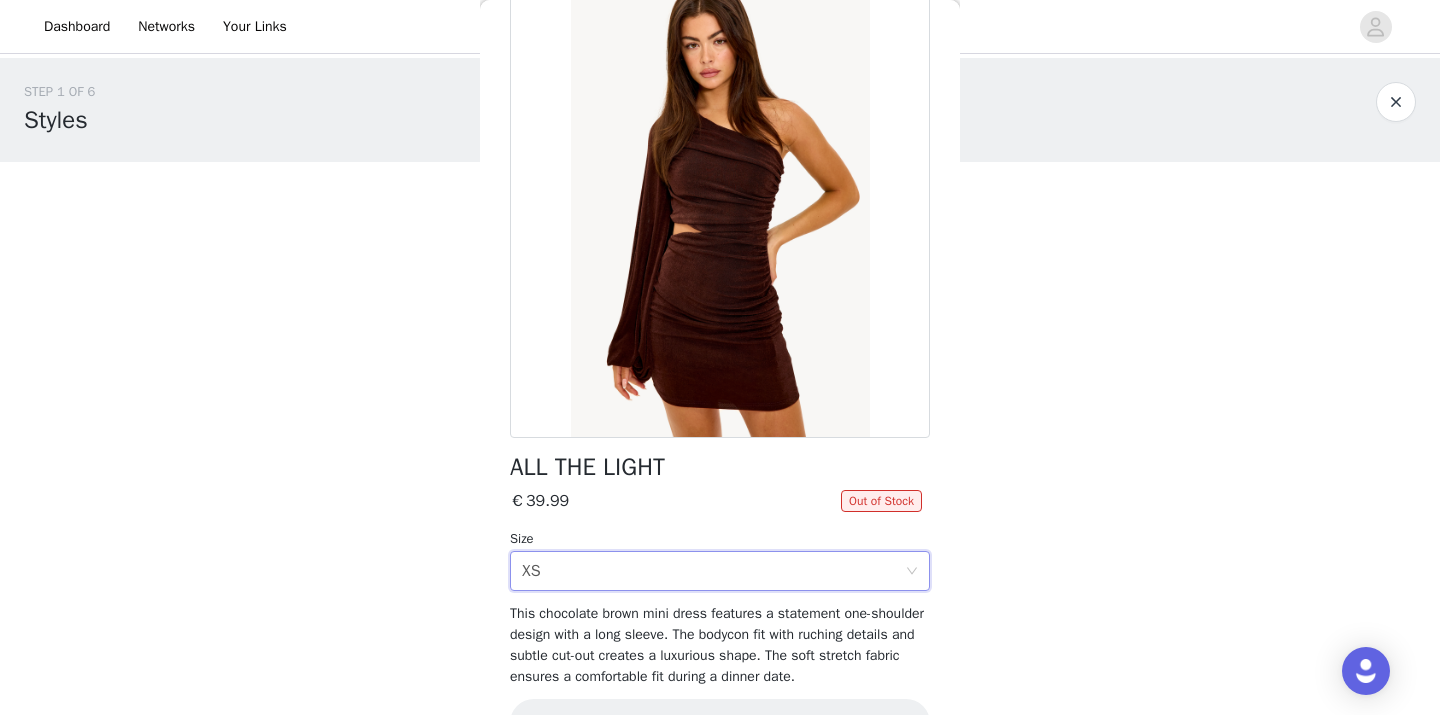 scroll, scrollTop: 0, scrollLeft: 0, axis: both 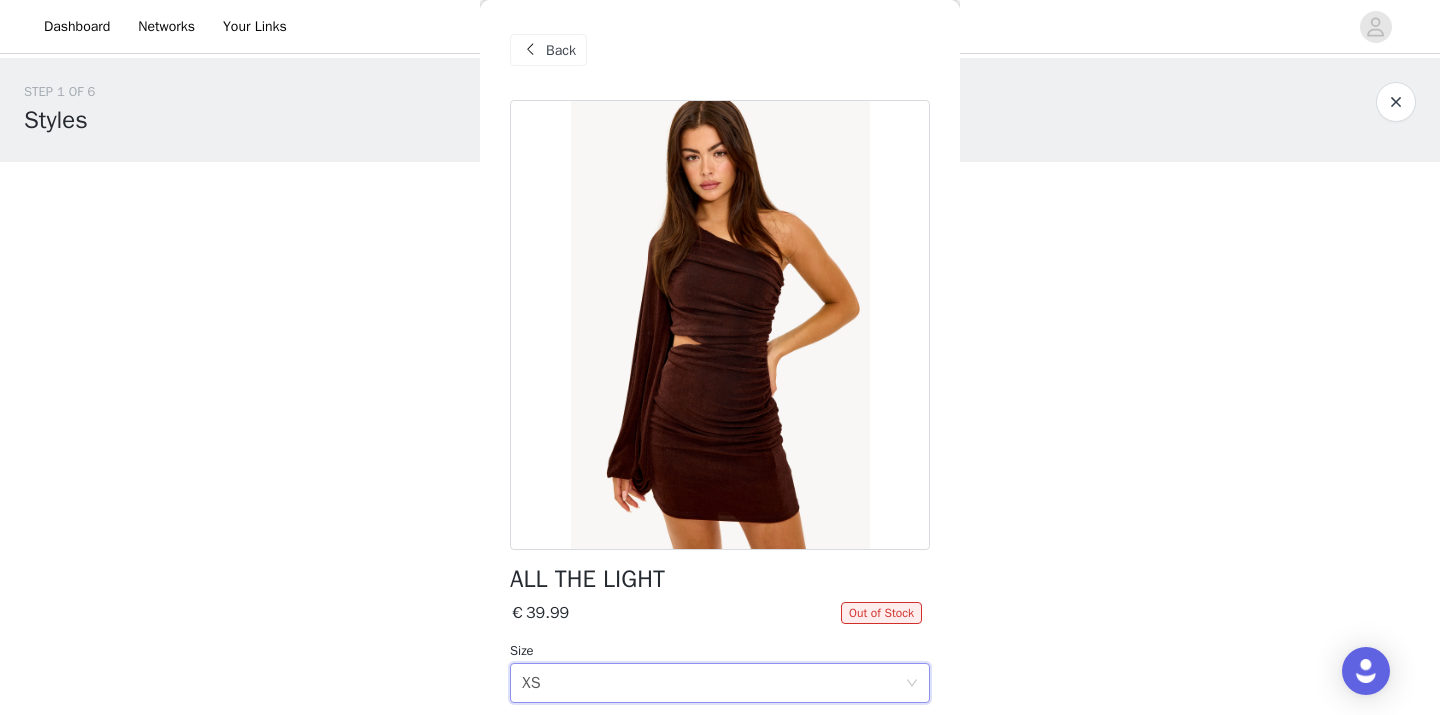 click on "Back" at bounding box center (561, 50) 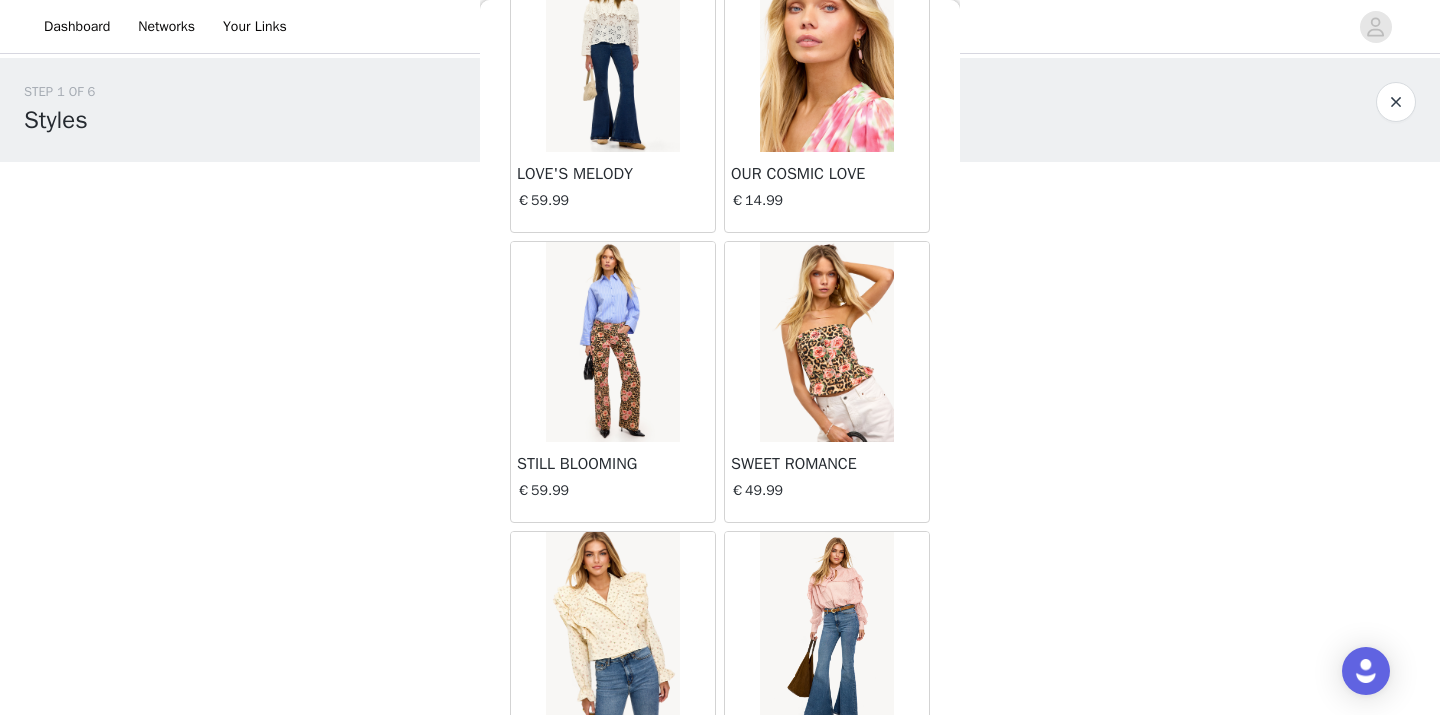 scroll, scrollTop: 2145, scrollLeft: 0, axis: vertical 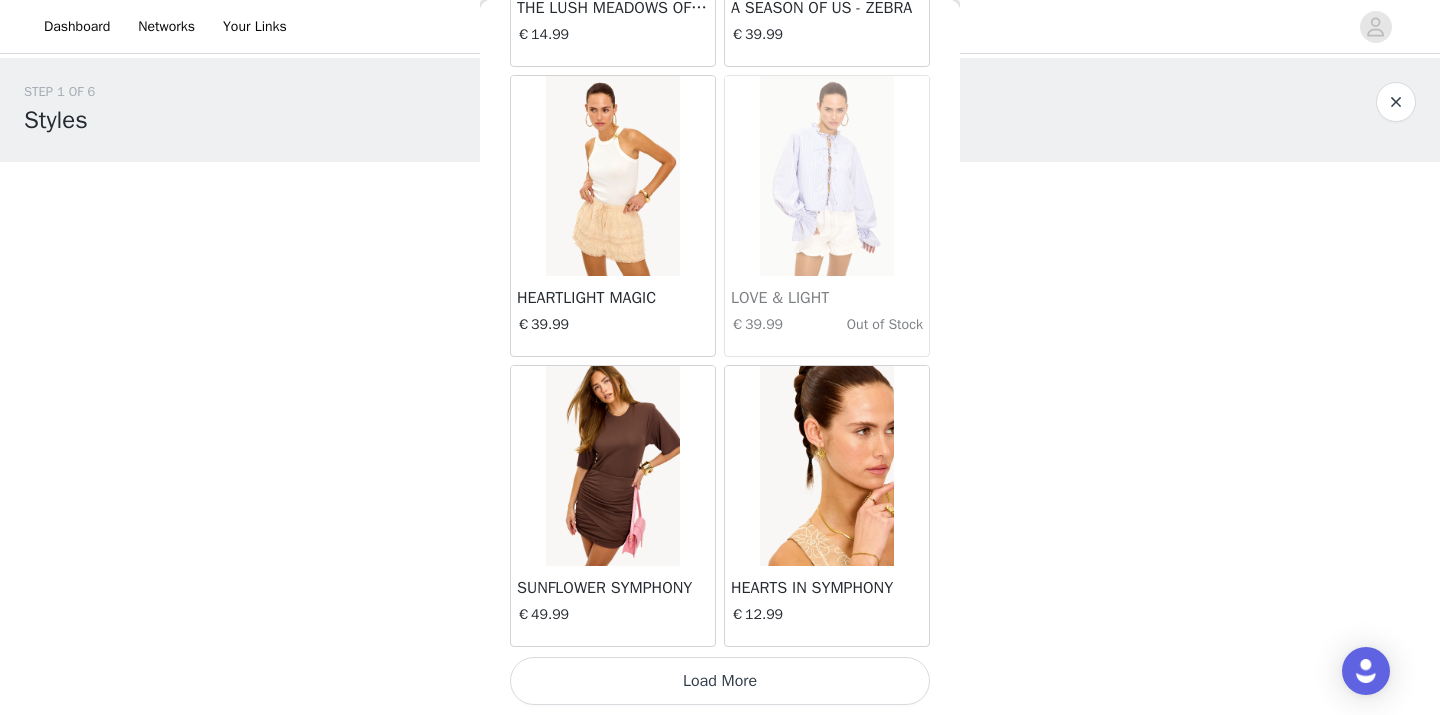 click on "Load More" at bounding box center [720, 681] 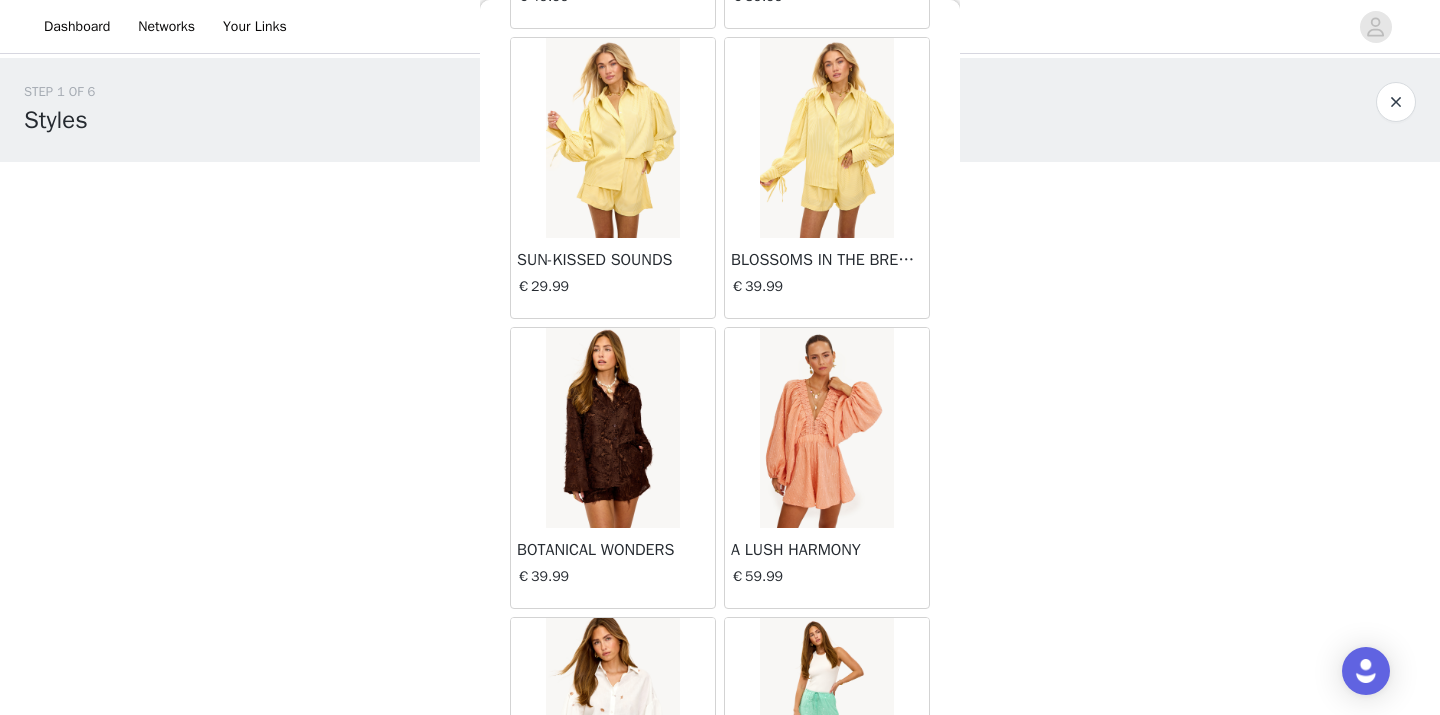 scroll, scrollTop: 27442, scrollLeft: 0, axis: vertical 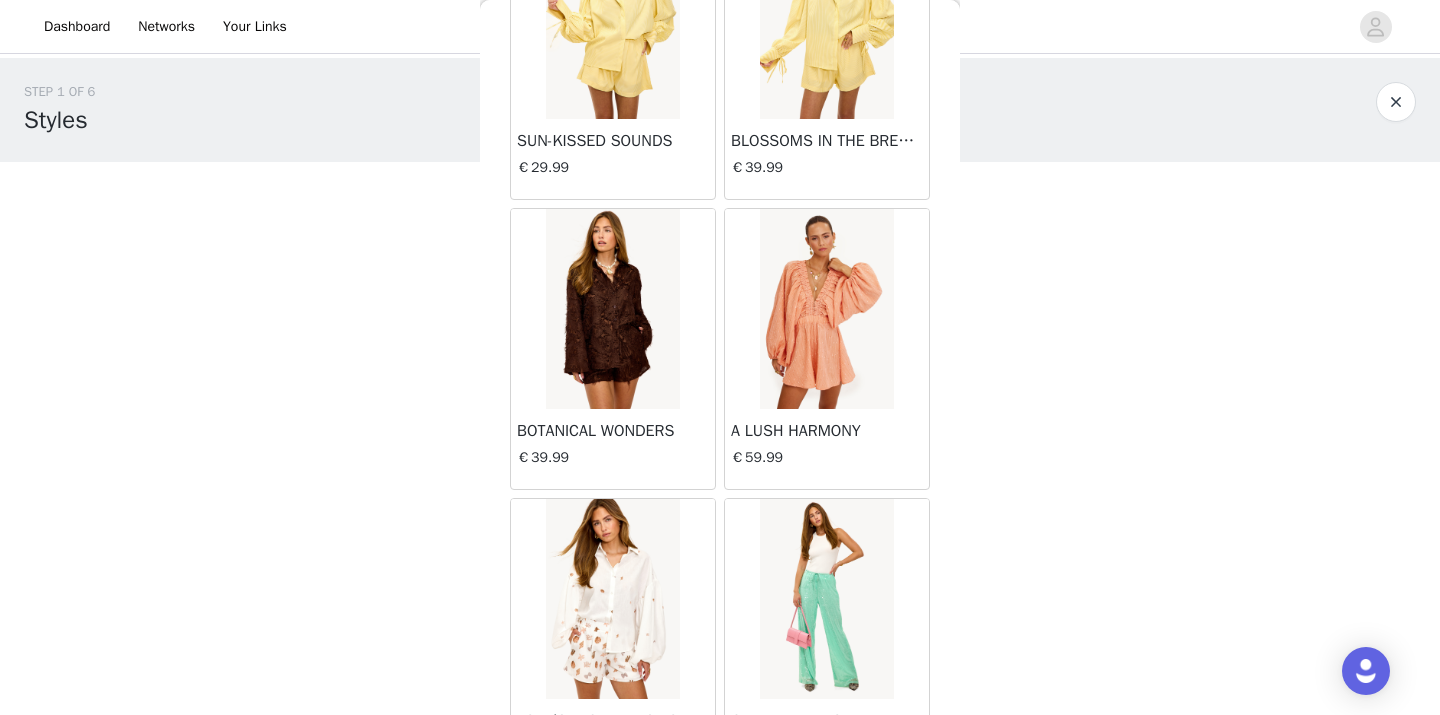 click at bounding box center [612, 309] 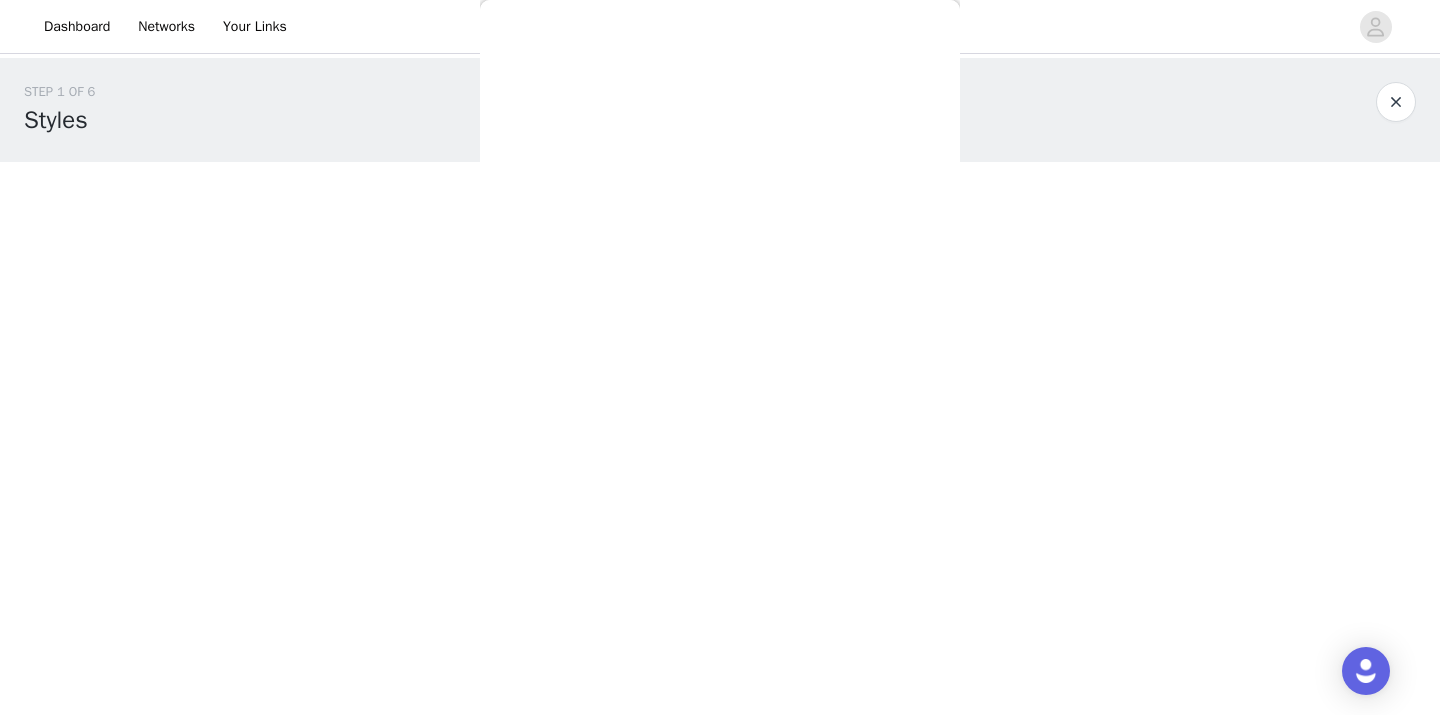 scroll, scrollTop: 0, scrollLeft: 0, axis: both 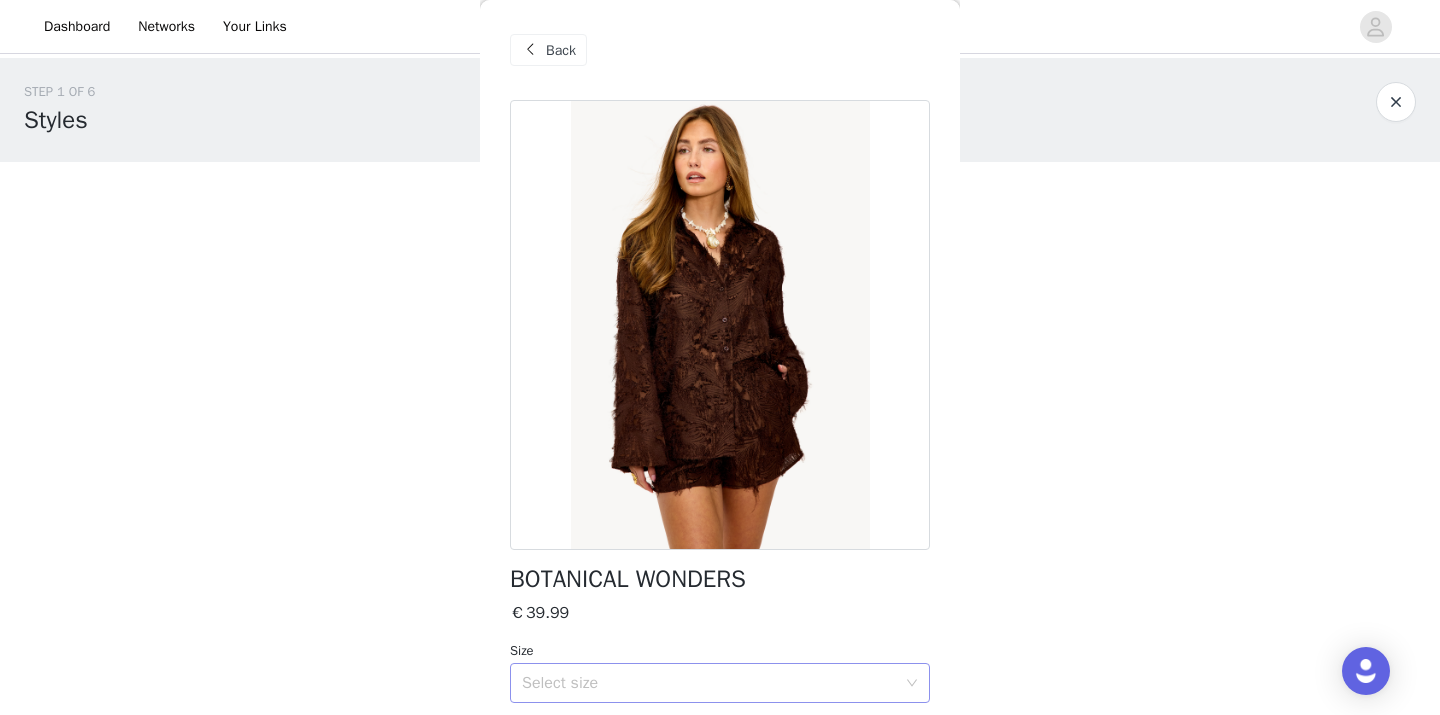 click on "Select size" at bounding box center [709, 683] 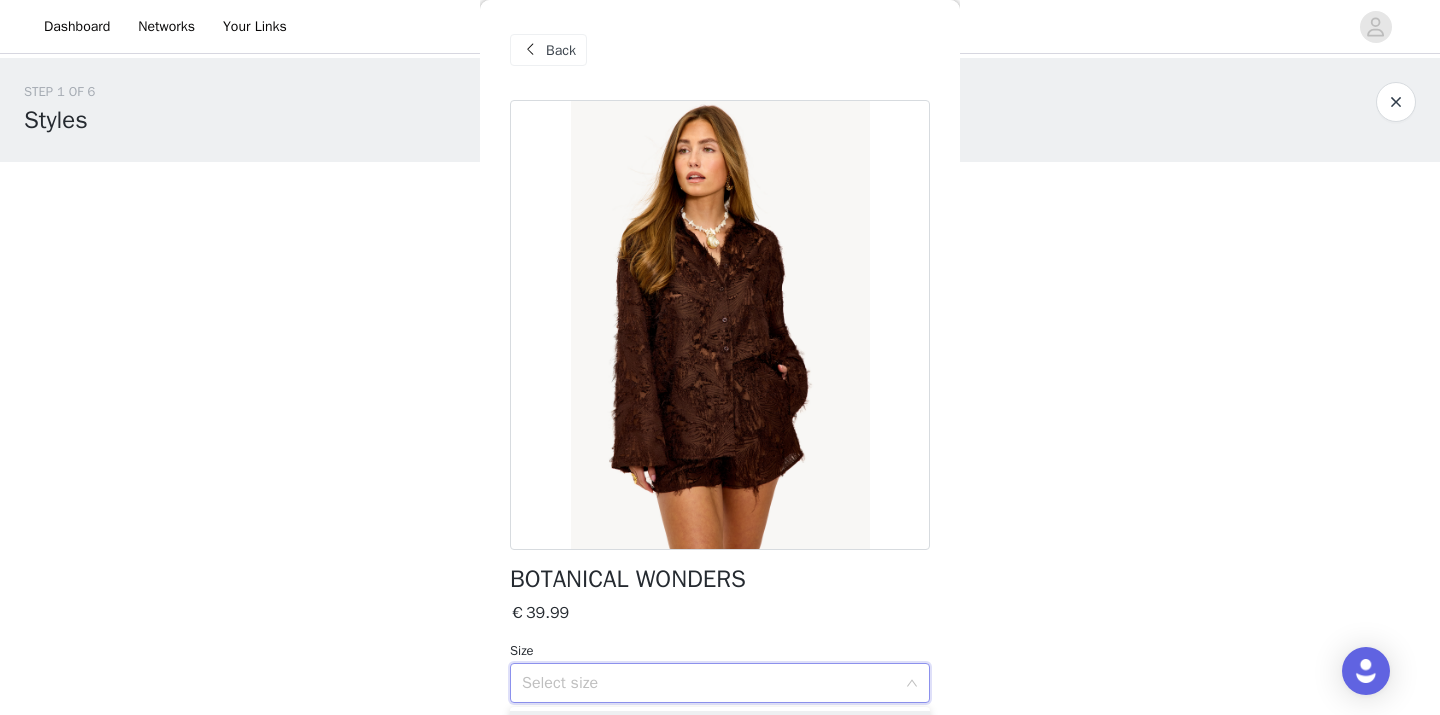 scroll, scrollTop: 209, scrollLeft: 0, axis: vertical 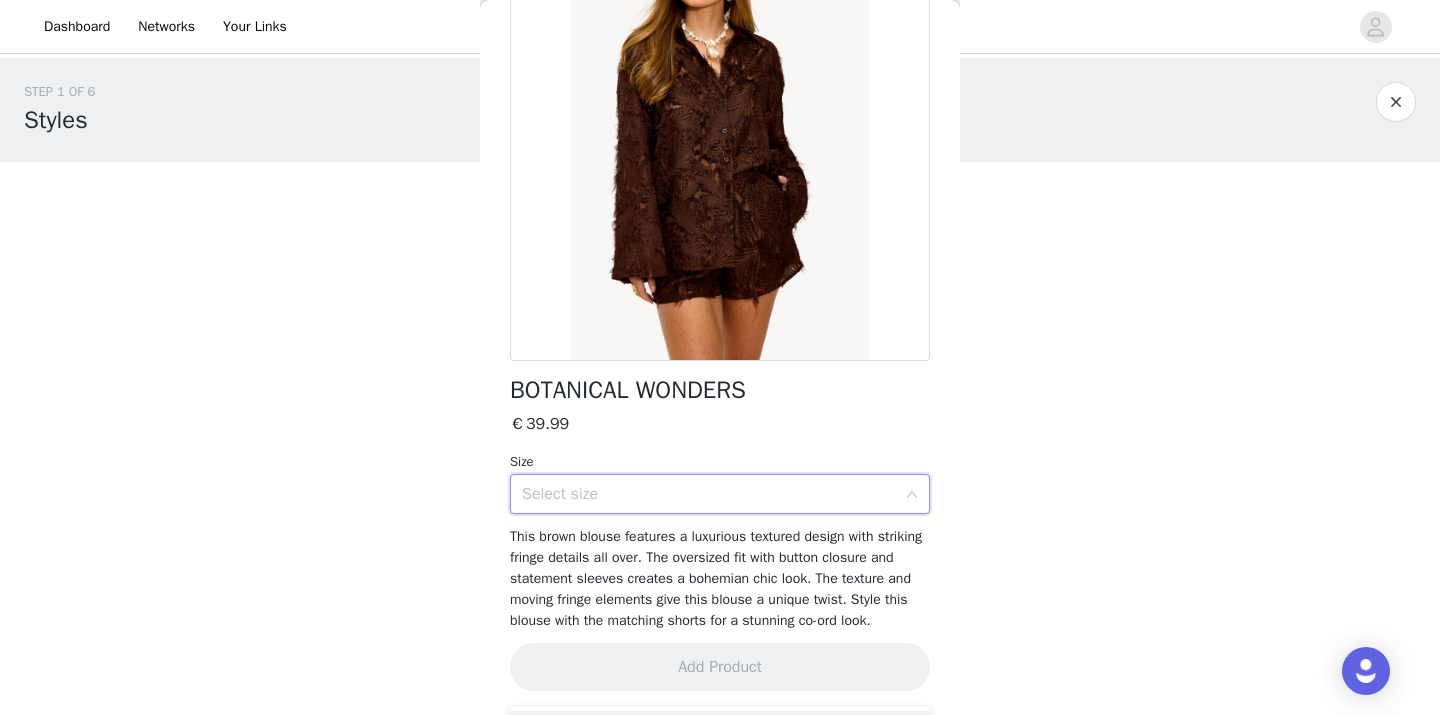 click on "Select size" at bounding box center [709, 494] 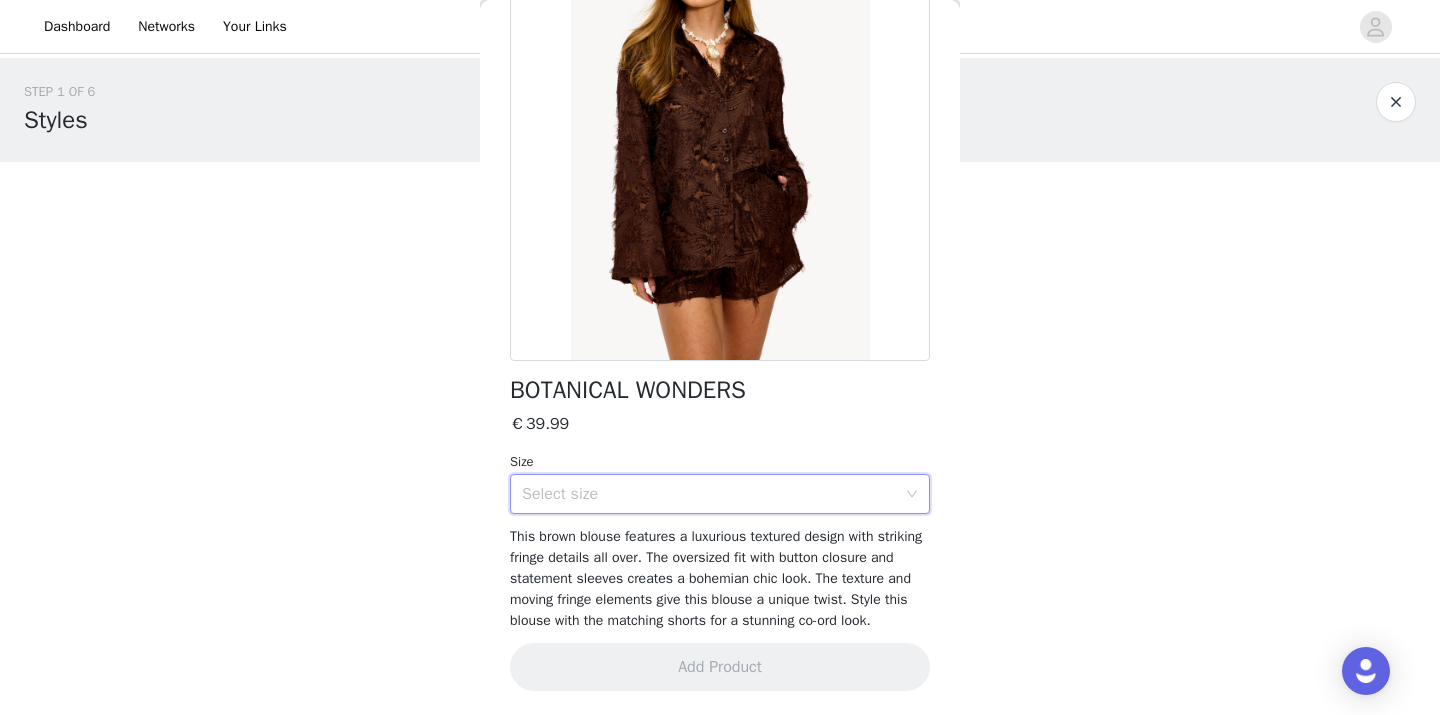 click on "Select size" at bounding box center (713, 494) 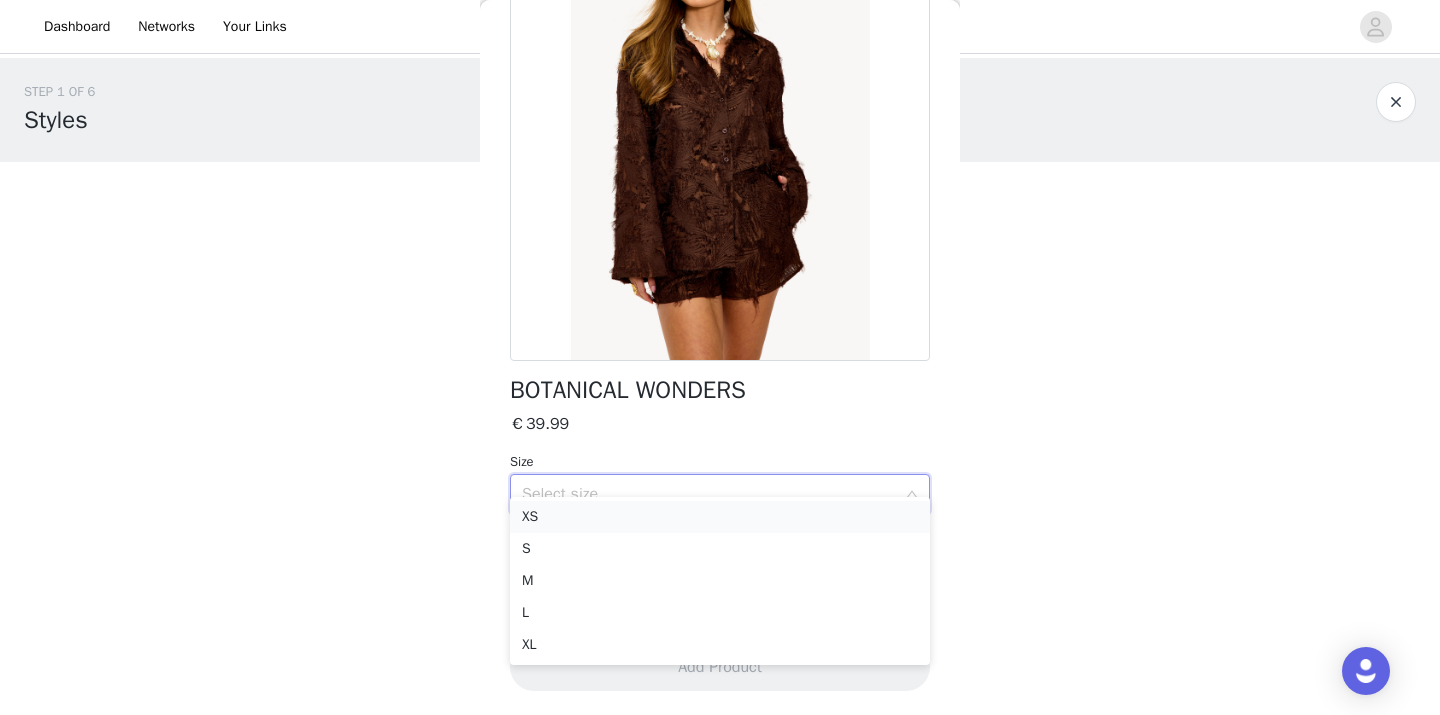 click on "XS" at bounding box center [720, 517] 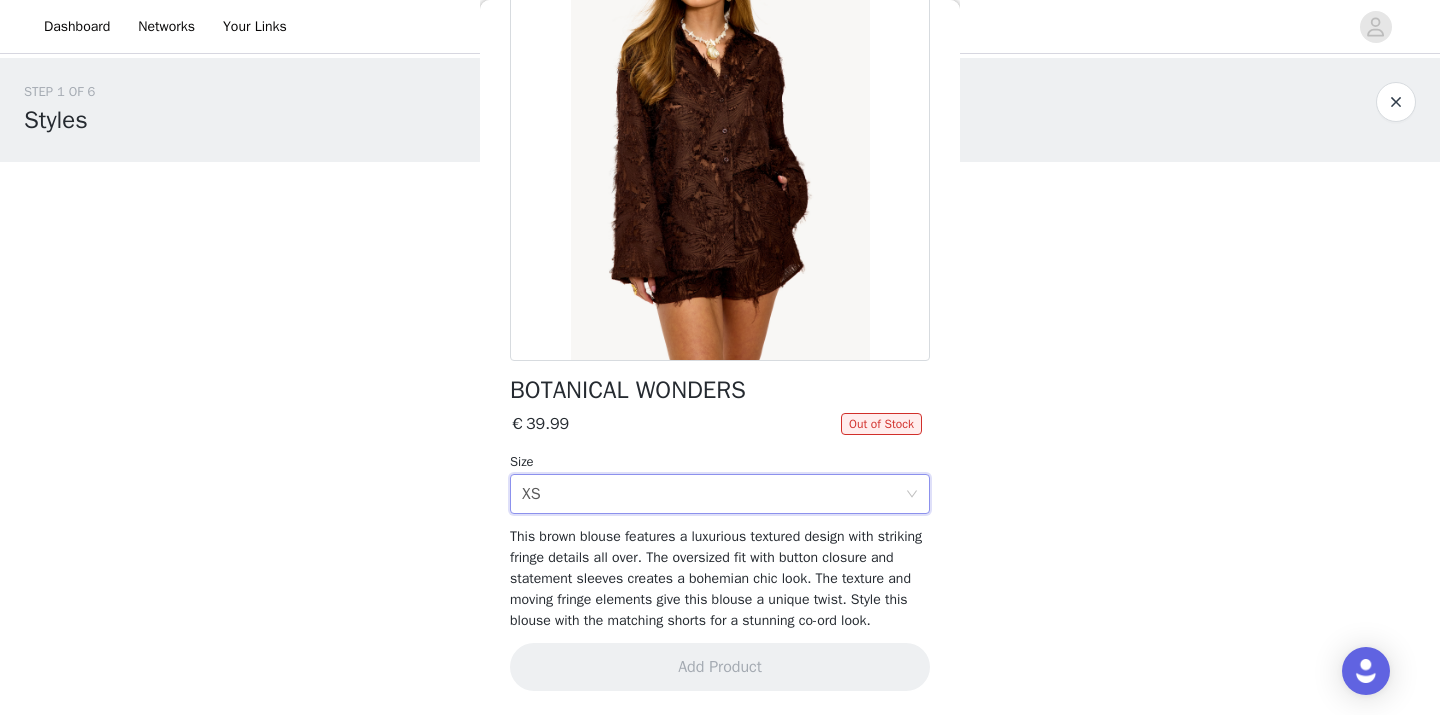 scroll, scrollTop: 40, scrollLeft: 0, axis: vertical 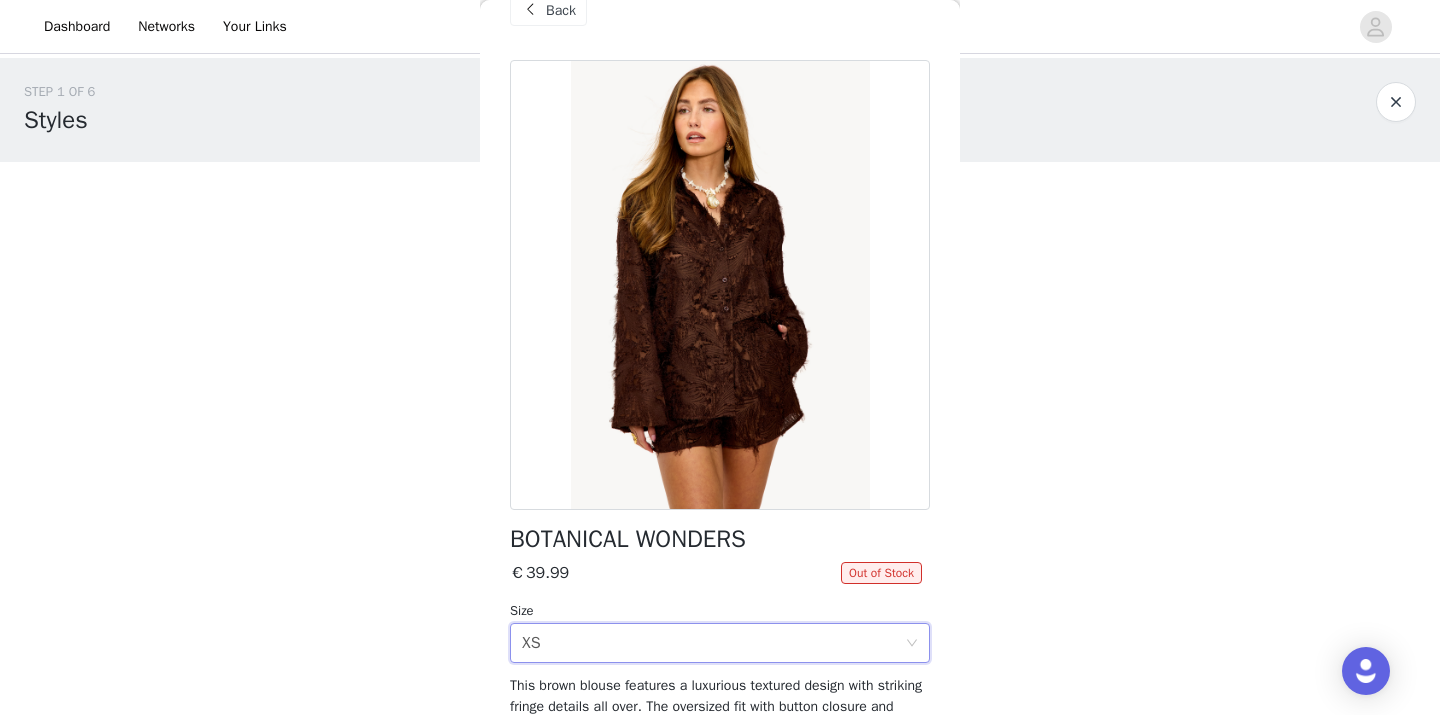 click on "Back" at bounding box center (561, 10) 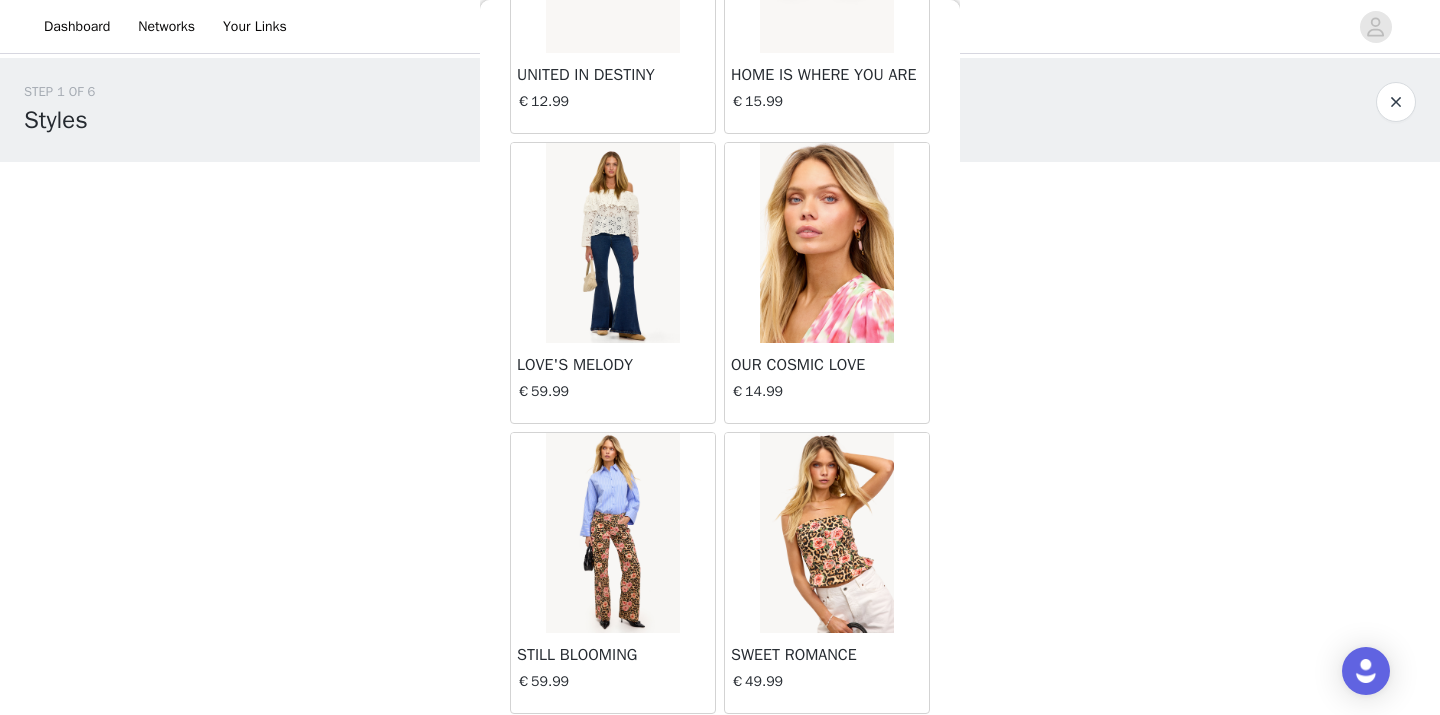 scroll, scrollTop: 2017, scrollLeft: 0, axis: vertical 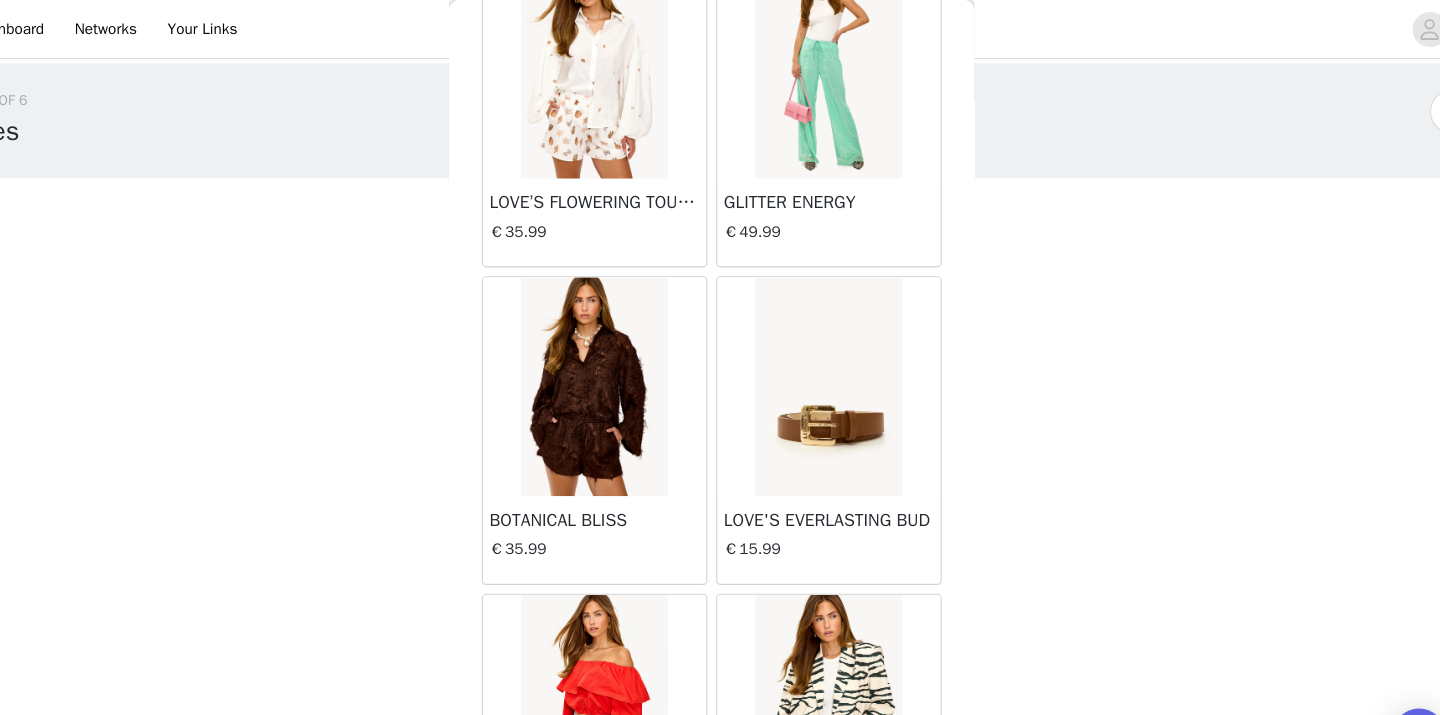 click at bounding box center (826, 63) 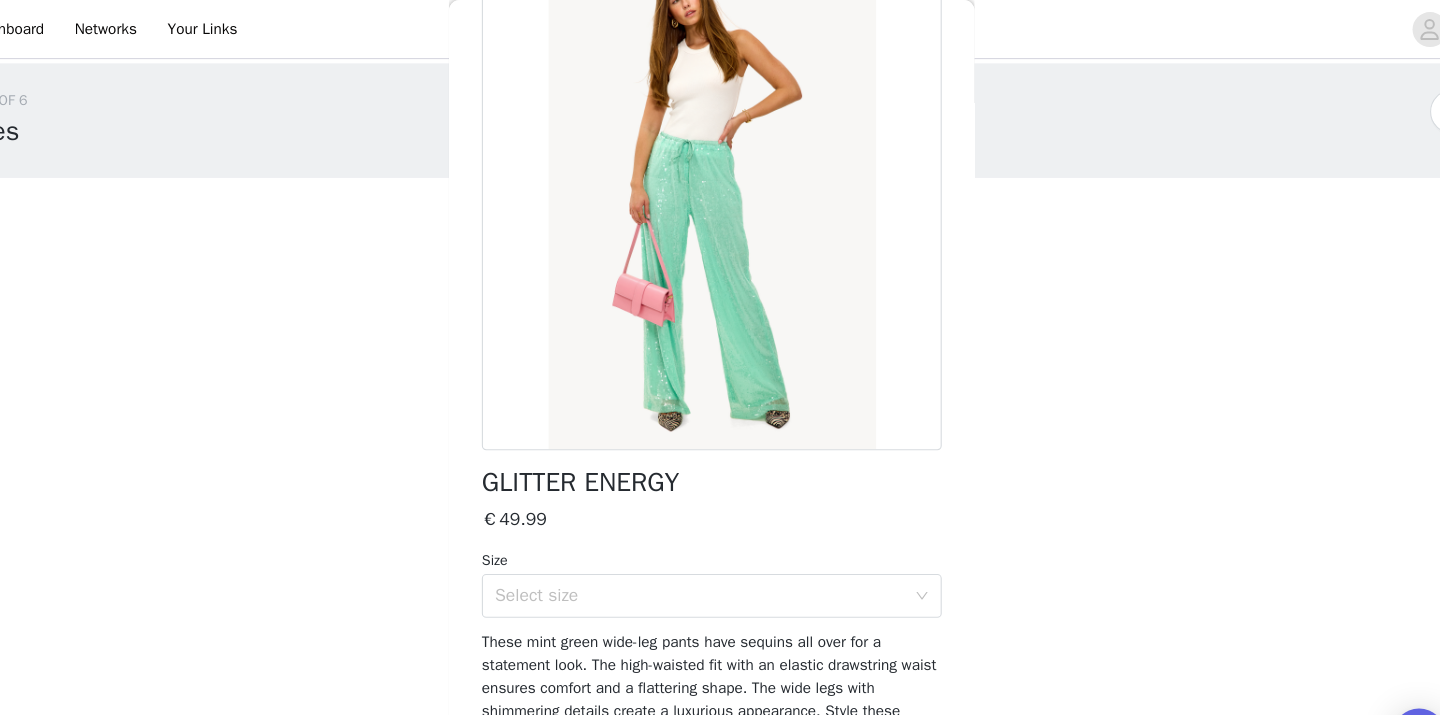 scroll, scrollTop: 209, scrollLeft: 0, axis: vertical 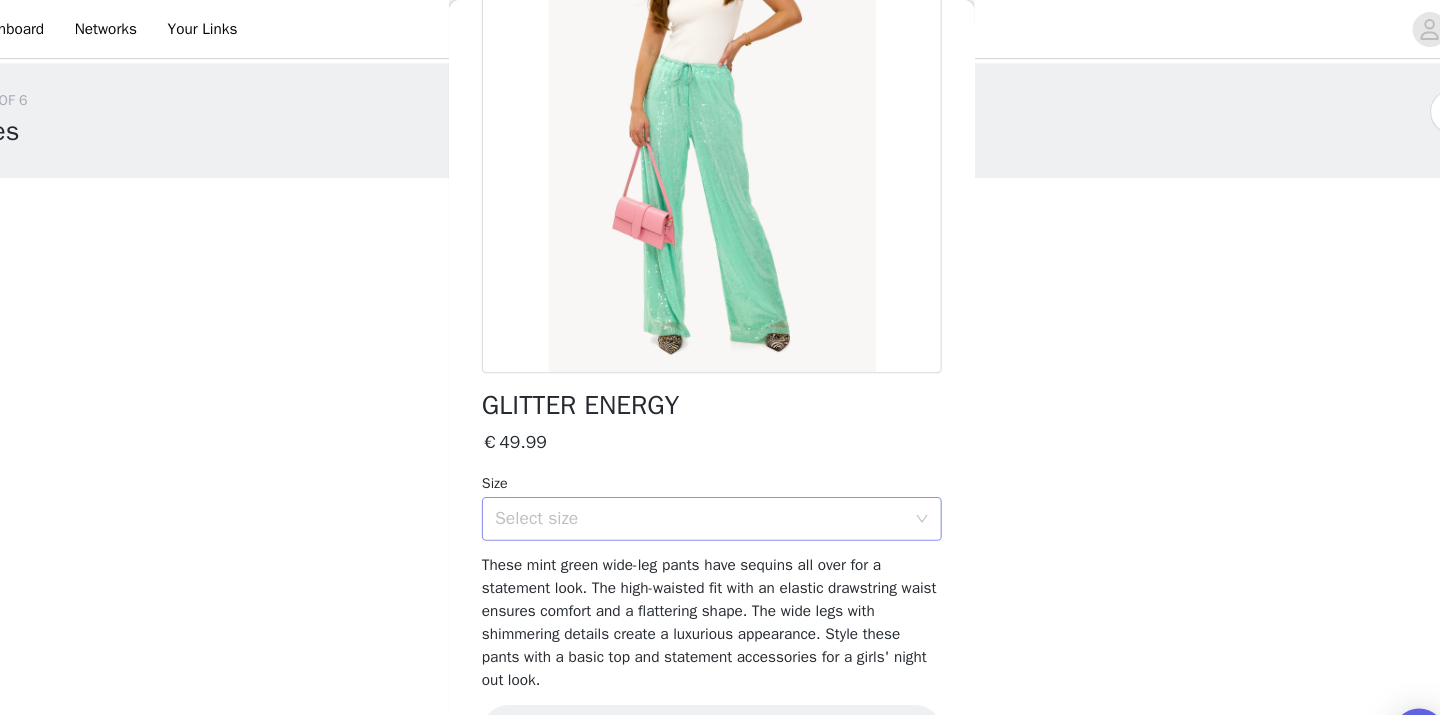 click on "Select size" at bounding box center (709, 474) 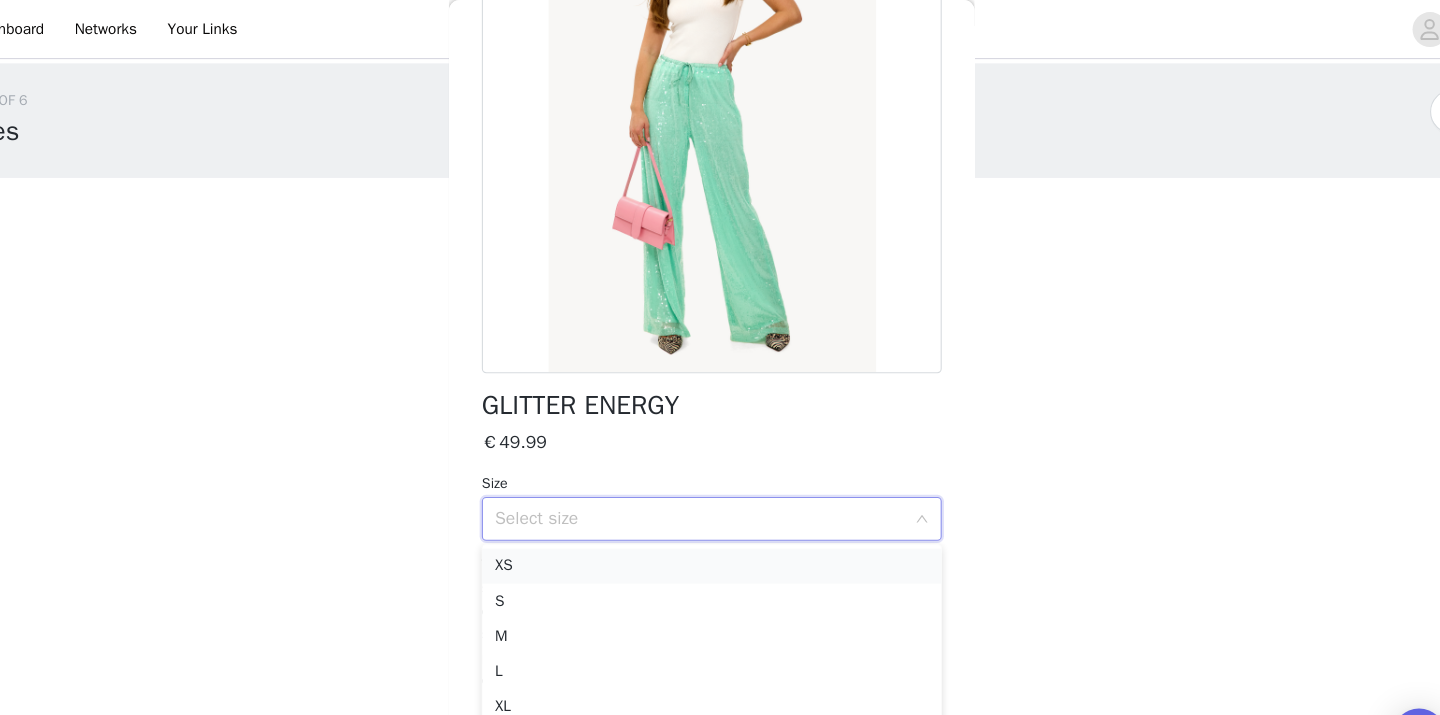 click on "XS" at bounding box center [720, 517] 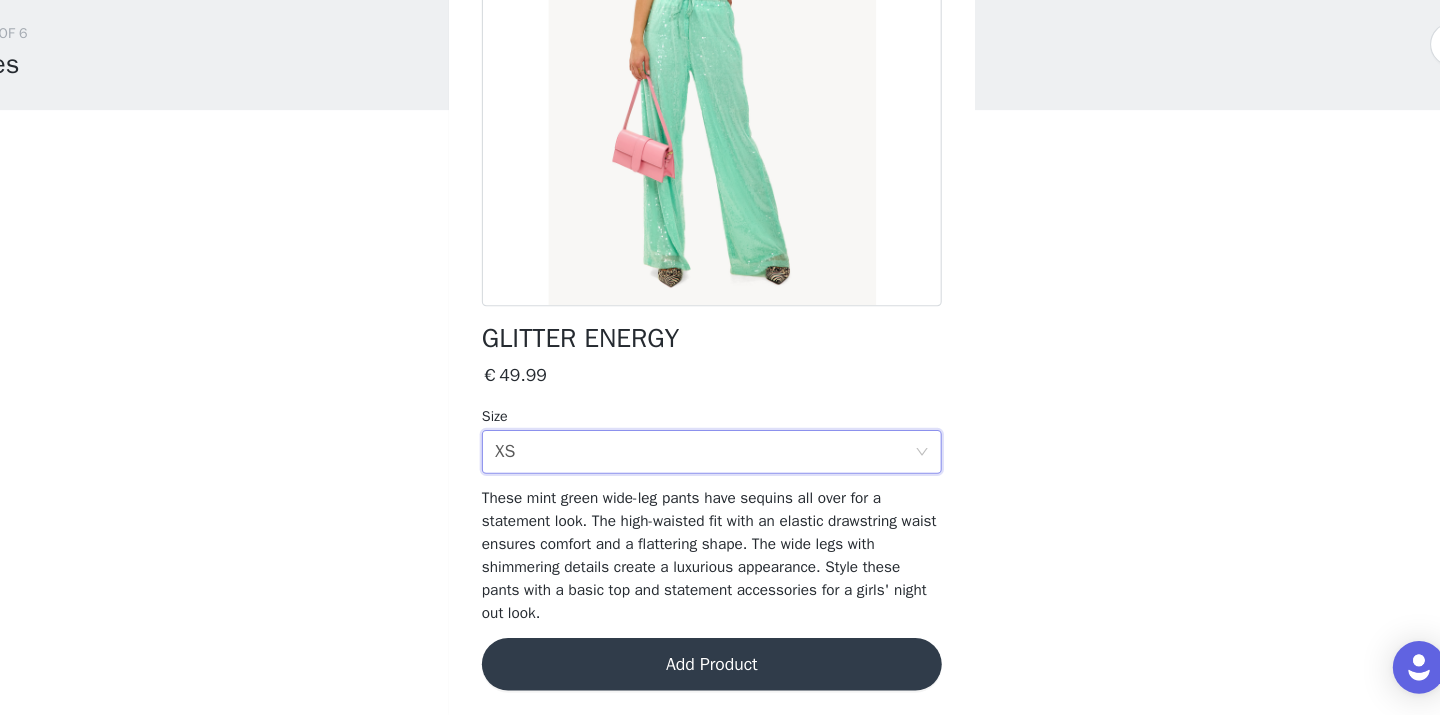 click on "Add Product" at bounding box center (720, 668) 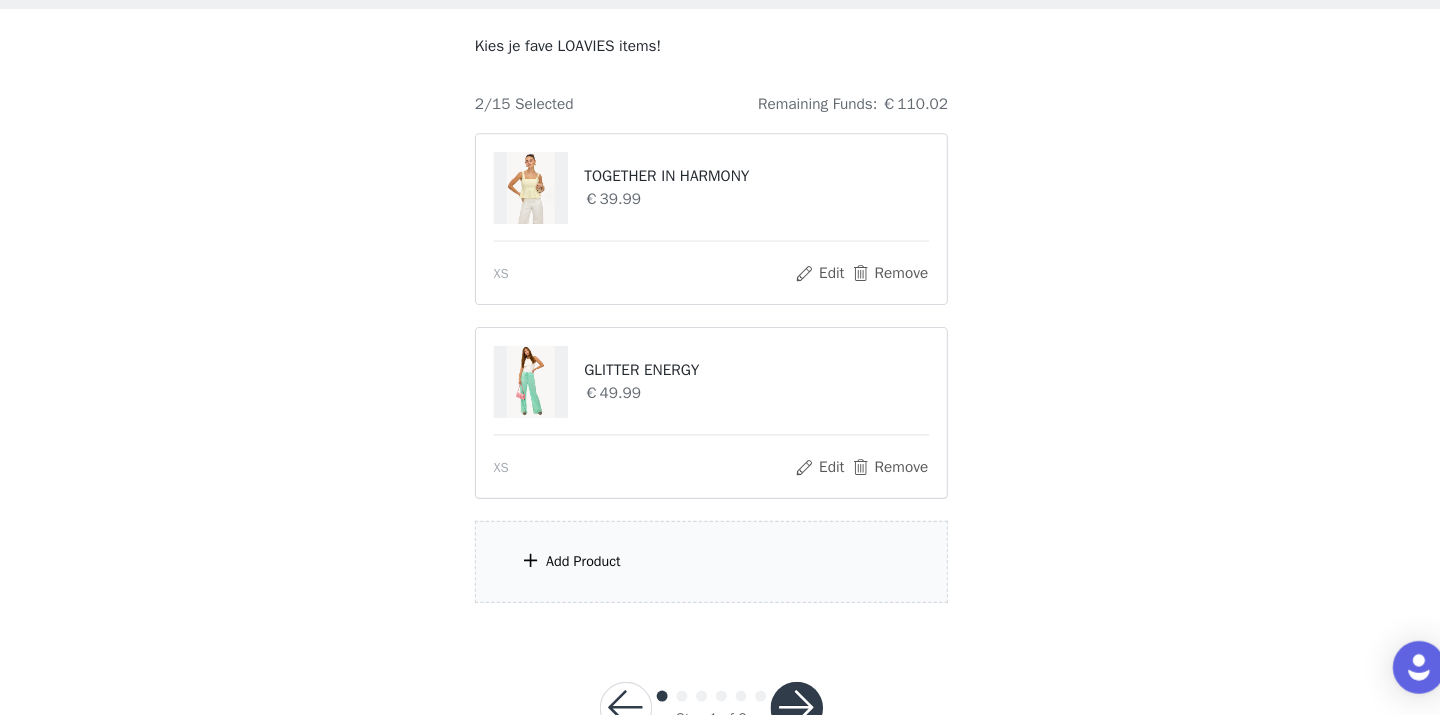 scroll, scrollTop: 157, scrollLeft: 0, axis: vertical 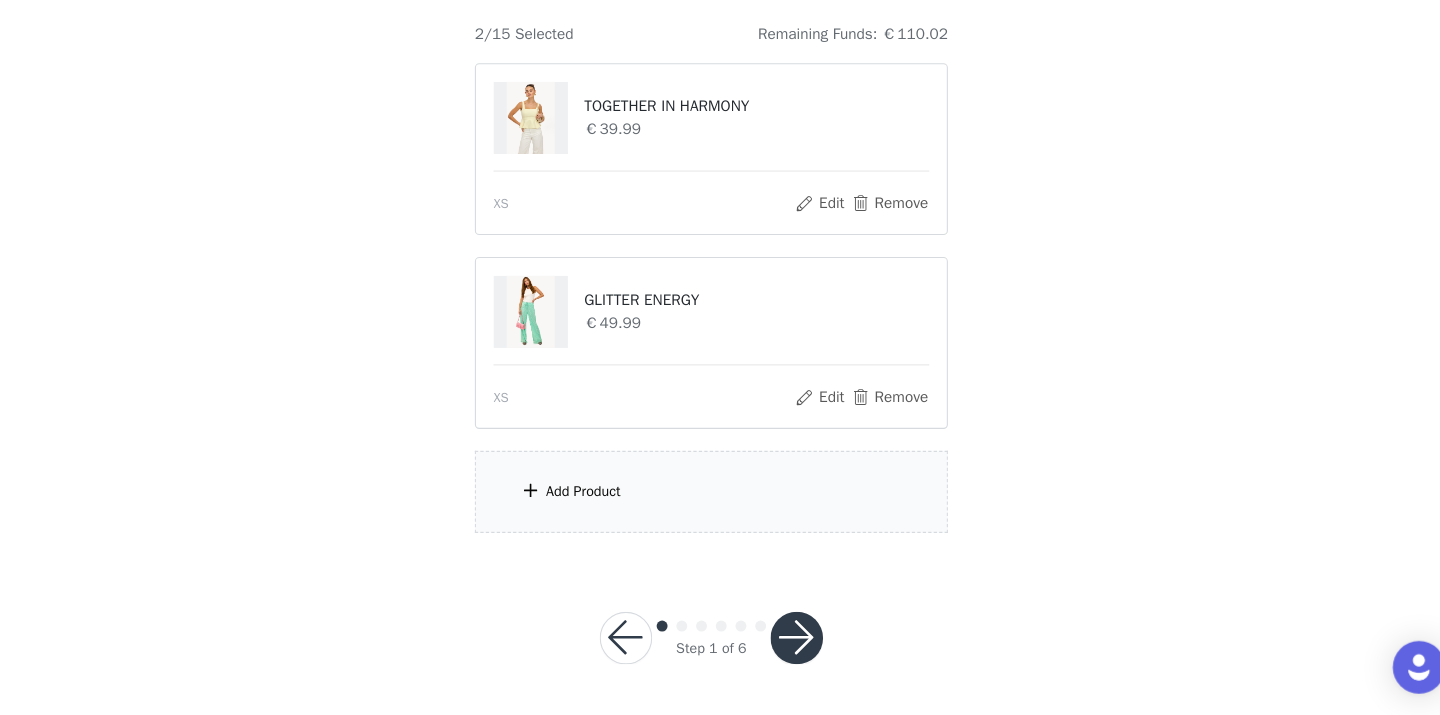 click on "Add Product" at bounding box center [603, 510] 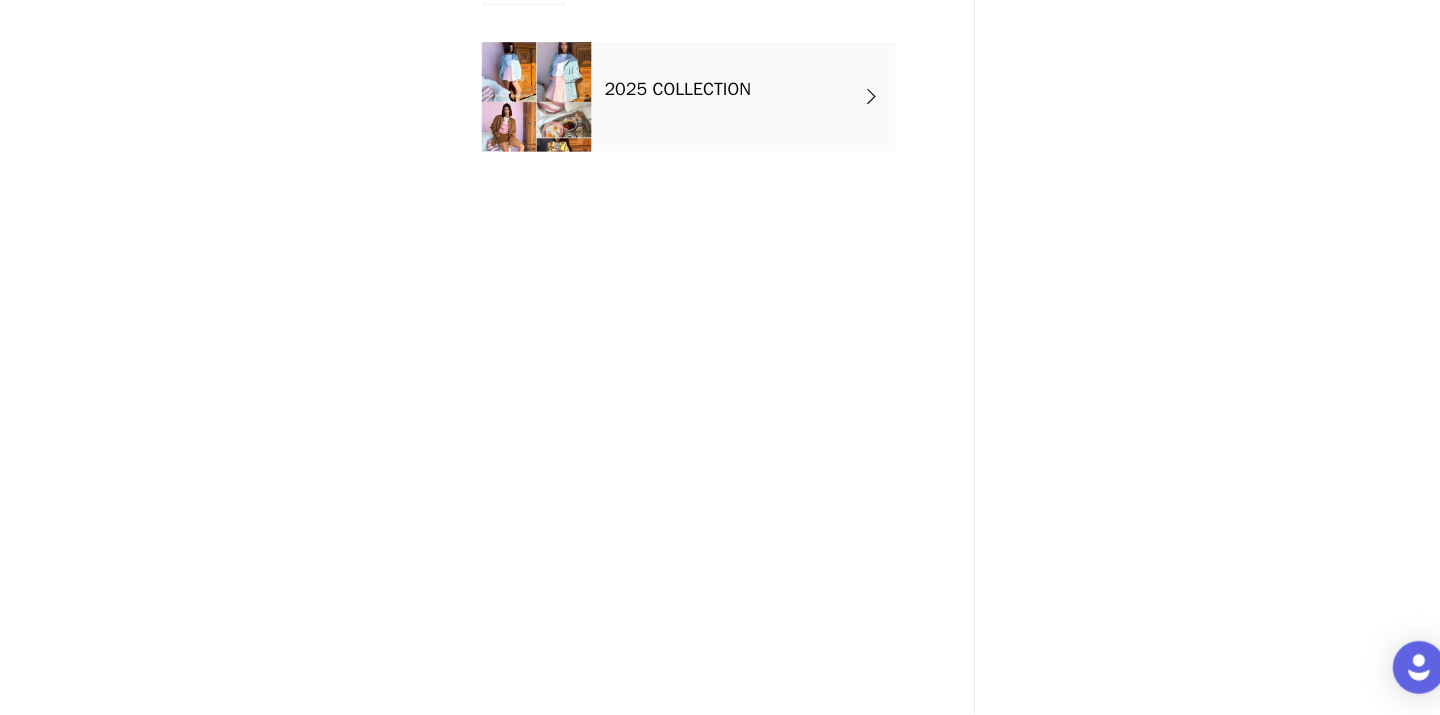 click on "2025 COLLECTION" at bounding box center [689, 143] 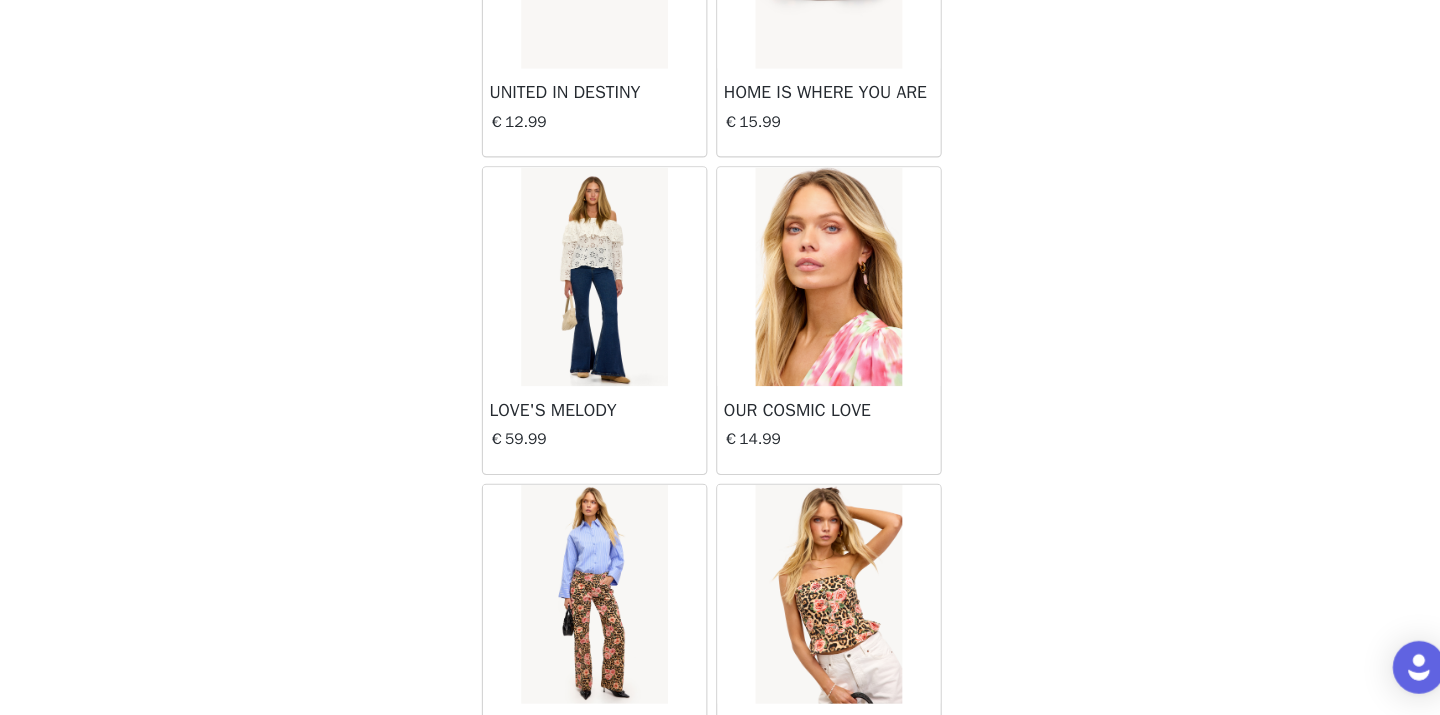 scroll, scrollTop: 2345, scrollLeft: 0, axis: vertical 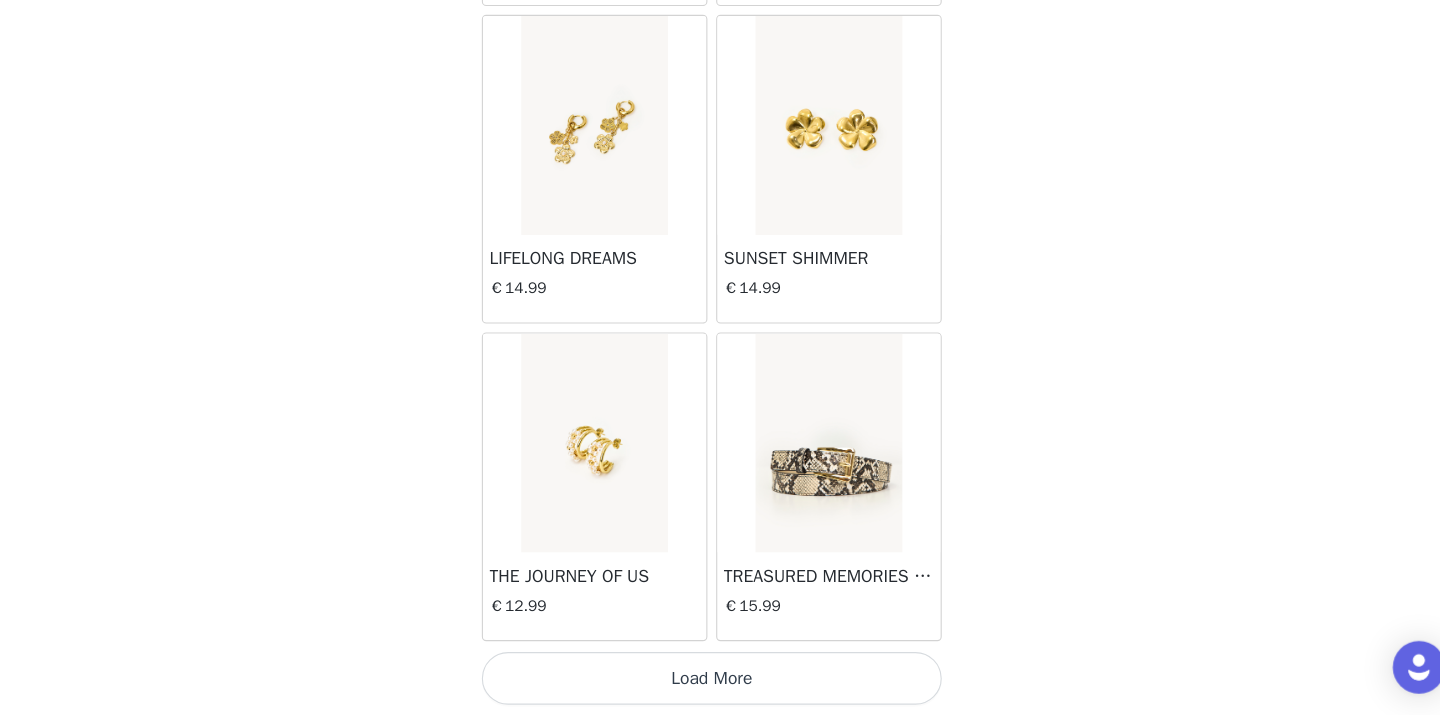 click on "Load More" at bounding box center (720, 681) 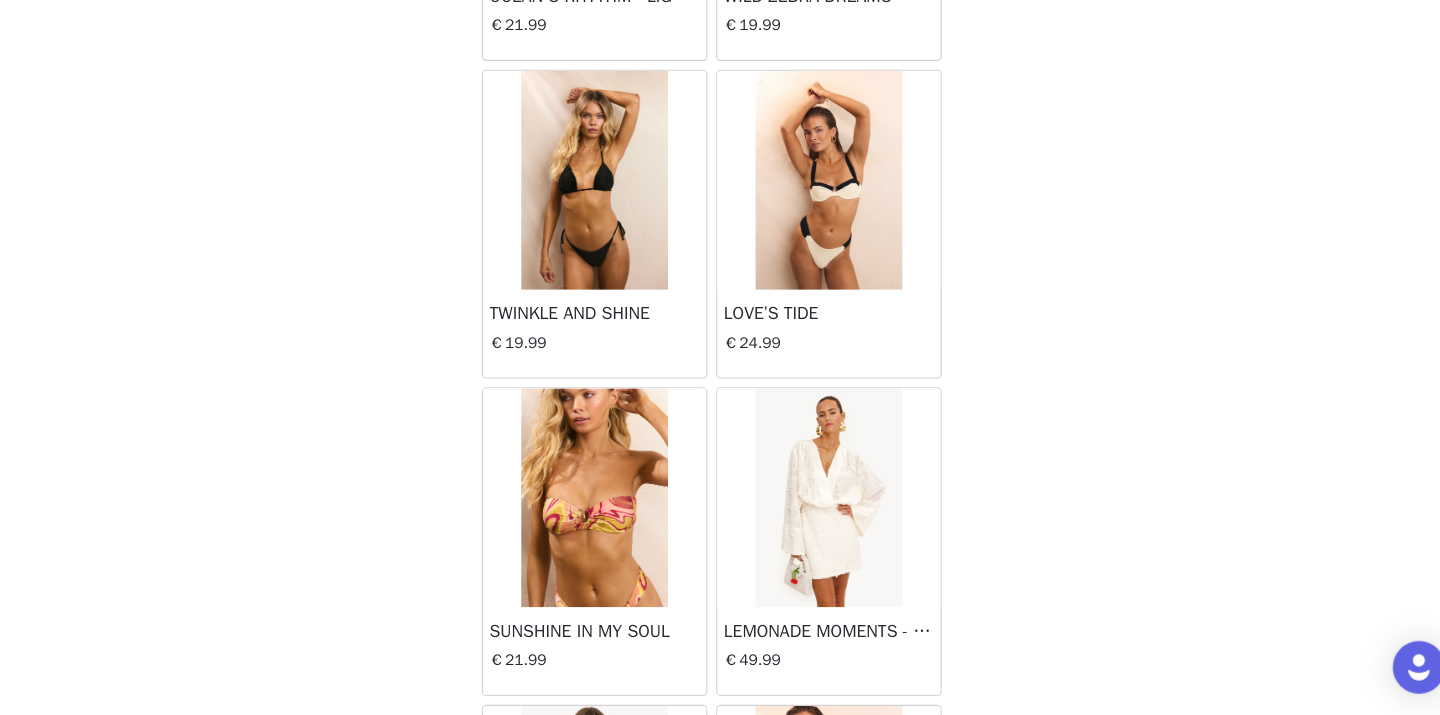 scroll, scrollTop: 5245, scrollLeft: 0, axis: vertical 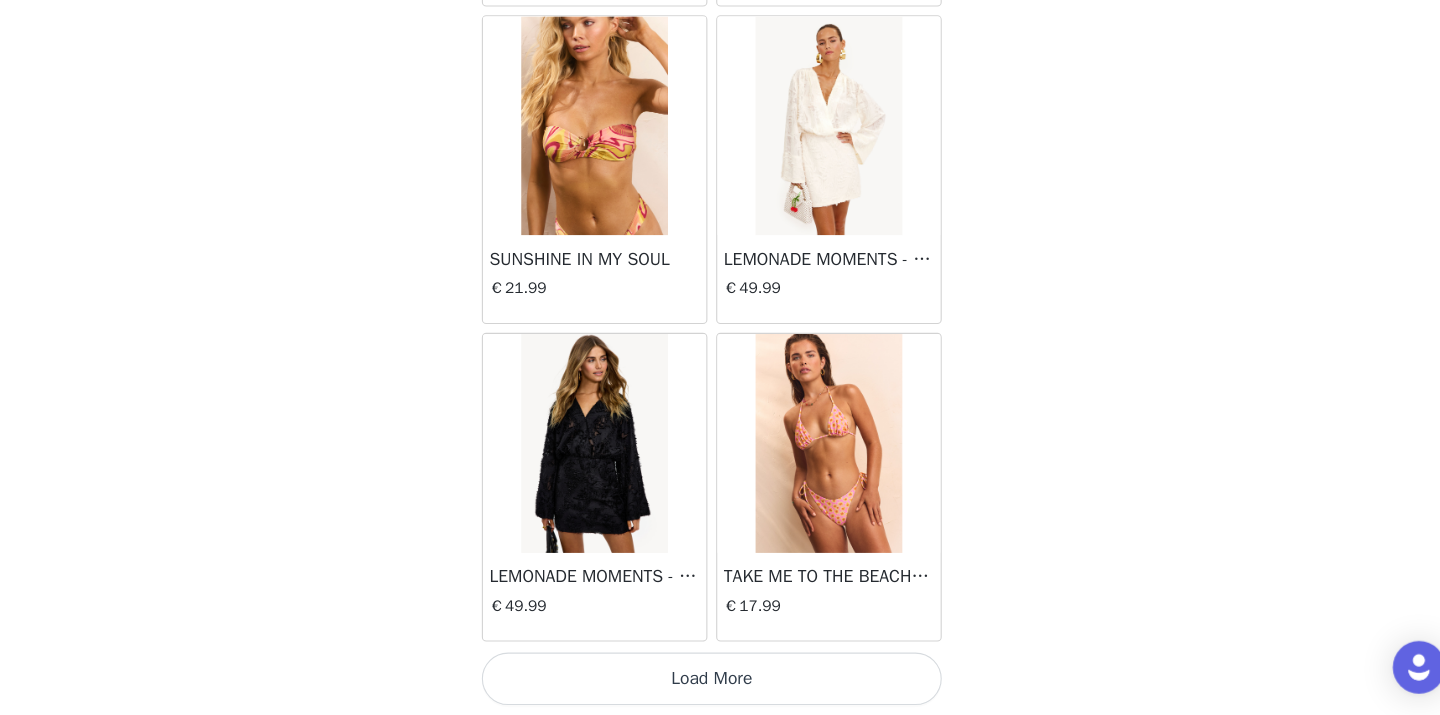 click on "Load More" at bounding box center (720, 681) 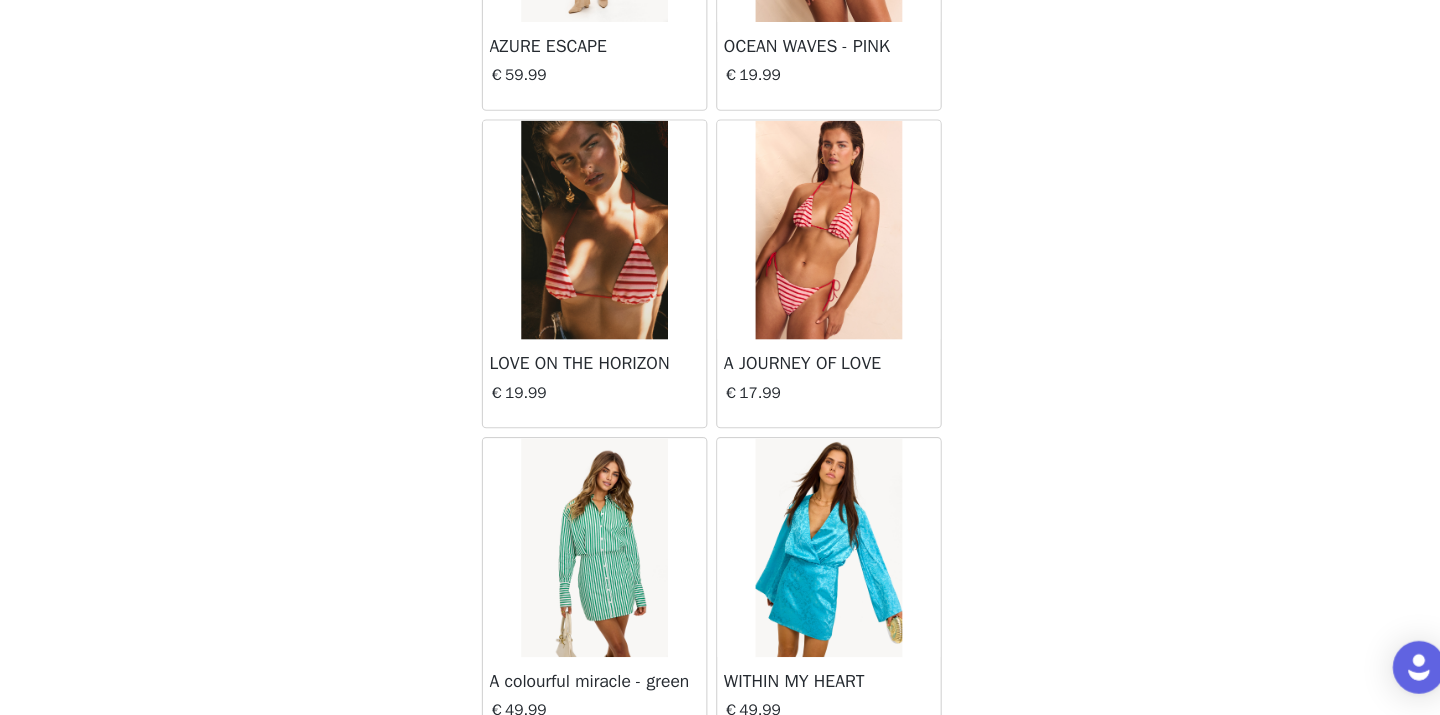 scroll, scrollTop: 8145, scrollLeft: 0, axis: vertical 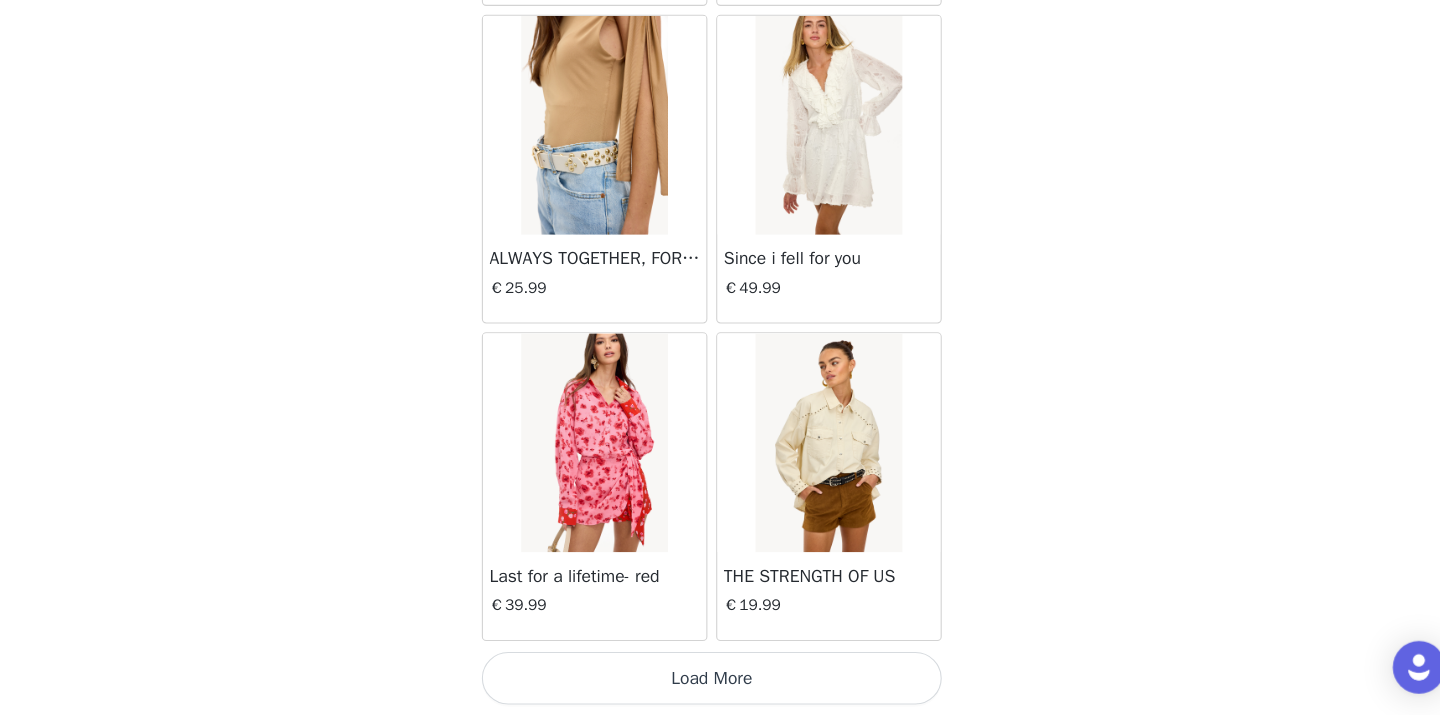 click on "Load More" at bounding box center (720, 681) 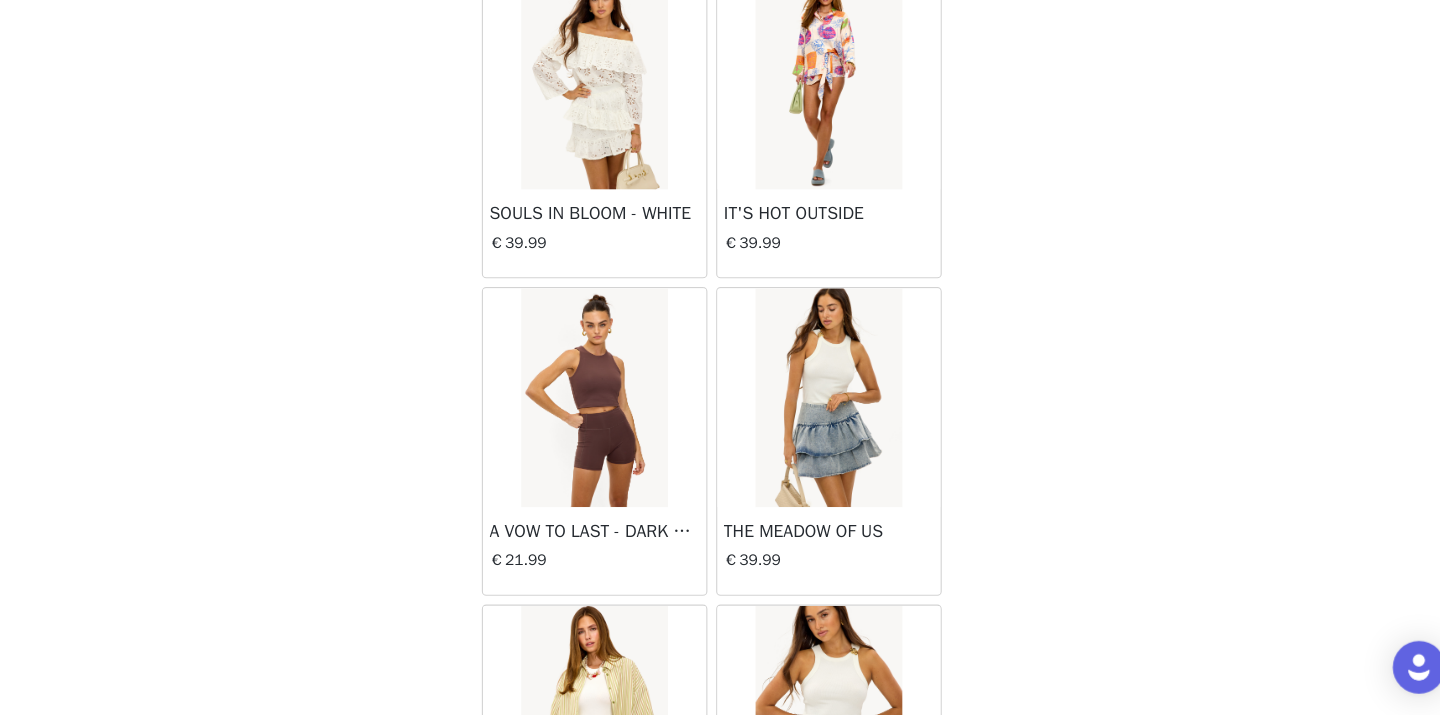 scroll, scrollTop: 11045, scrollLeft: 0, axis: vertical 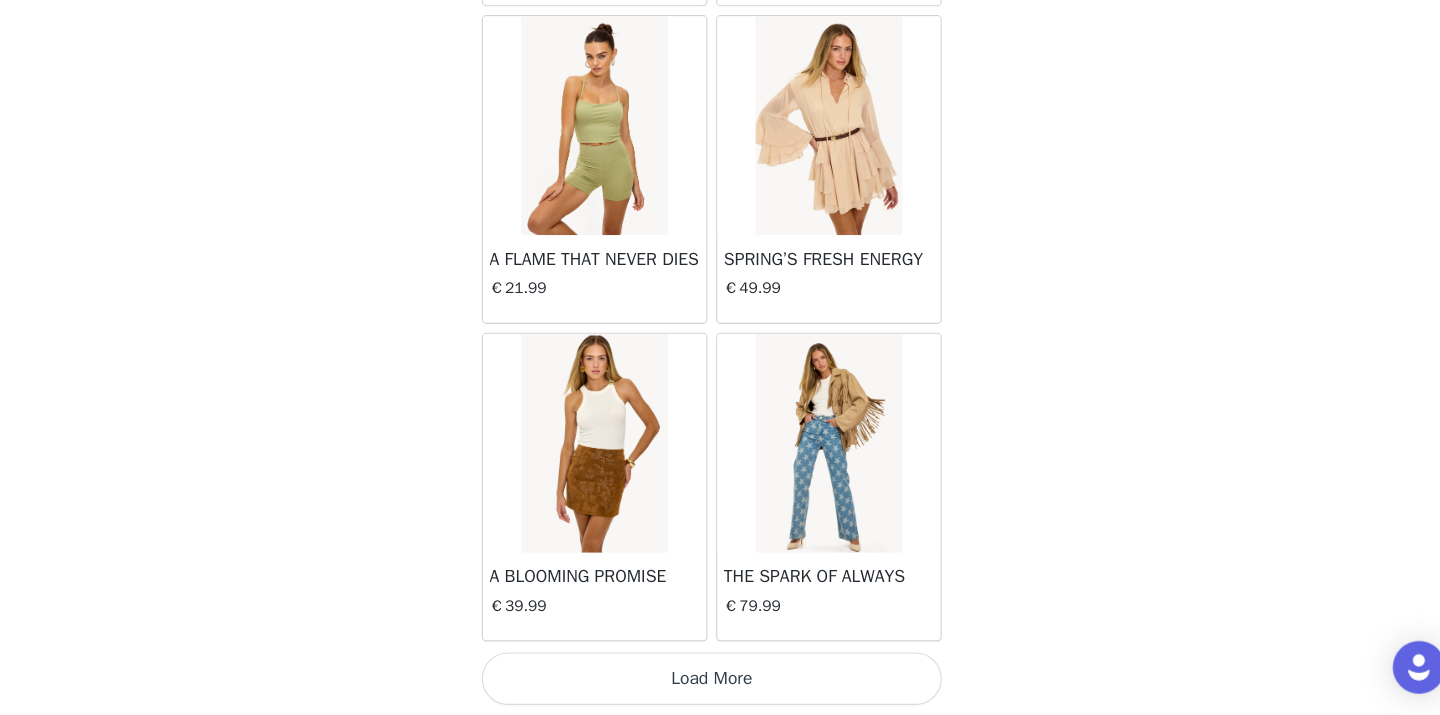click on "Load More" at bounding box center (720, 681) 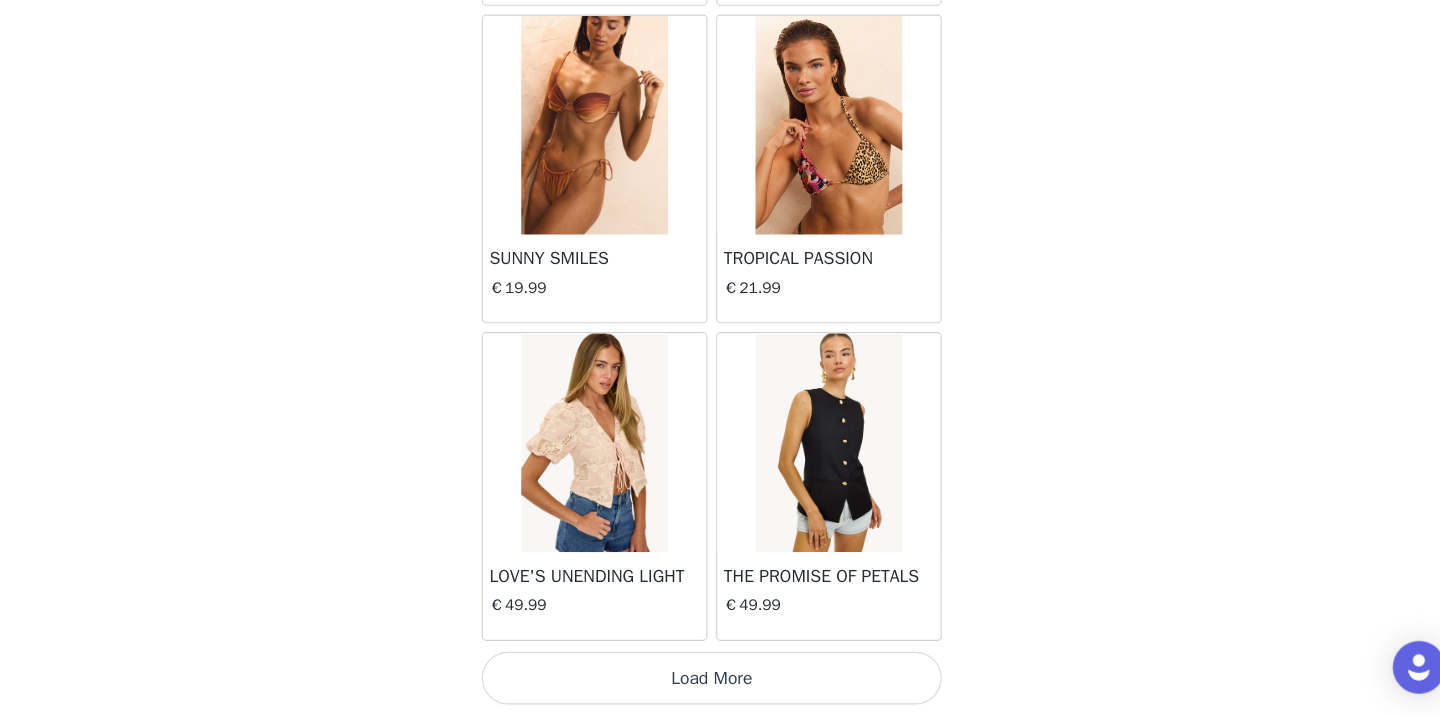 click on "Load More" at bounding box center [720, 681] 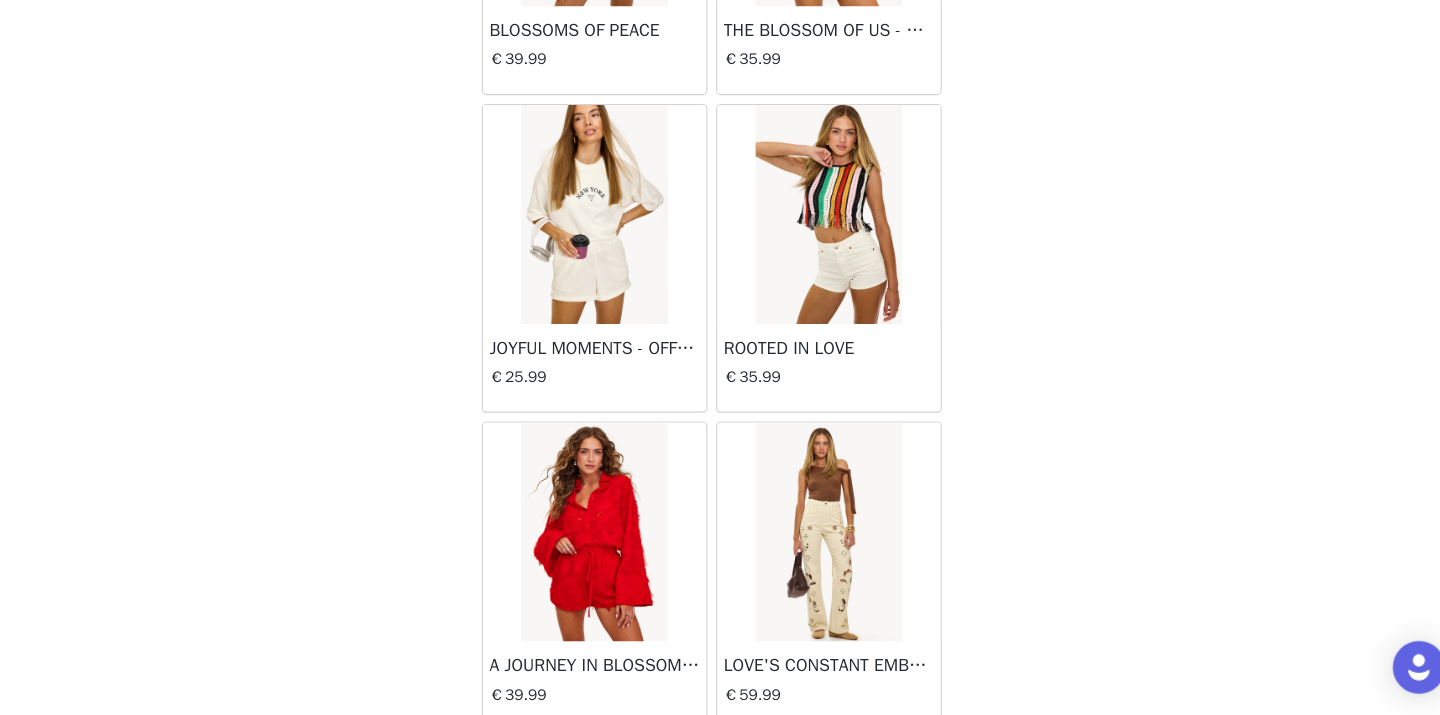 scroll, scrollTop: 16845, scrollLeft: 0, axis: vertical 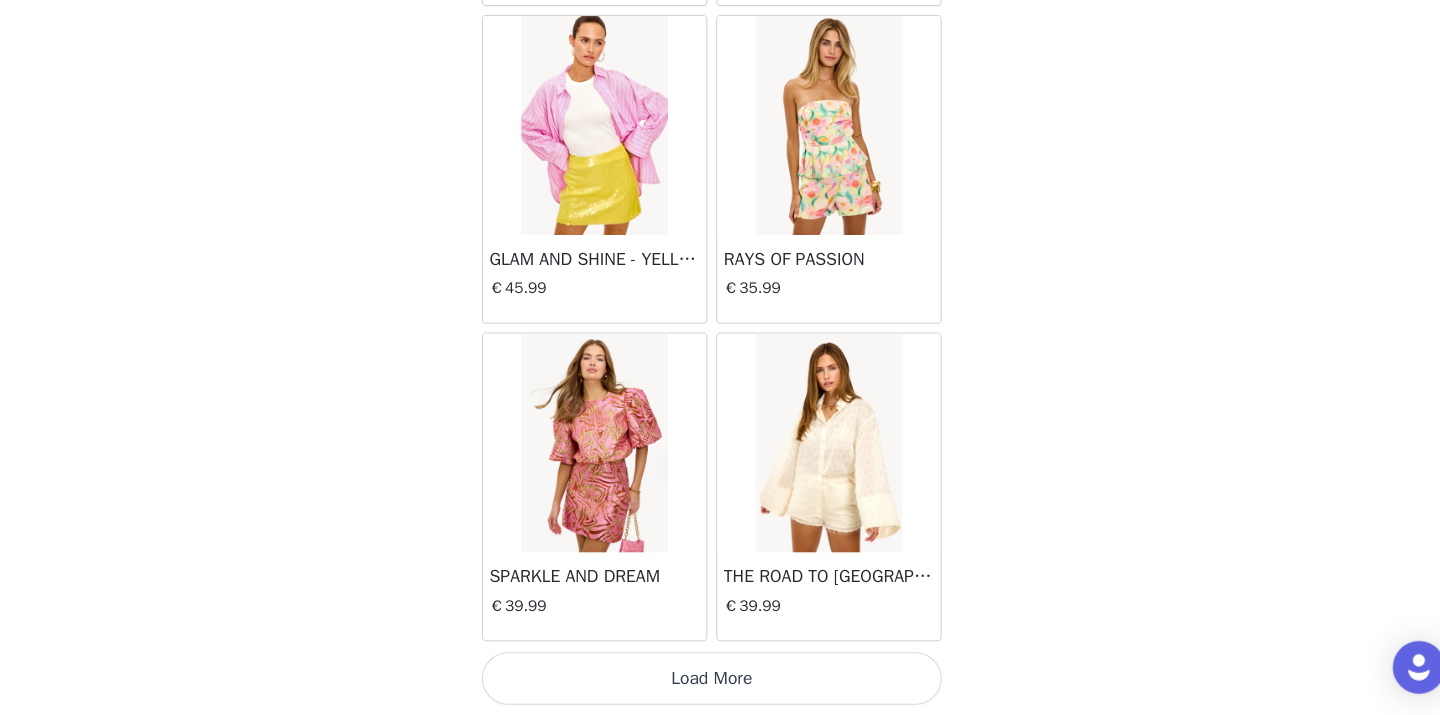 click on "Load More" at bounding box center [720, 681] 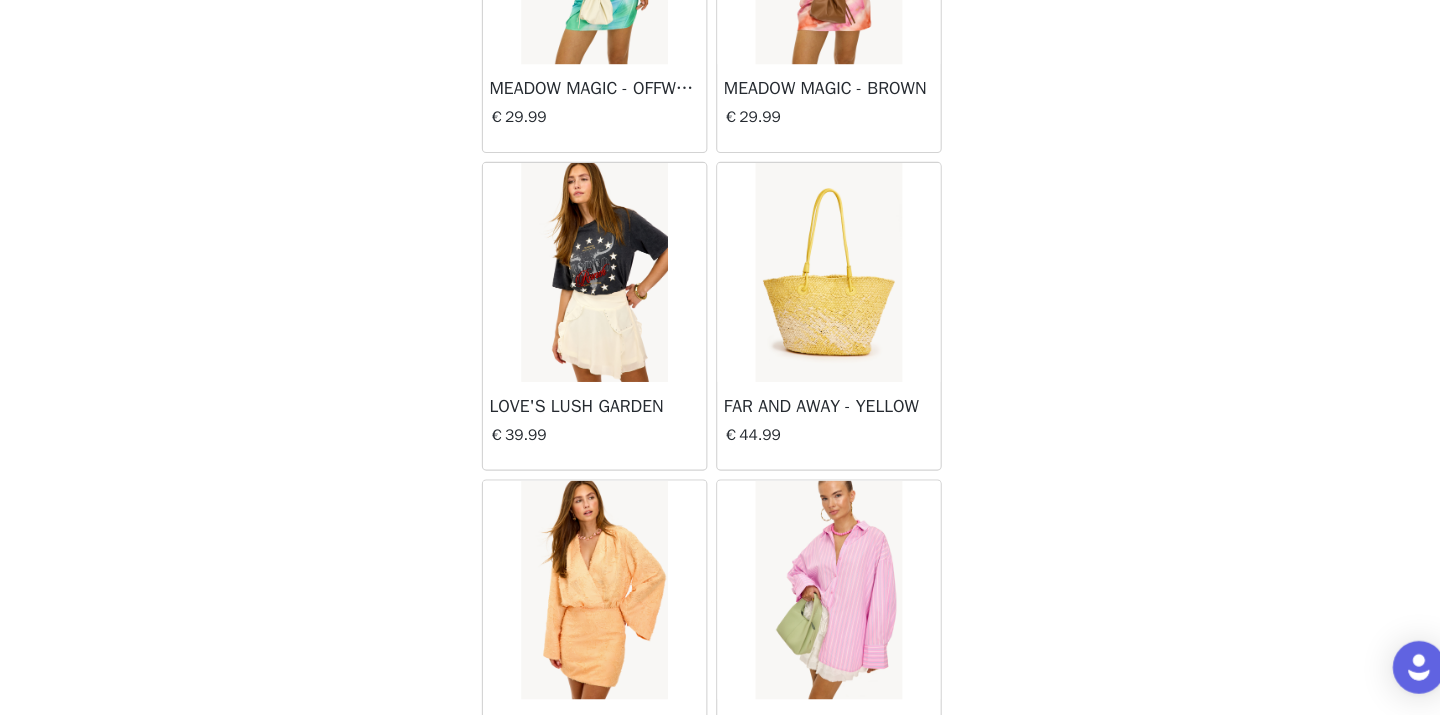 scroll, scrollTop: 19745, scrollLeft: 0, axis: vertical 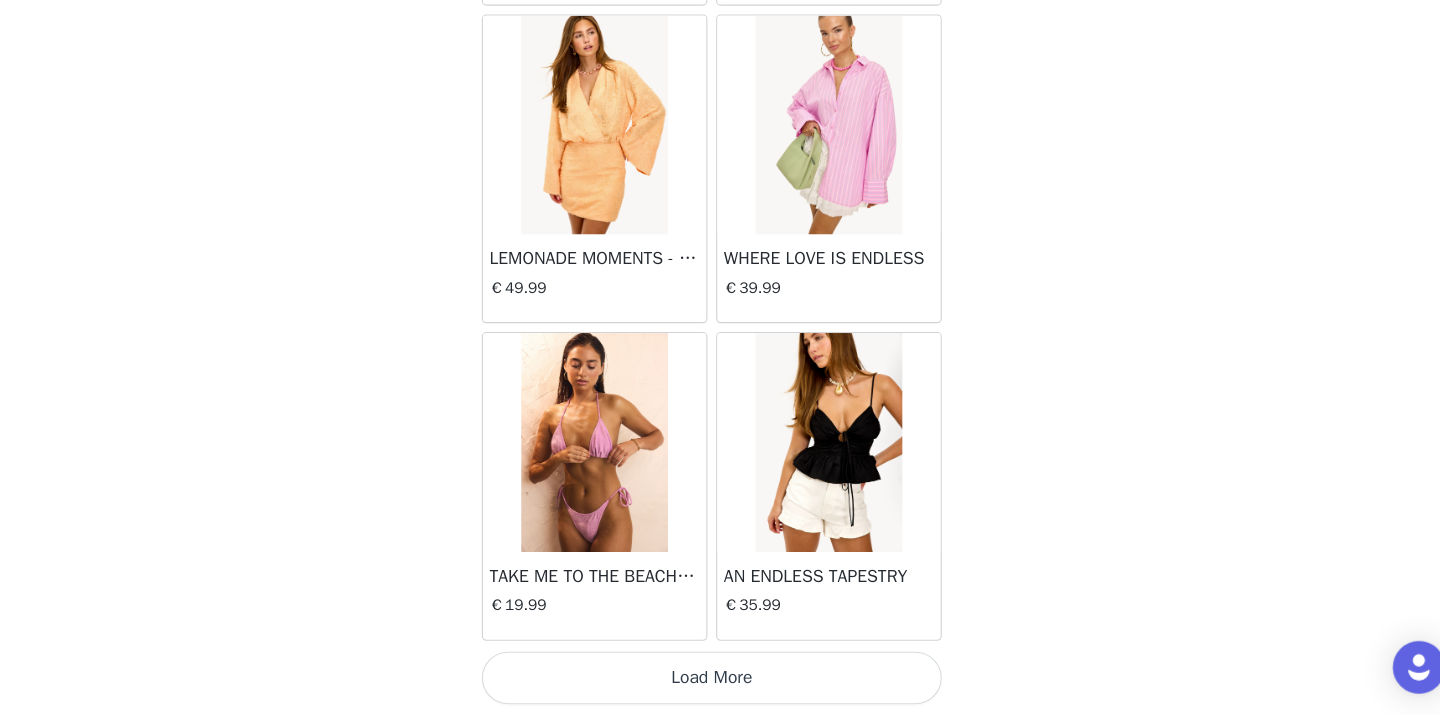 click on "Load More" at bounding box center (720, 681) 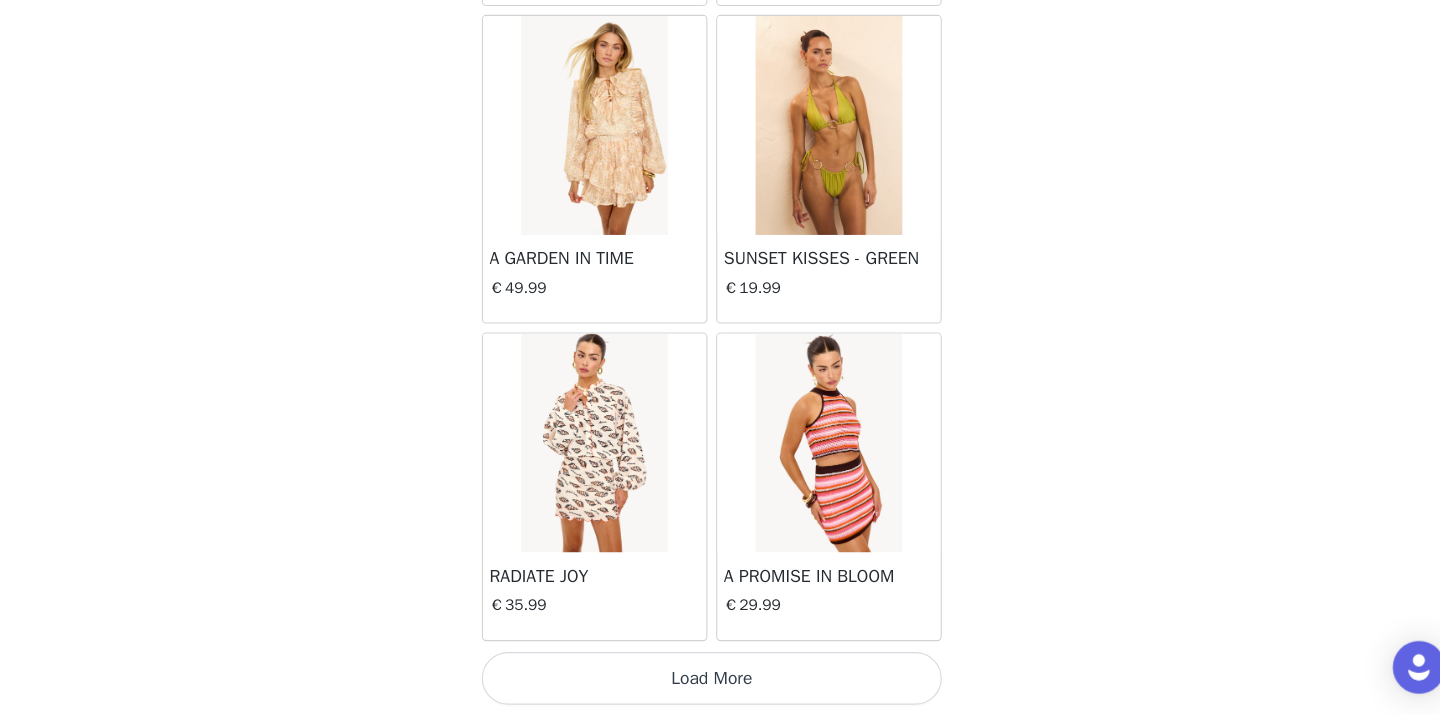 click on "Load More" at bounding box center (720, 681) 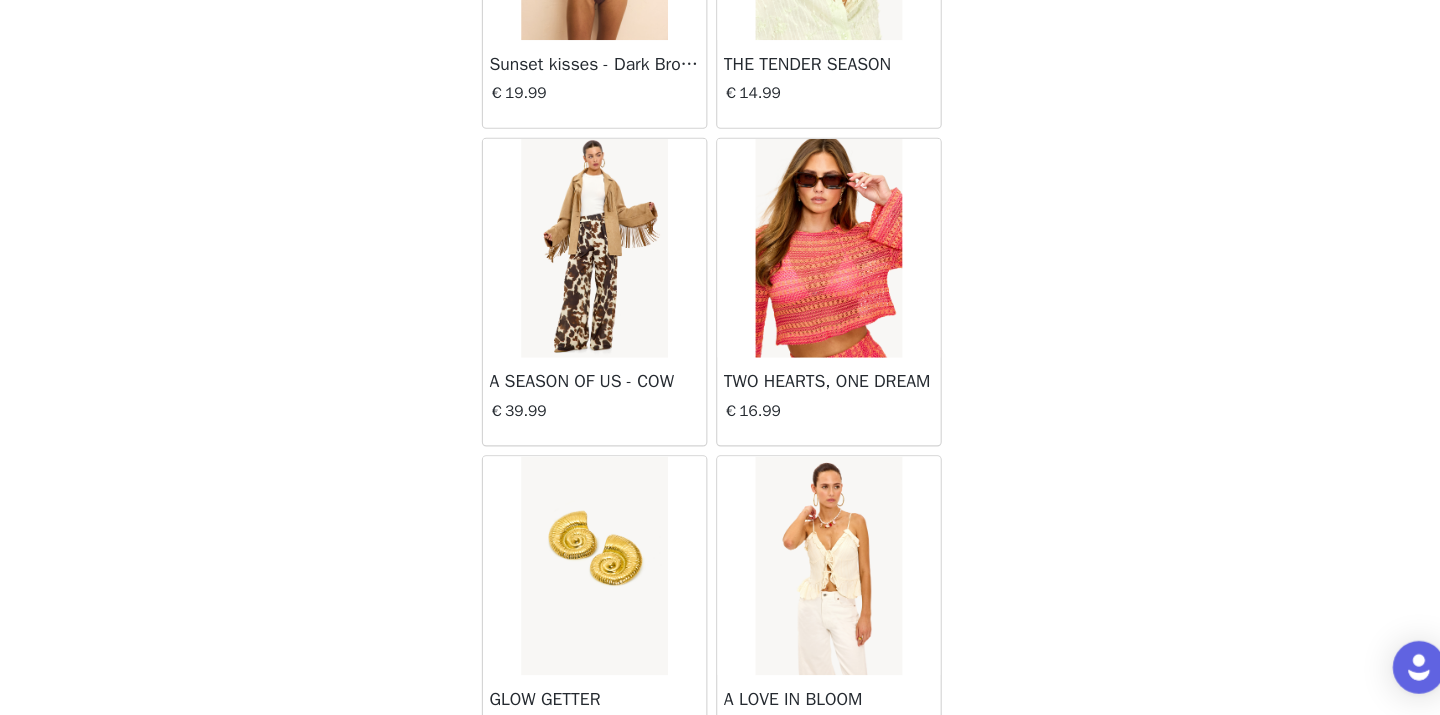 scroll, scrollTop: 25545, scrollLeft: 0, axis: vertical 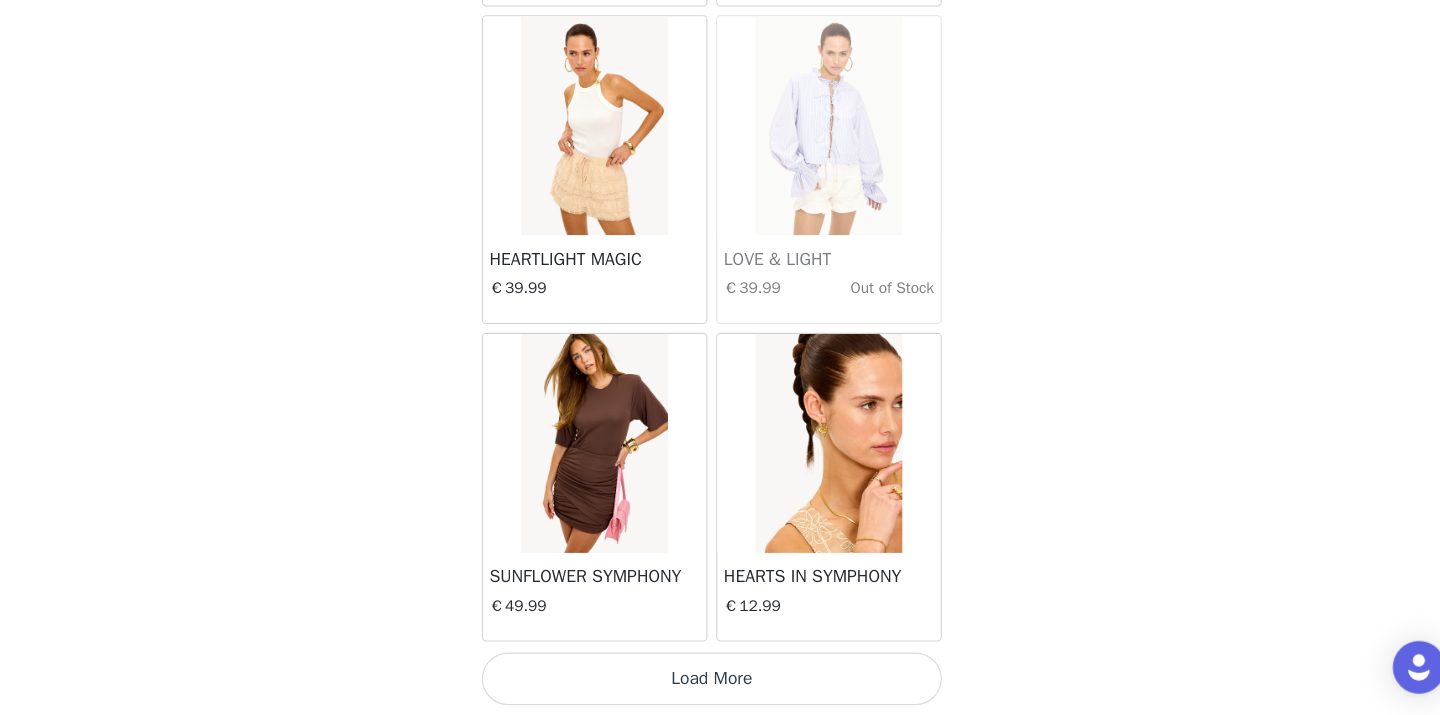 click on "Load More" at bounding box center [720, 681] 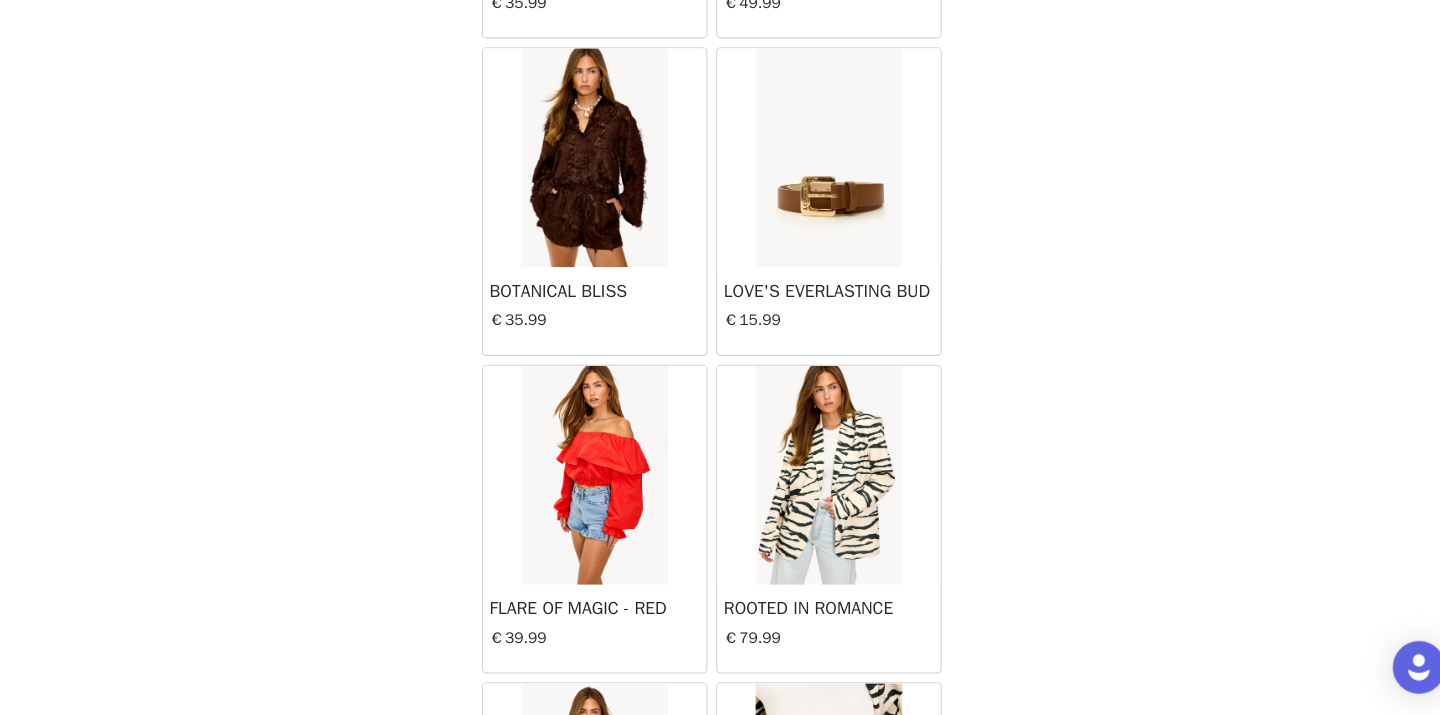 scroll, scrollTop: 28445, scrollLeft: 0, axis: vertical 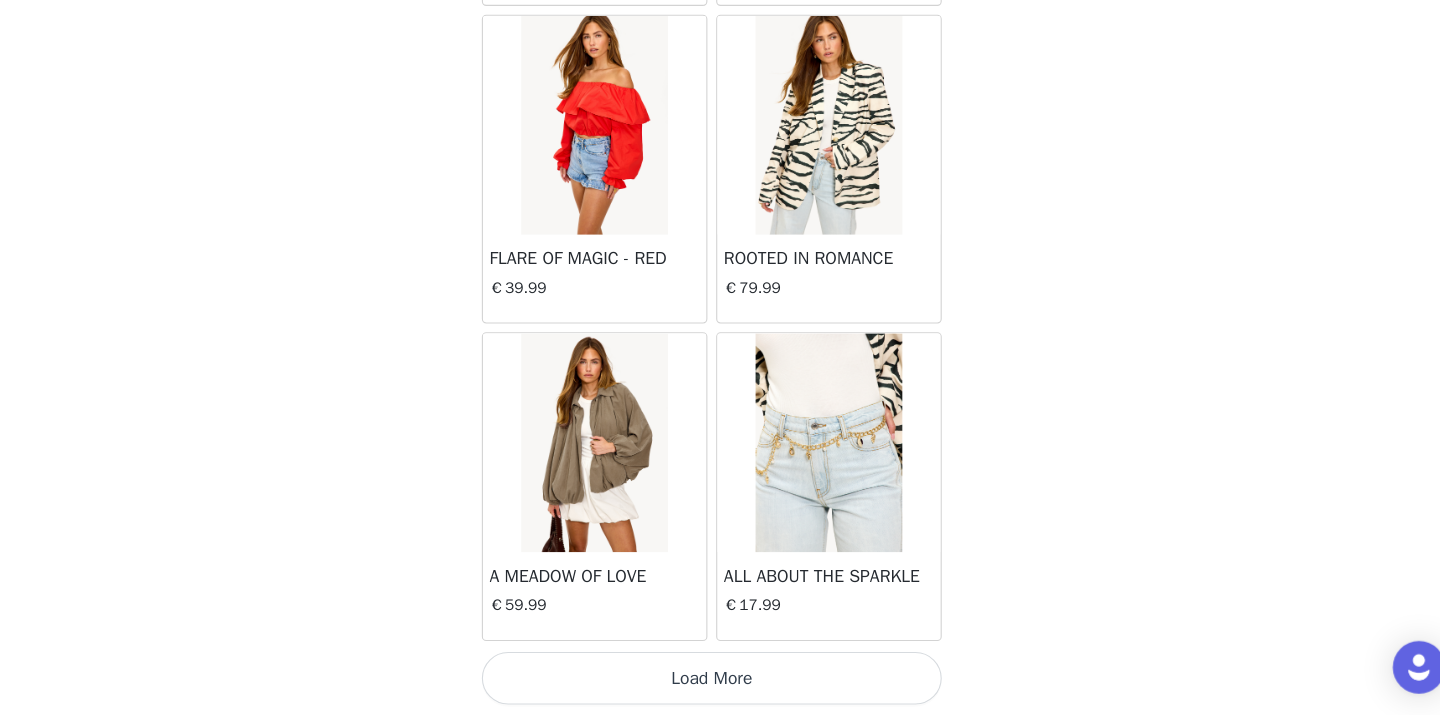 click on "Load More" at bounding box center [720, 681] 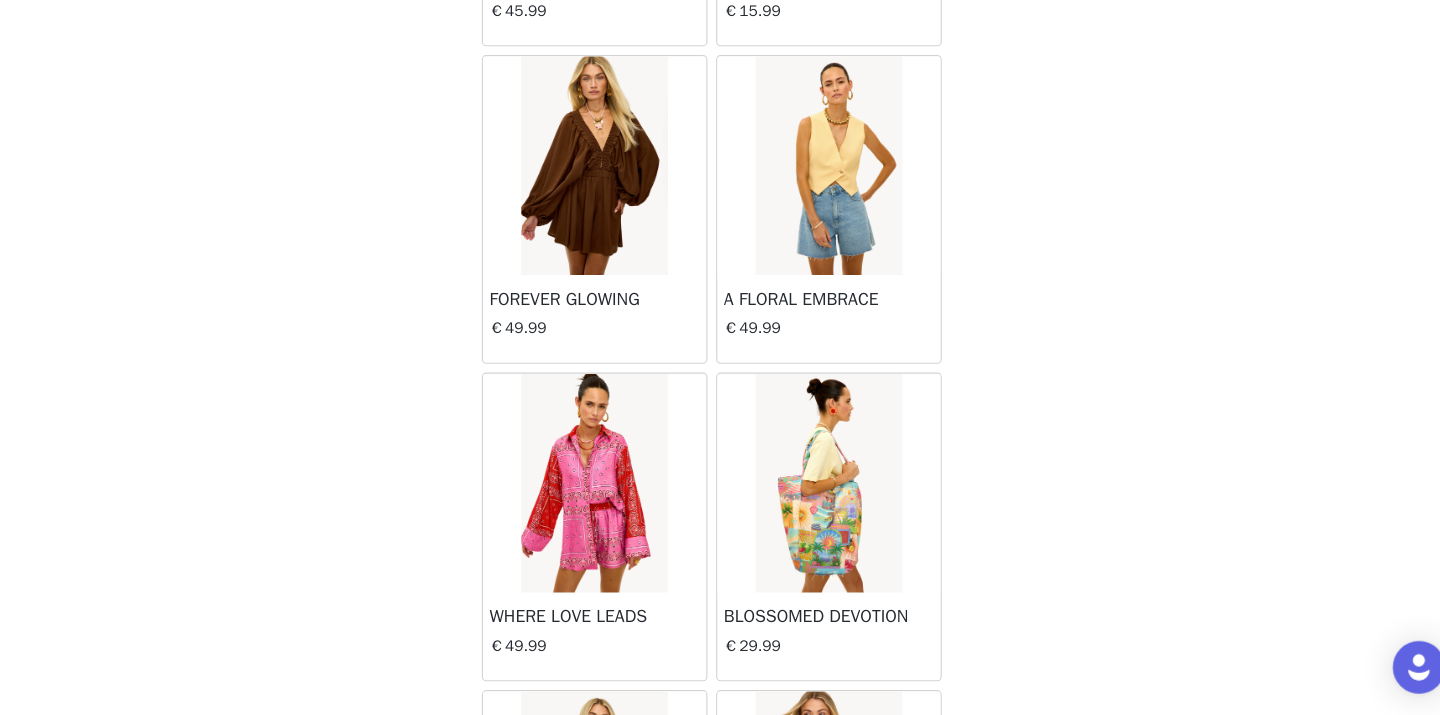 scroll, scrollTop: 31345, scrollLeft: 0, axis: vertical 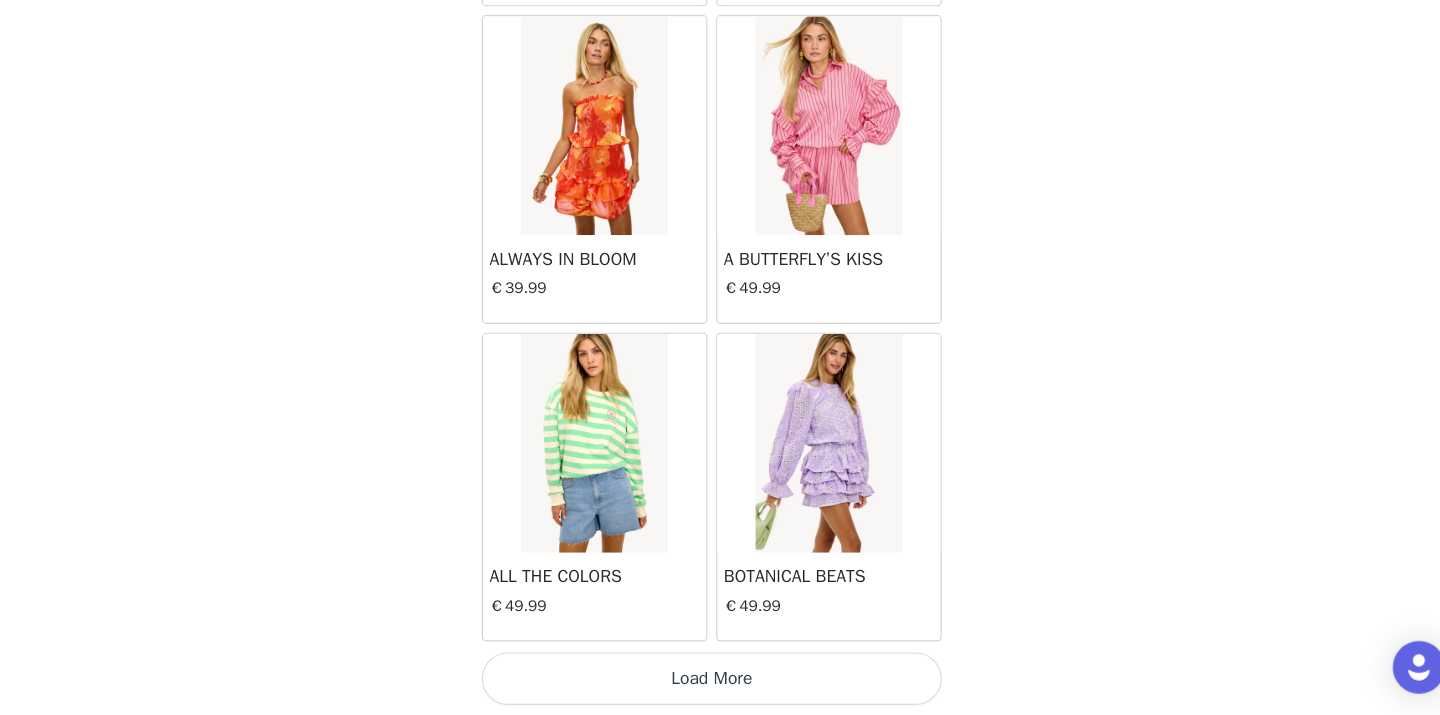 click on "Load More" at bounding box center (720, 681) 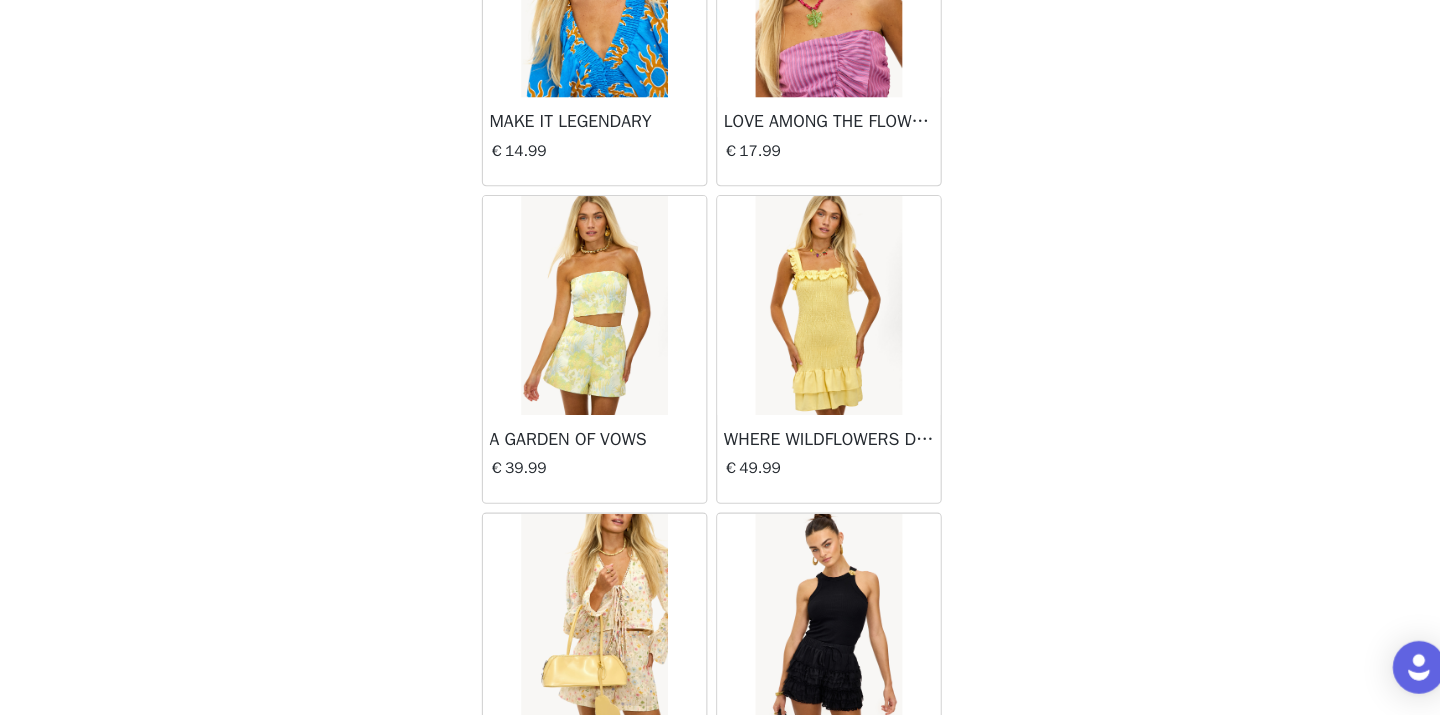 scroll, scrollTop: 34245, scrollLeft: 0, axis: vertical 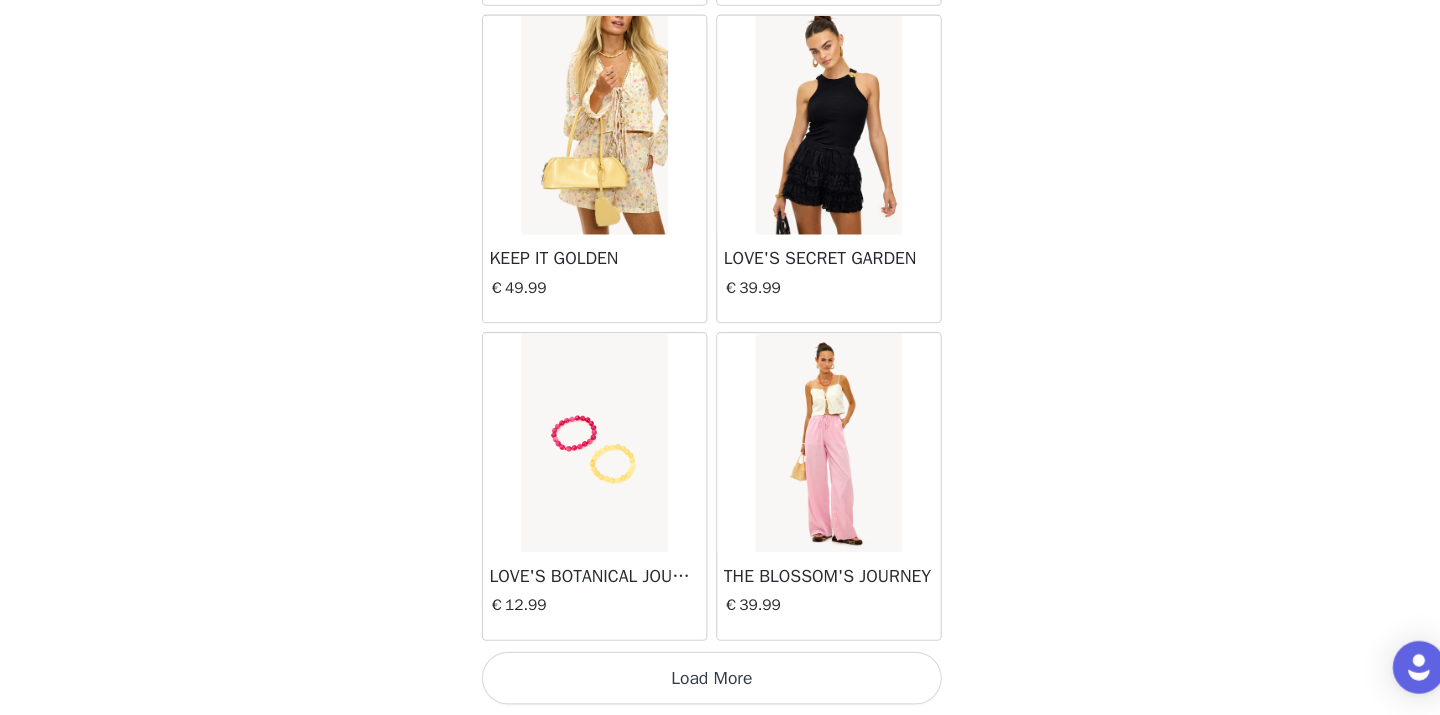 click on "Load More" at bounding box center (720, 681) 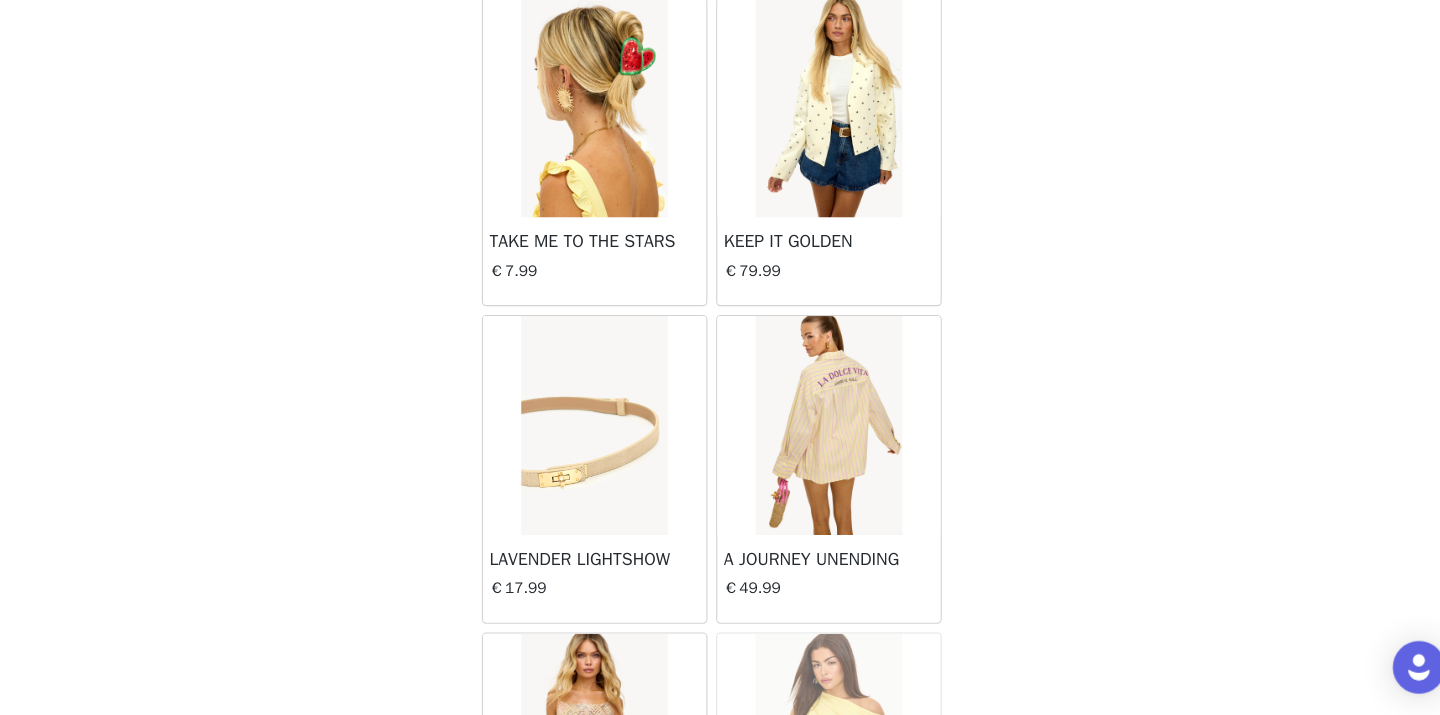scroll, scrollTop: 37145, scrollLeft: 0, axis: vertical 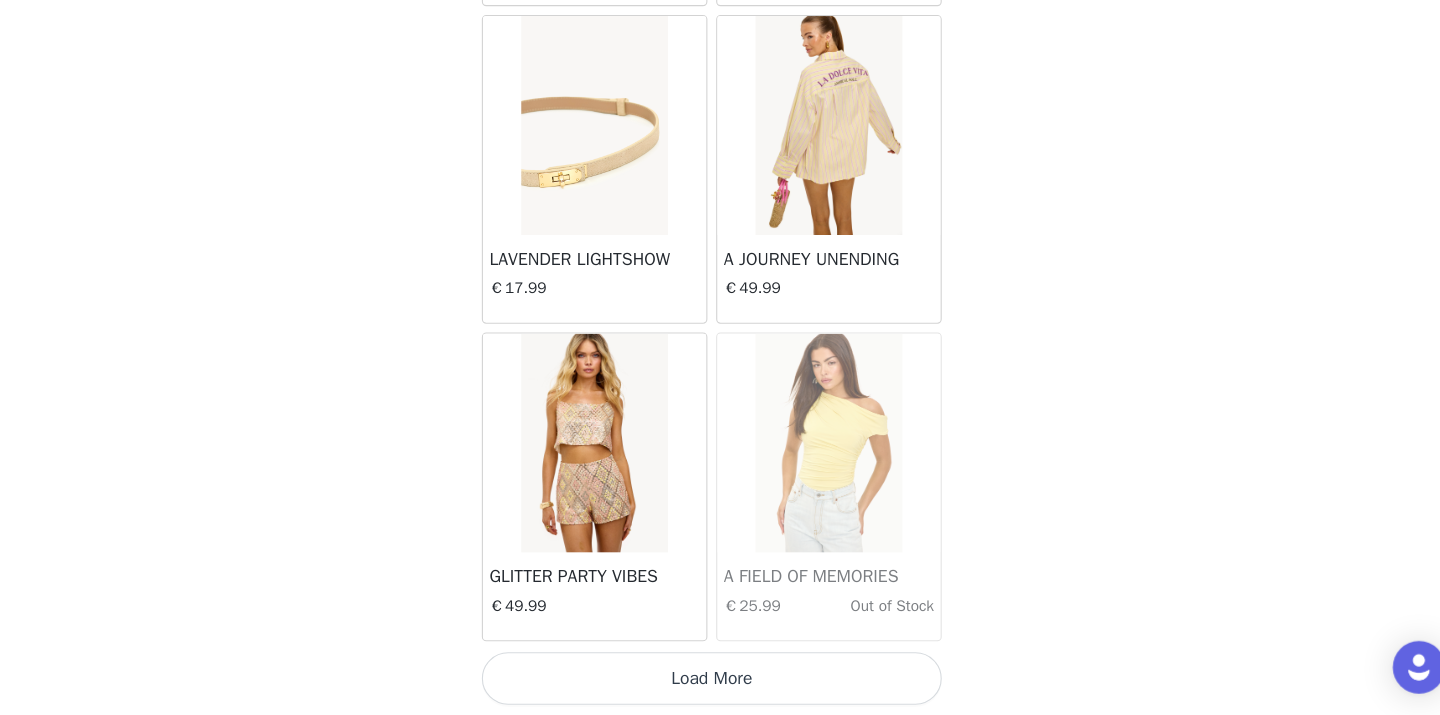 click on "Load More" at bounding box center (720, 681) 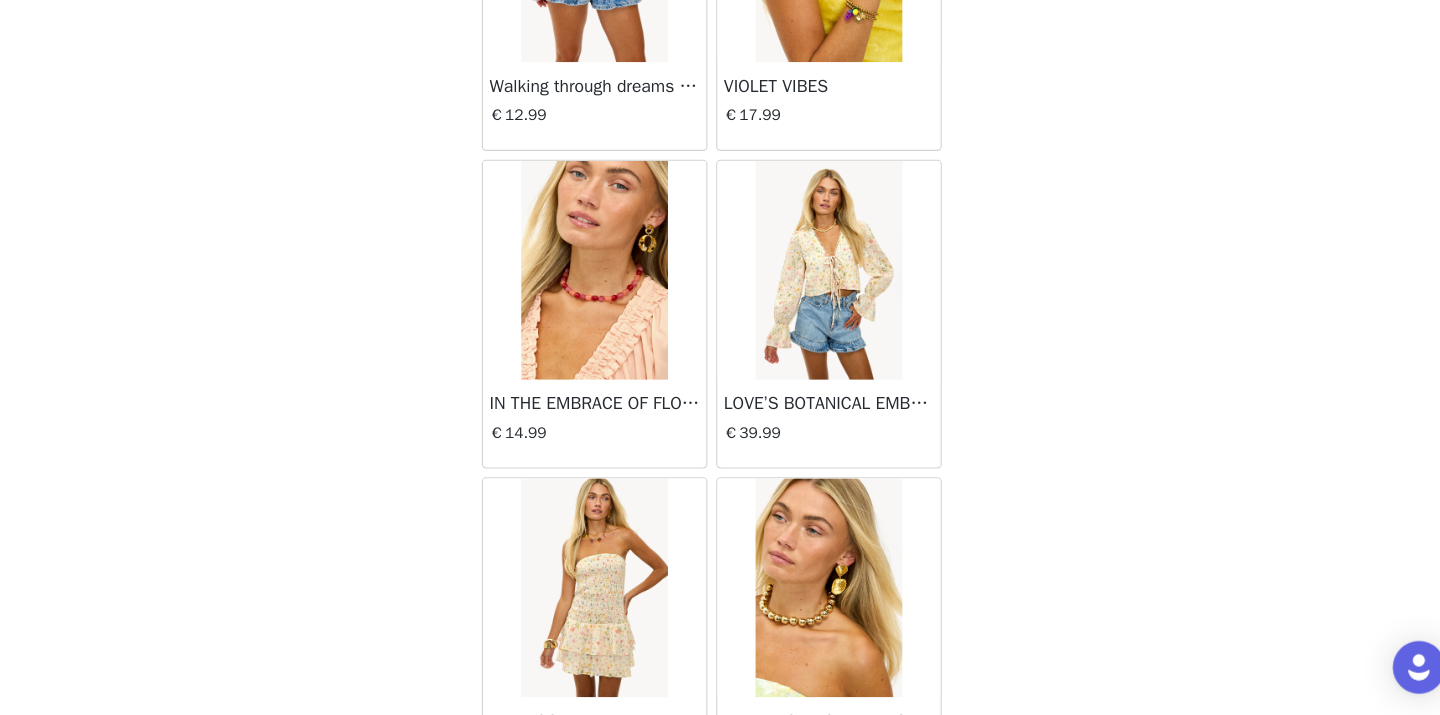 scroll, scrollTop: 35259, scrollLeft: 0, axis: vertical 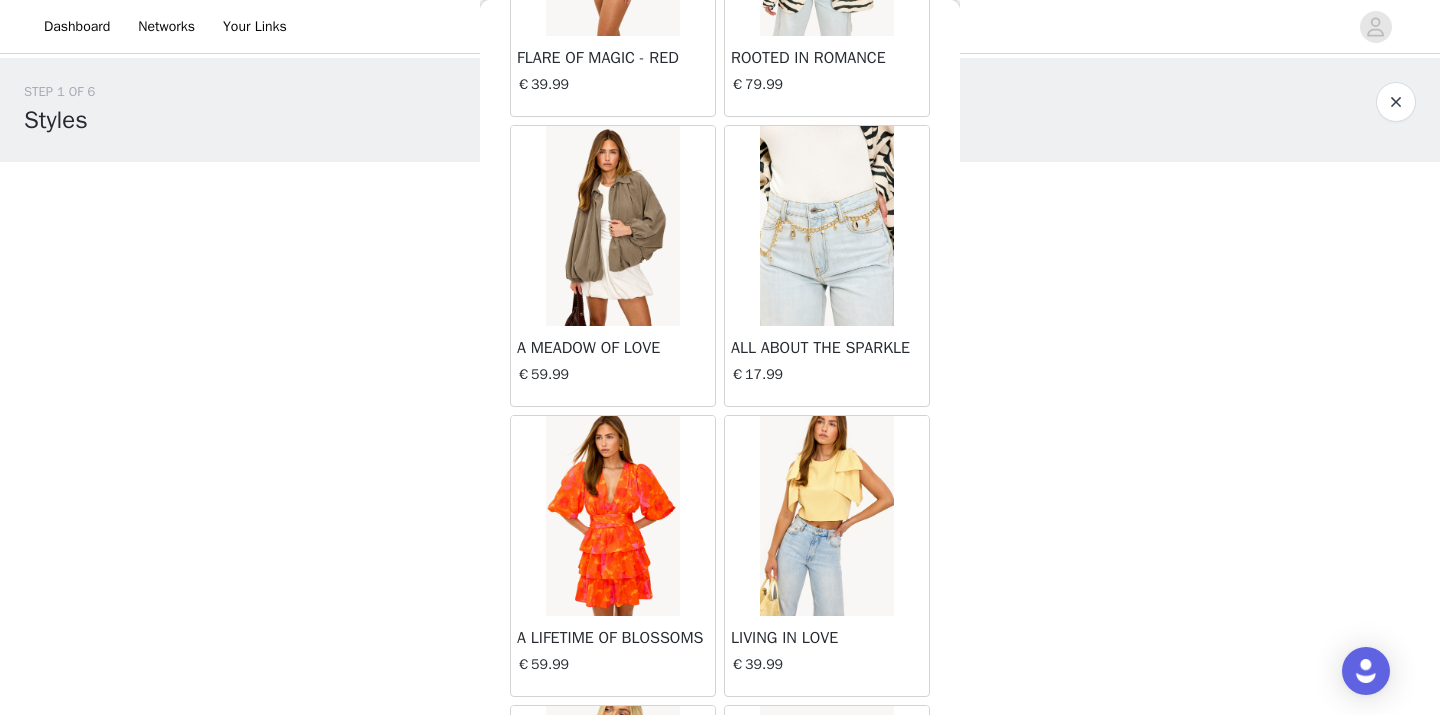 click at bounding box center [826, 516] 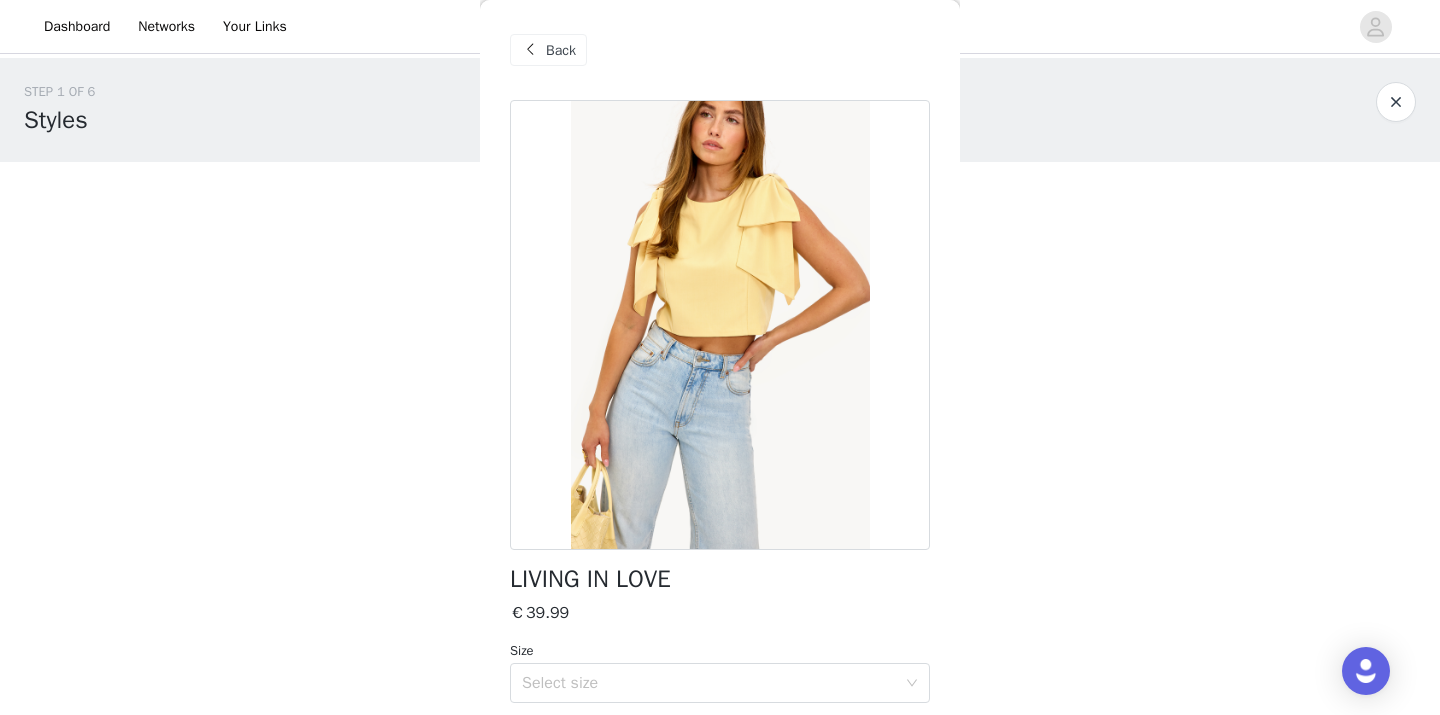 scroll, scrollTop: 188, scrollLeft: 0, axis: vertical 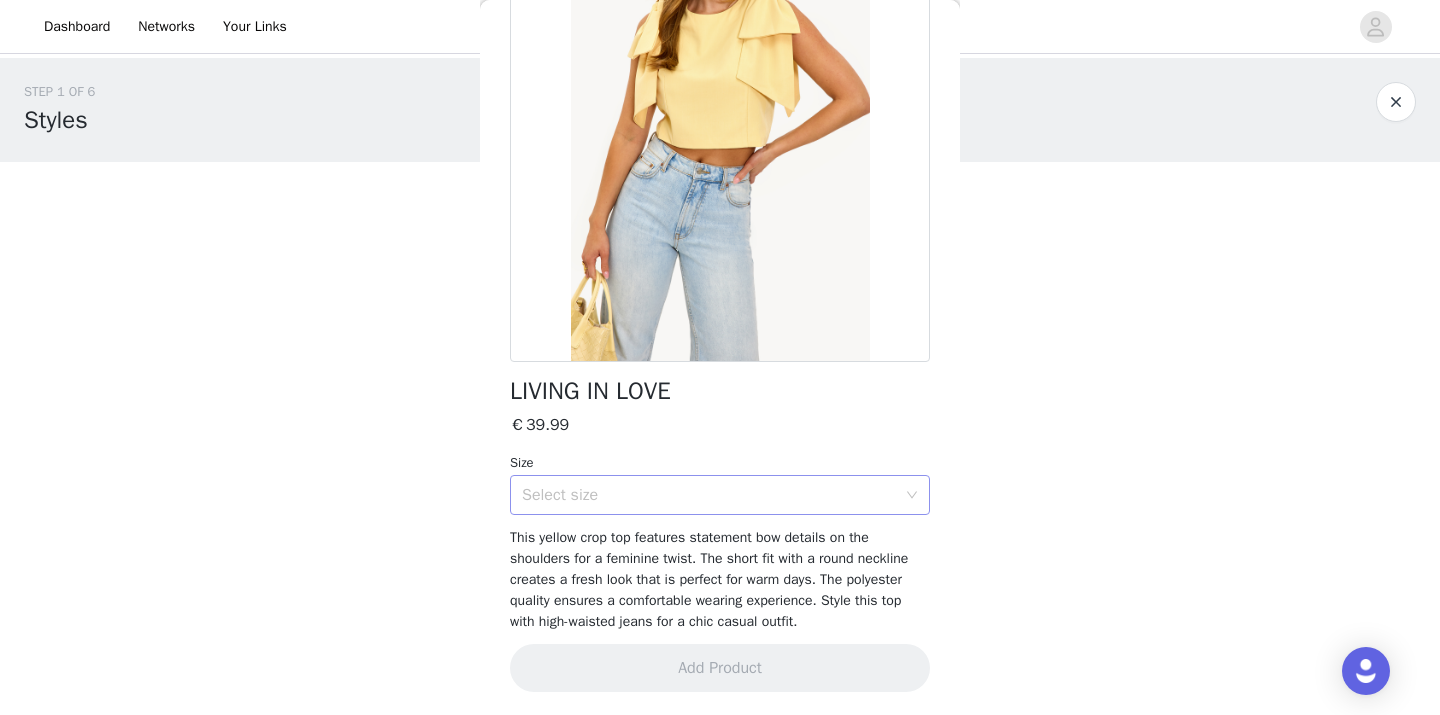 click on "Select size" at bounding box center (713, 495) 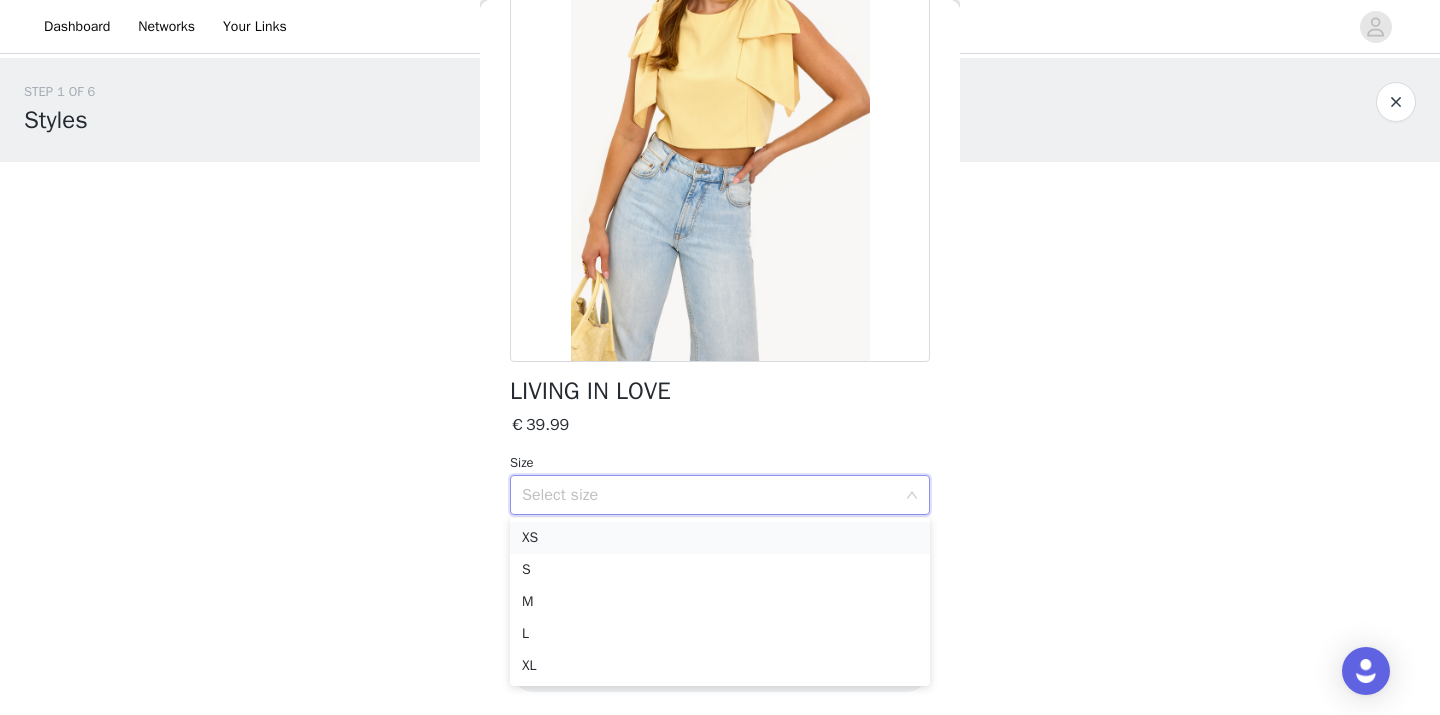 click on "XS" at bounding box center [720, 538] 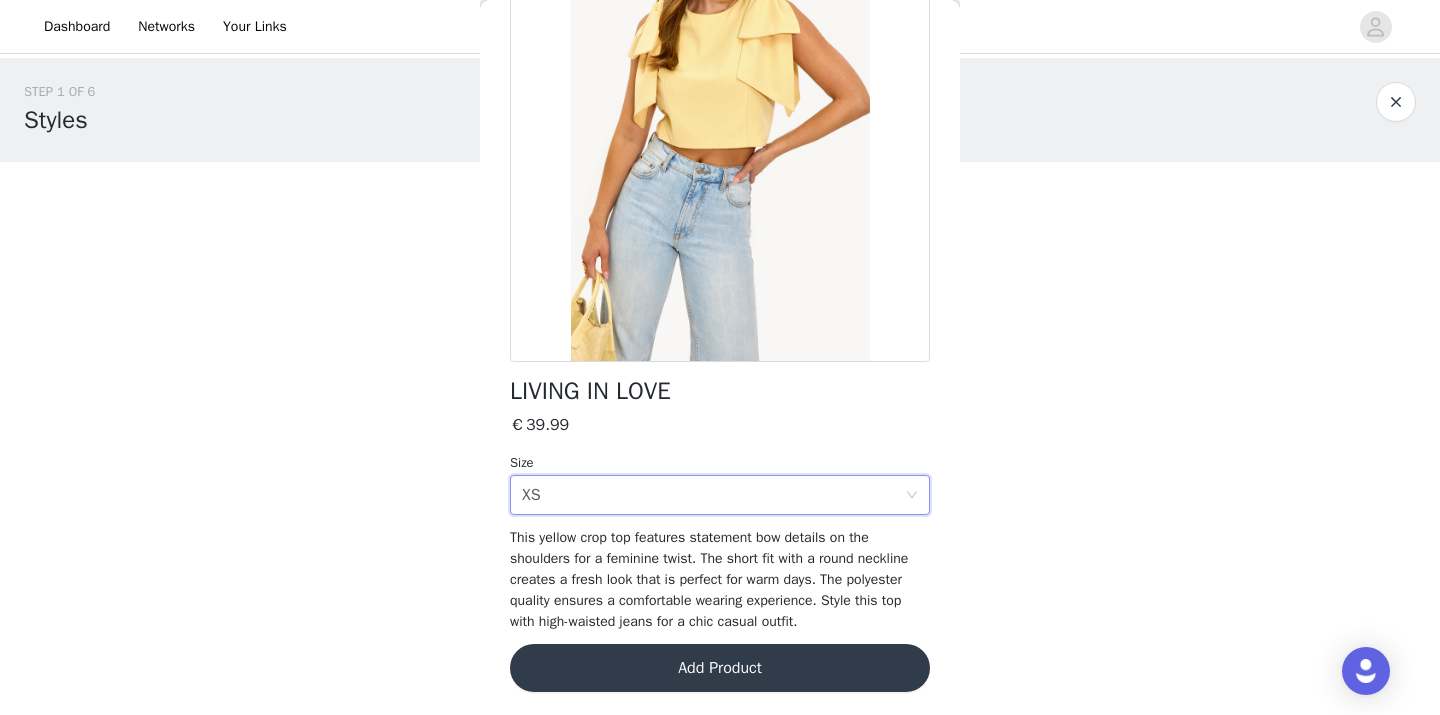 click on "Add Product" at bounding box center [720, 668] 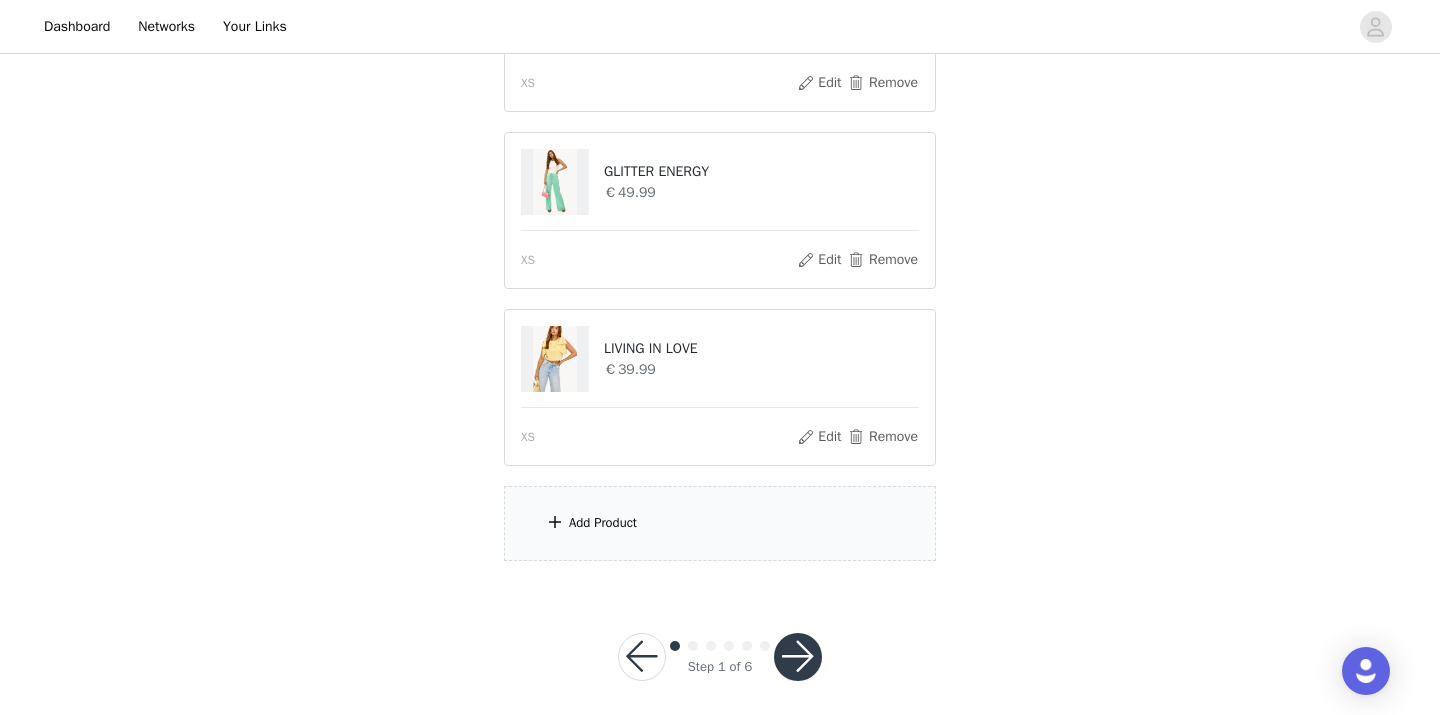 scroll, scrollTop: 334, scrollLeft: 0, axis: vertical 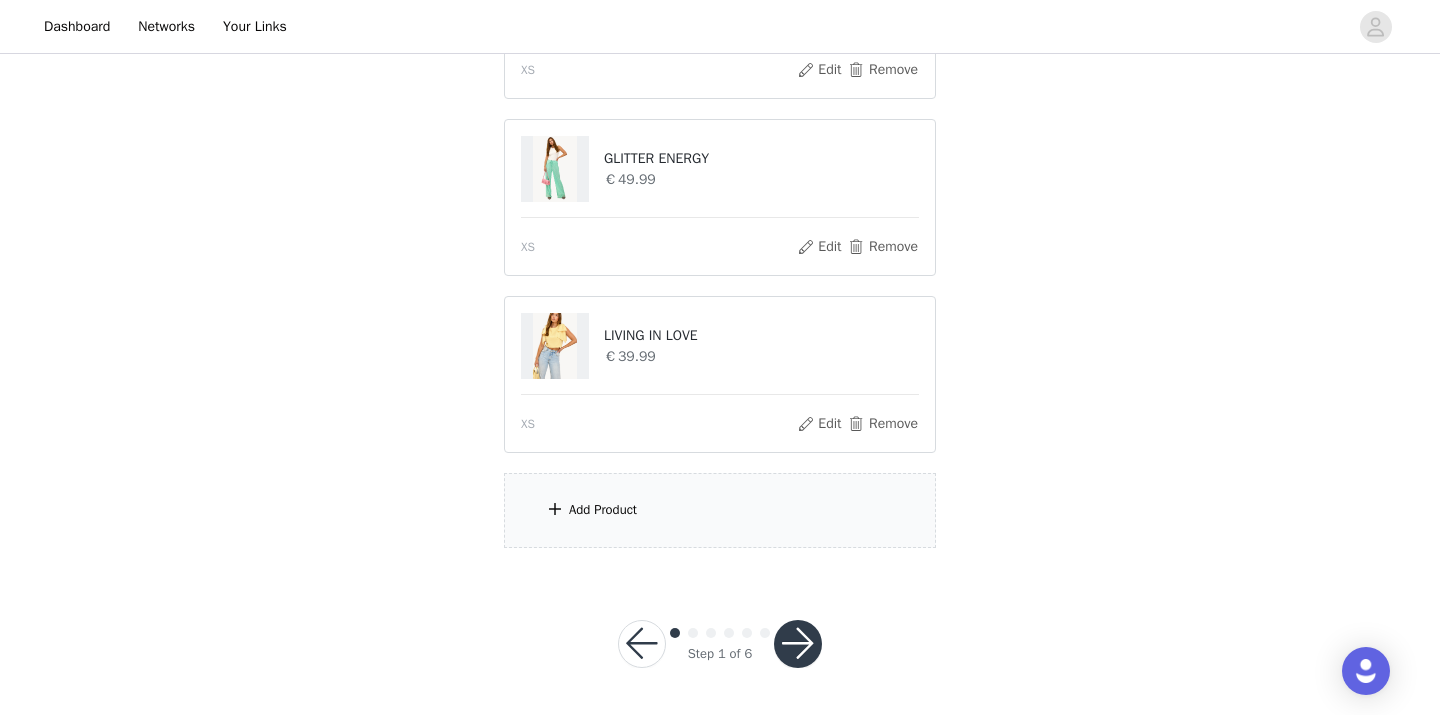 click on "Add Product" at bounding box center (720, 510) 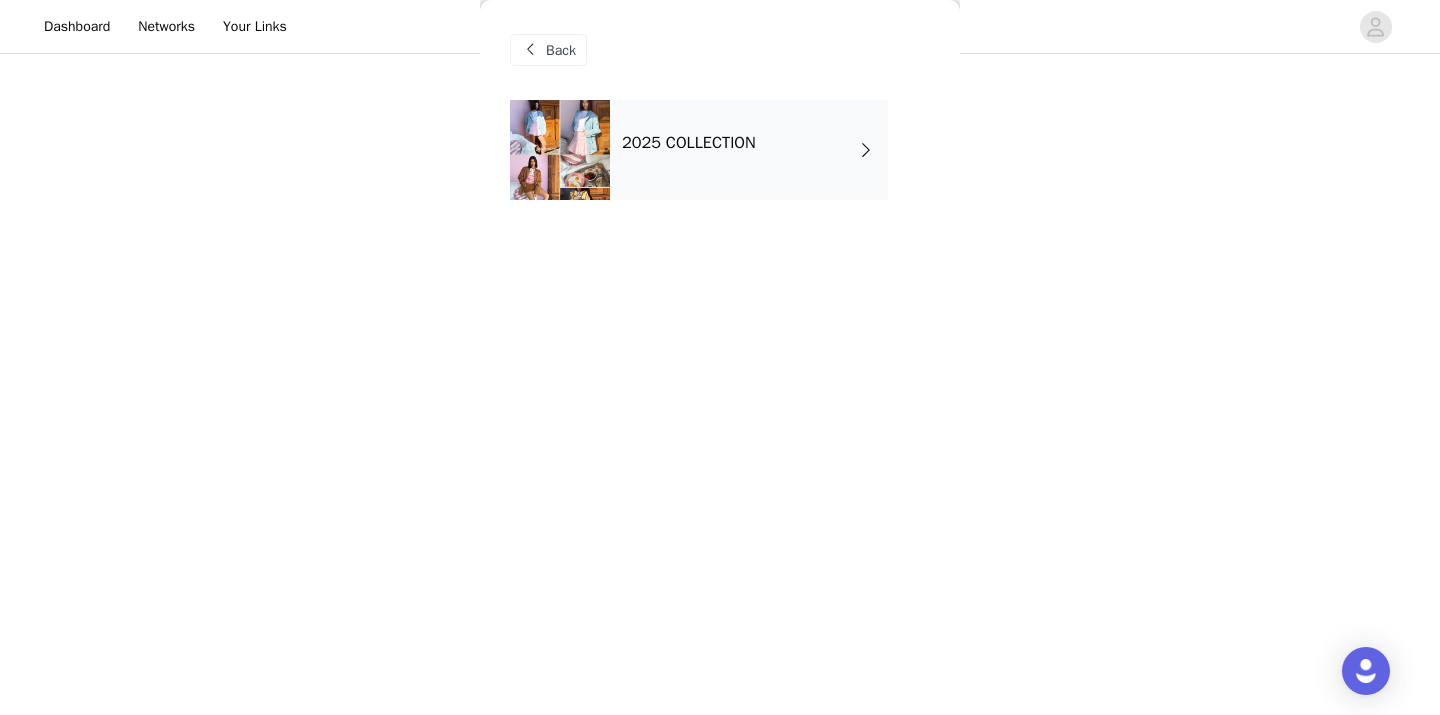 click on "2025 COLLECTION" at bounding box center (749, 150) 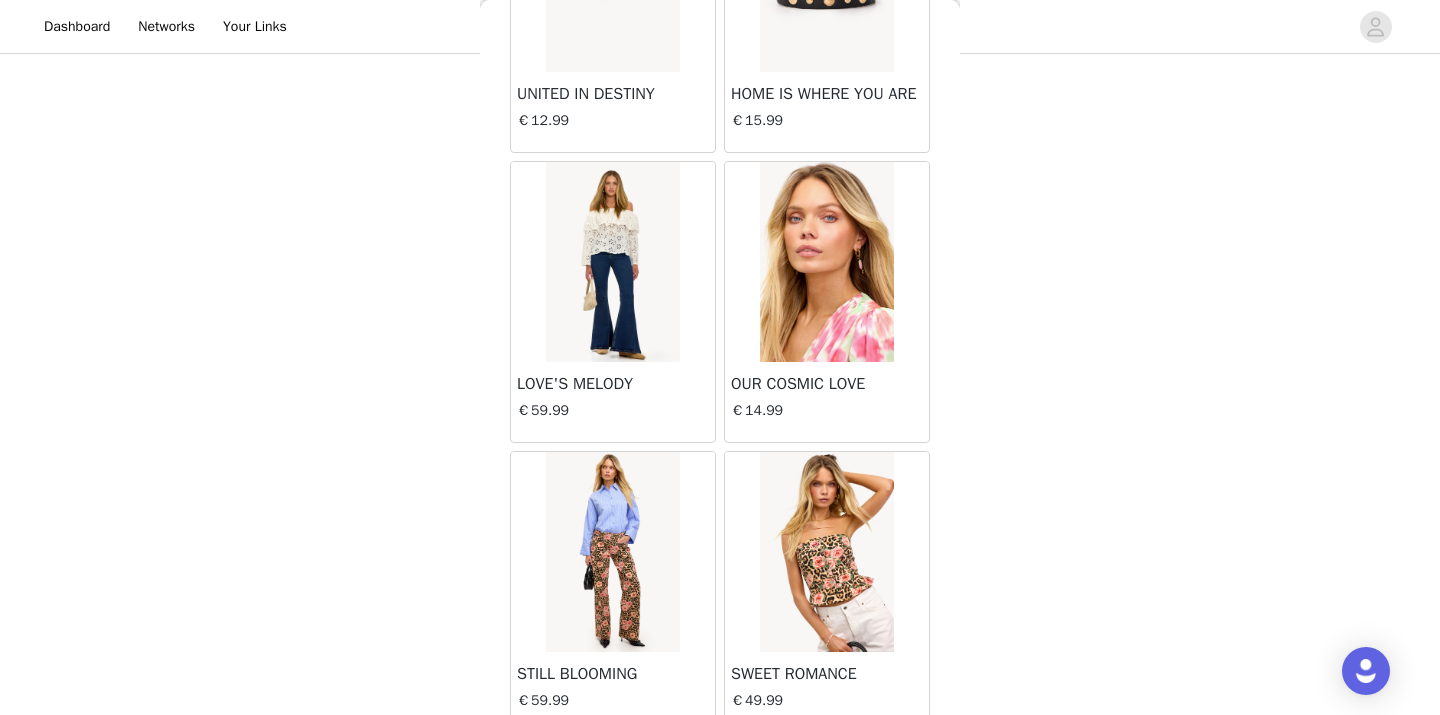 scroll, scrollTop: 2345, scrollLeft: 0, axis: vertical 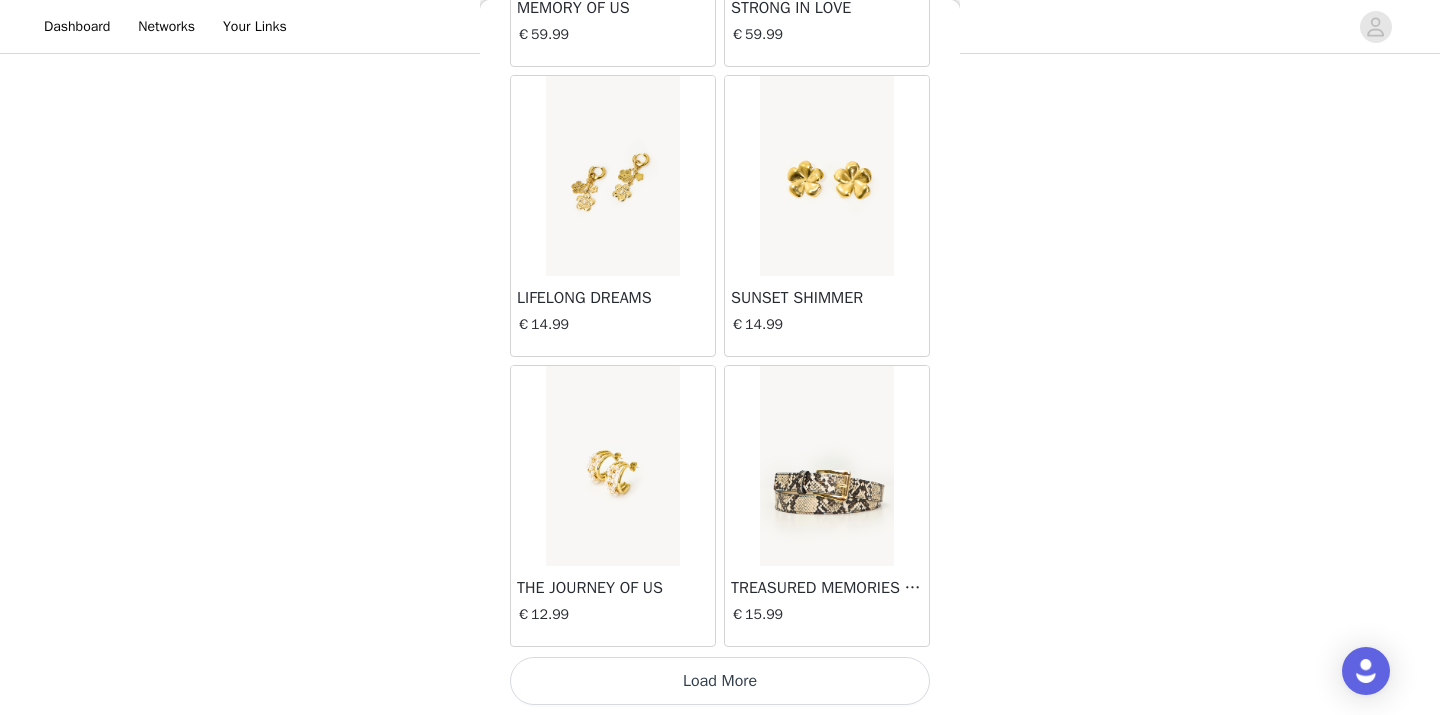 click on "Load More" at bounding box center [720, 681] 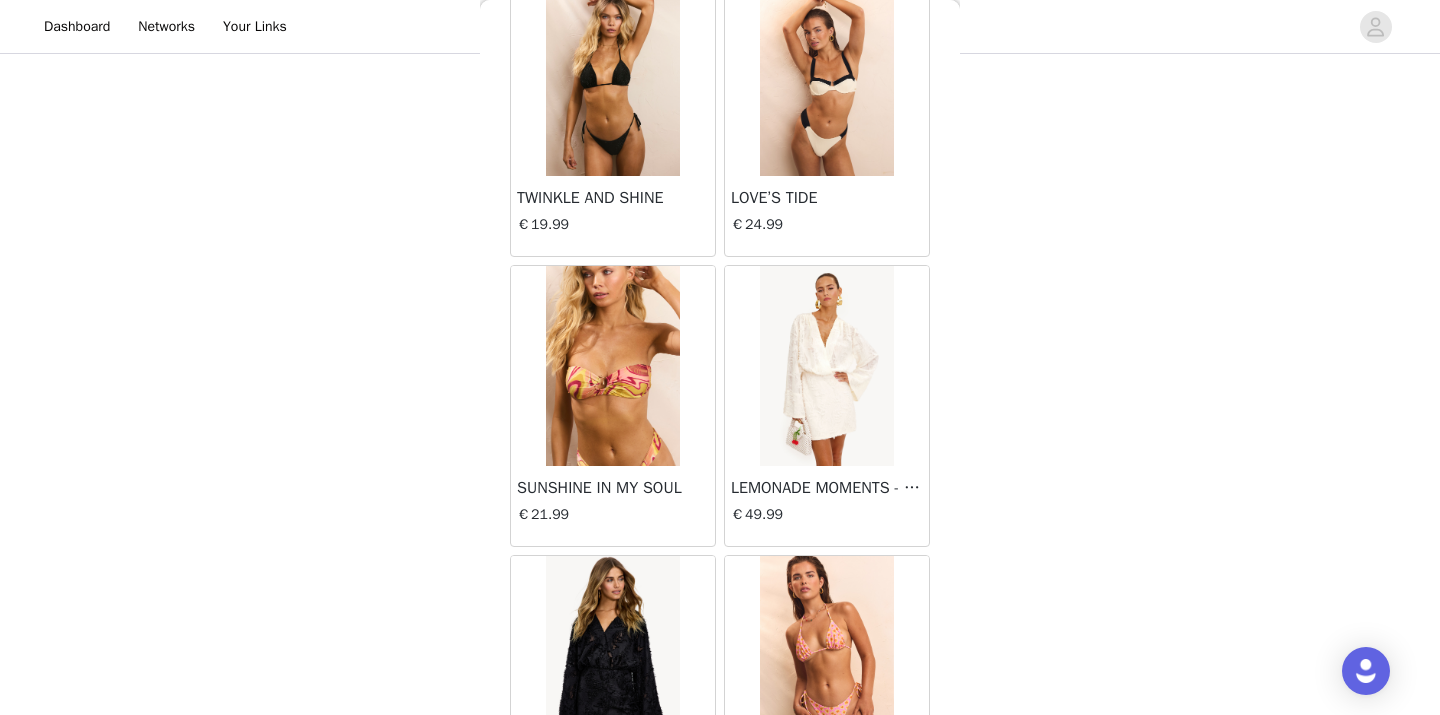 scroll, scrollTop: 5245, scrollLeft: 0, axis: vertical 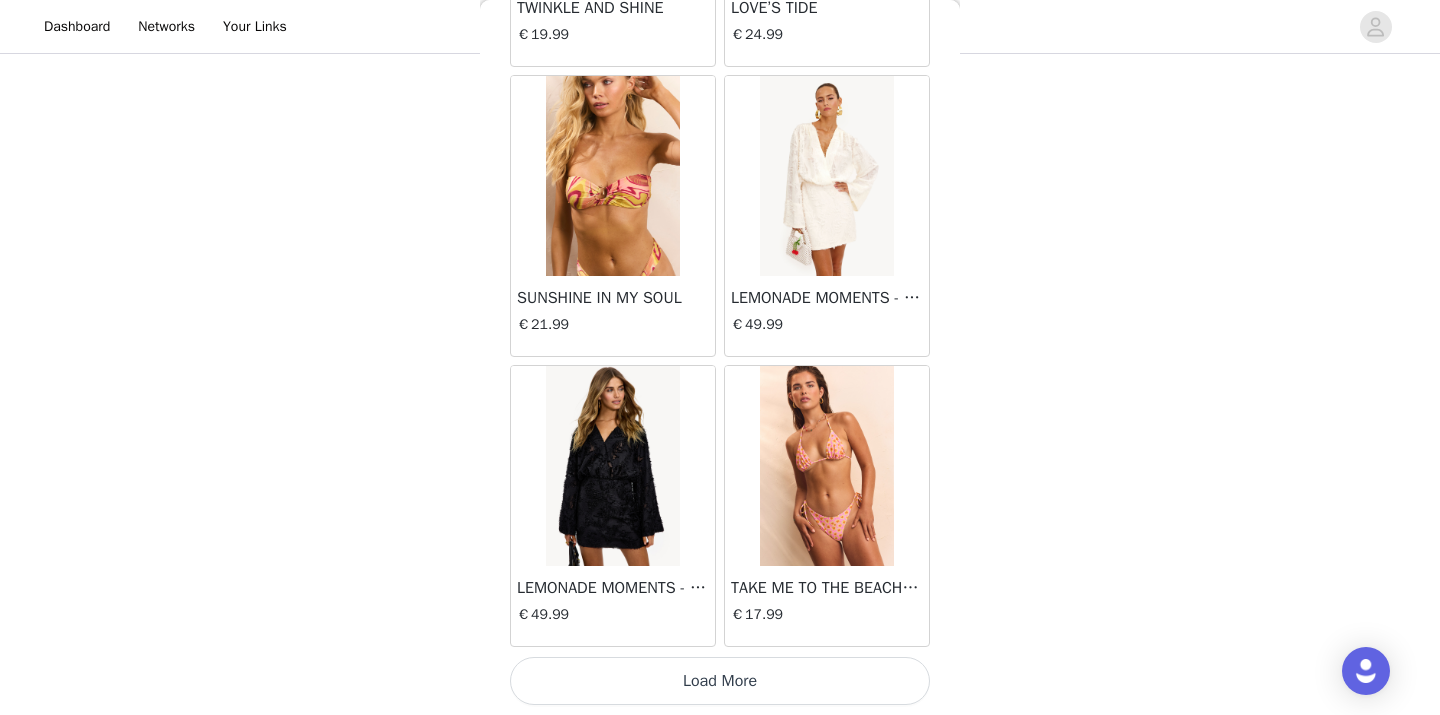 click on "Load More" at bounding box center (720, 681) 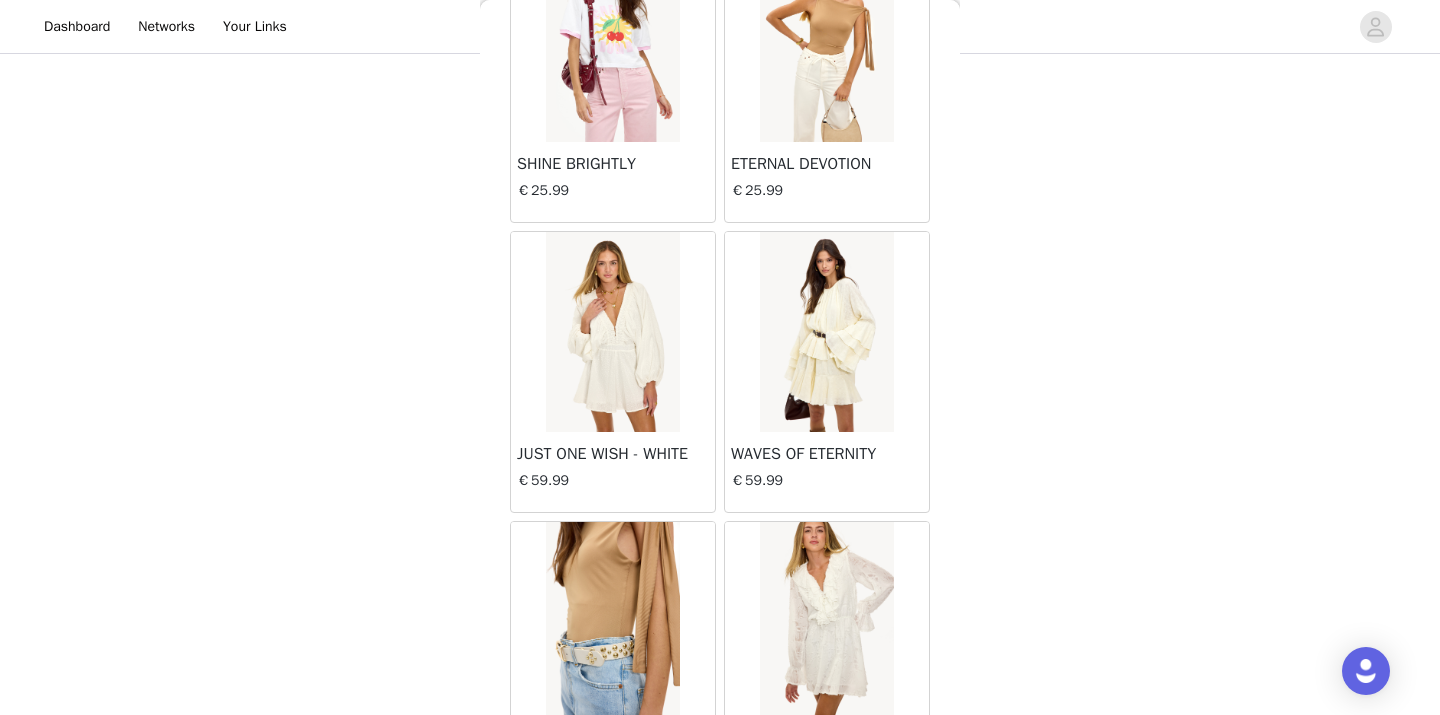 scroll, scrollTop: 8145, scrollLeft: 0, axis: vertical 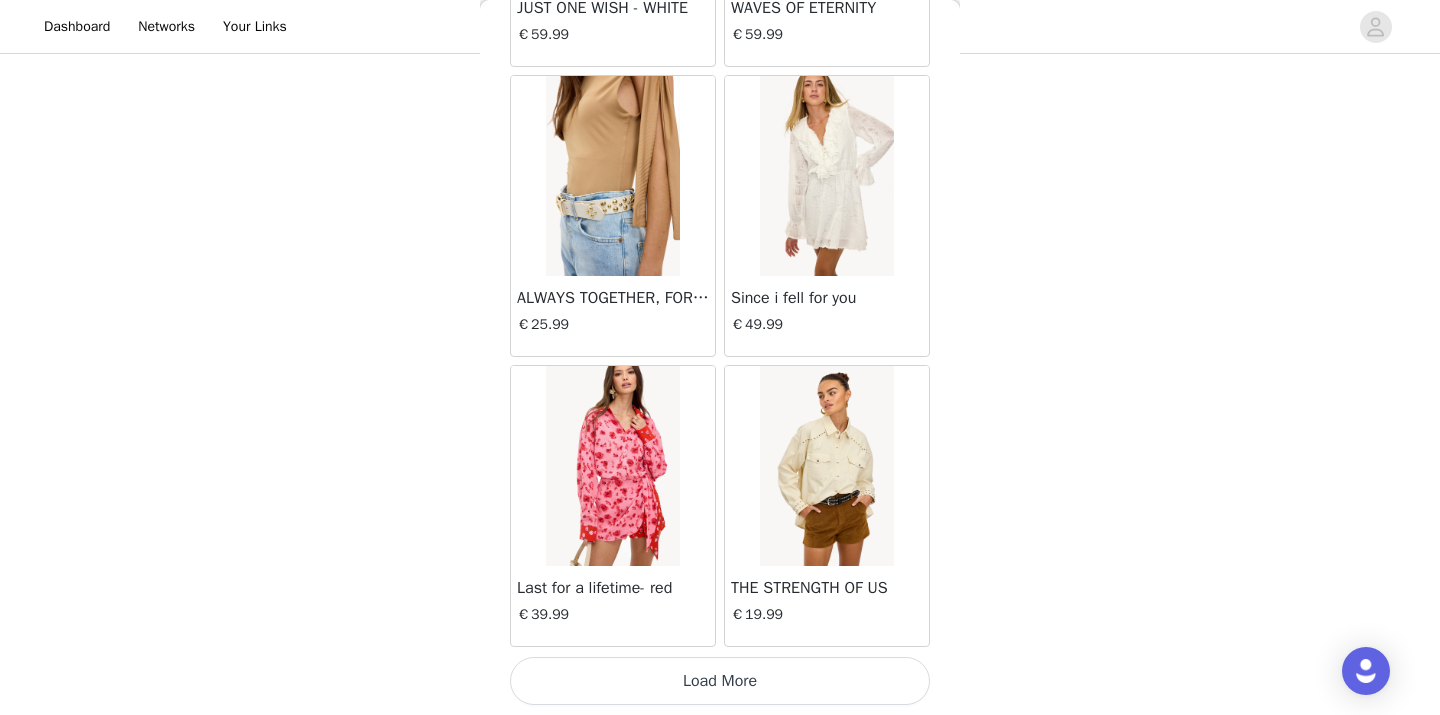 click on "Load More" at bounding box center (720, 681) 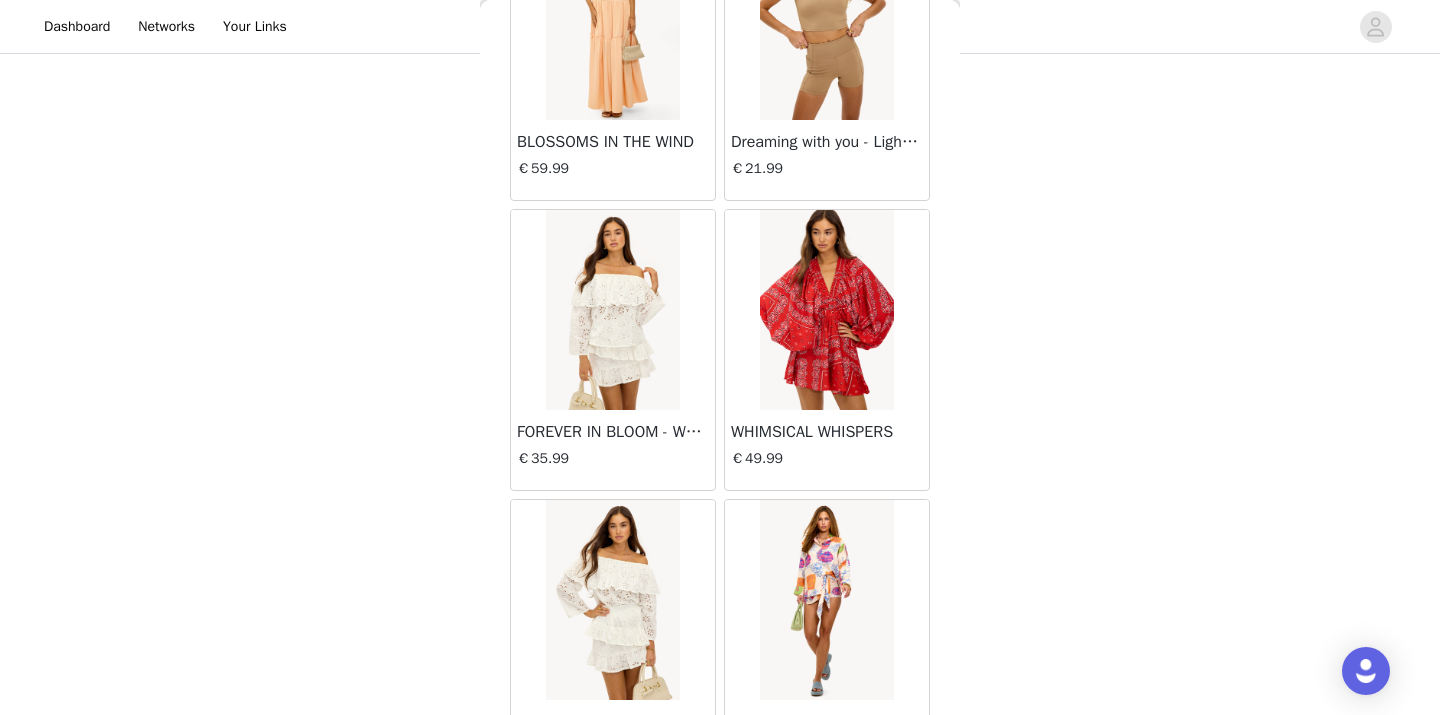 scroll, scrollTop: 11045, scrollLeft: 0, axis: vertical 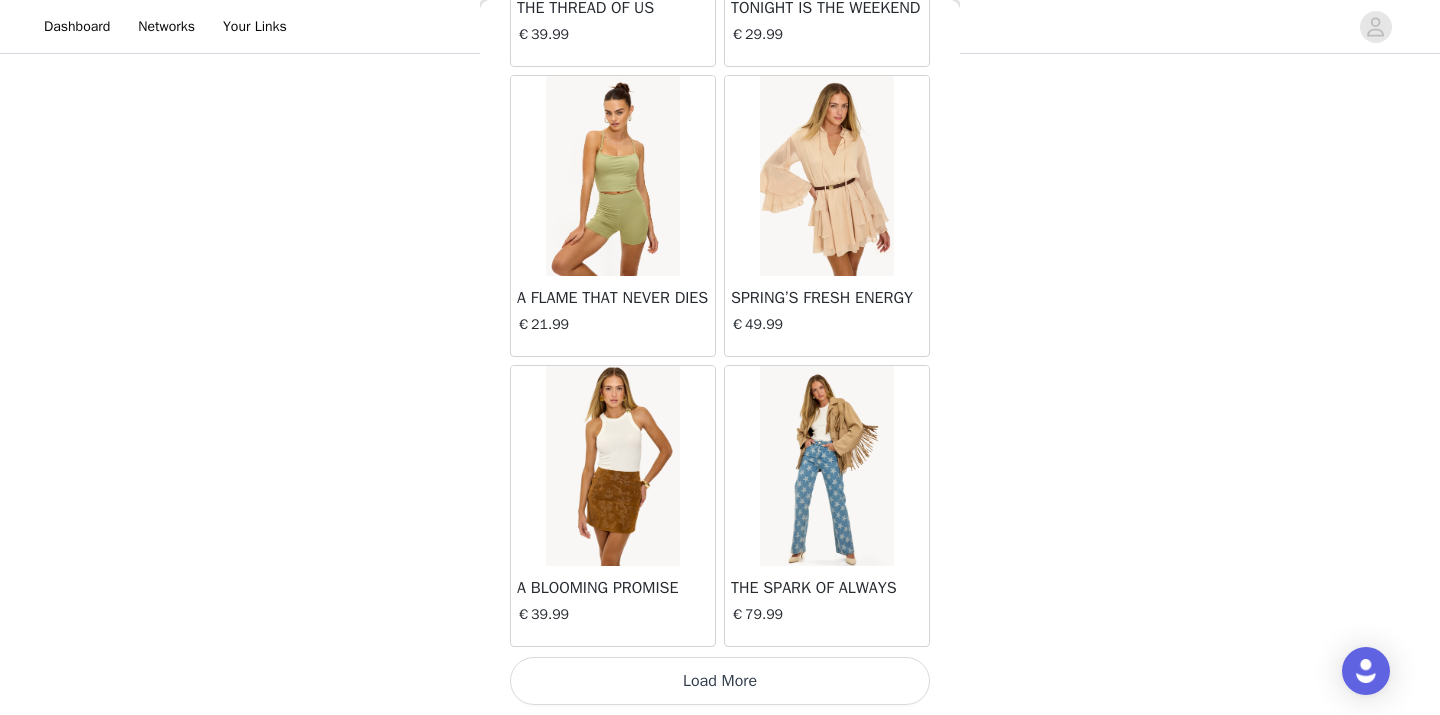 click on "Load More" at bounding box center (720, 681) 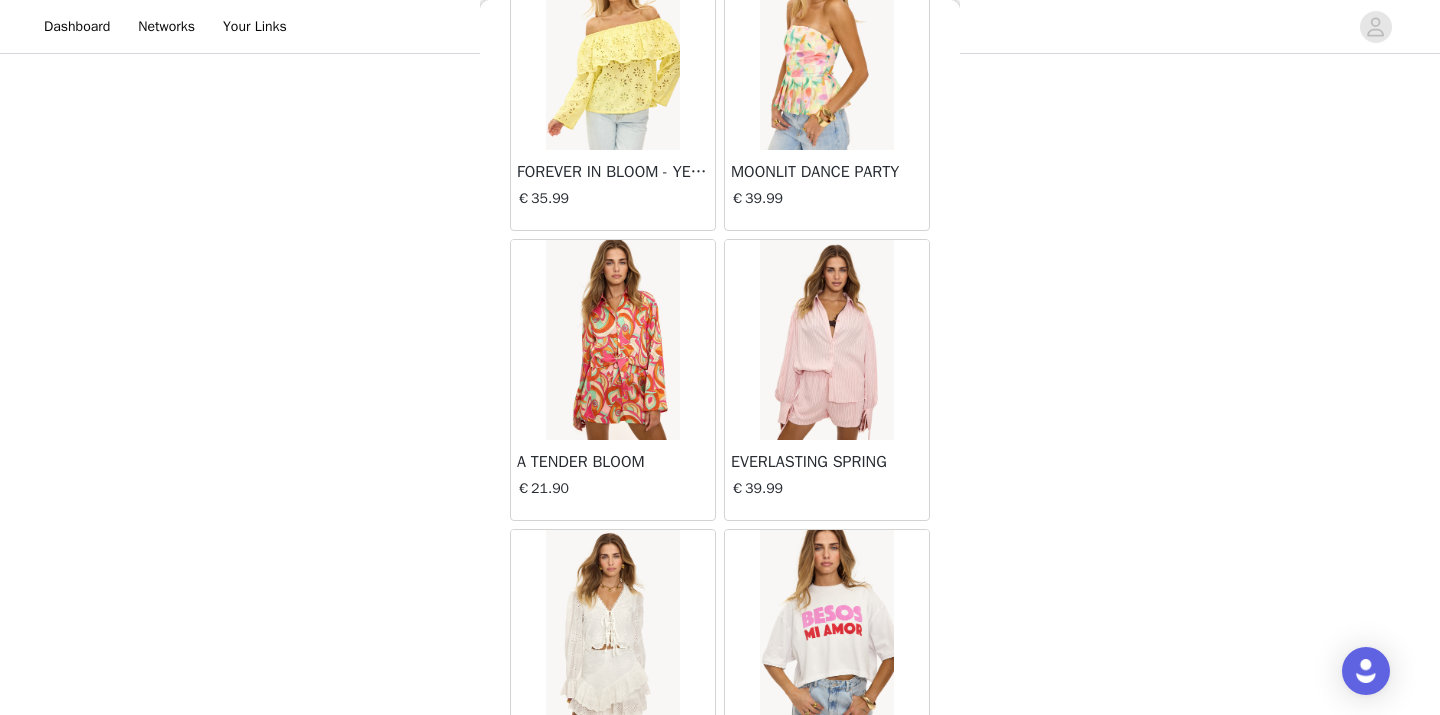 scroll, scrollTop: 13945, scrollLeft: 0, axis: vertical 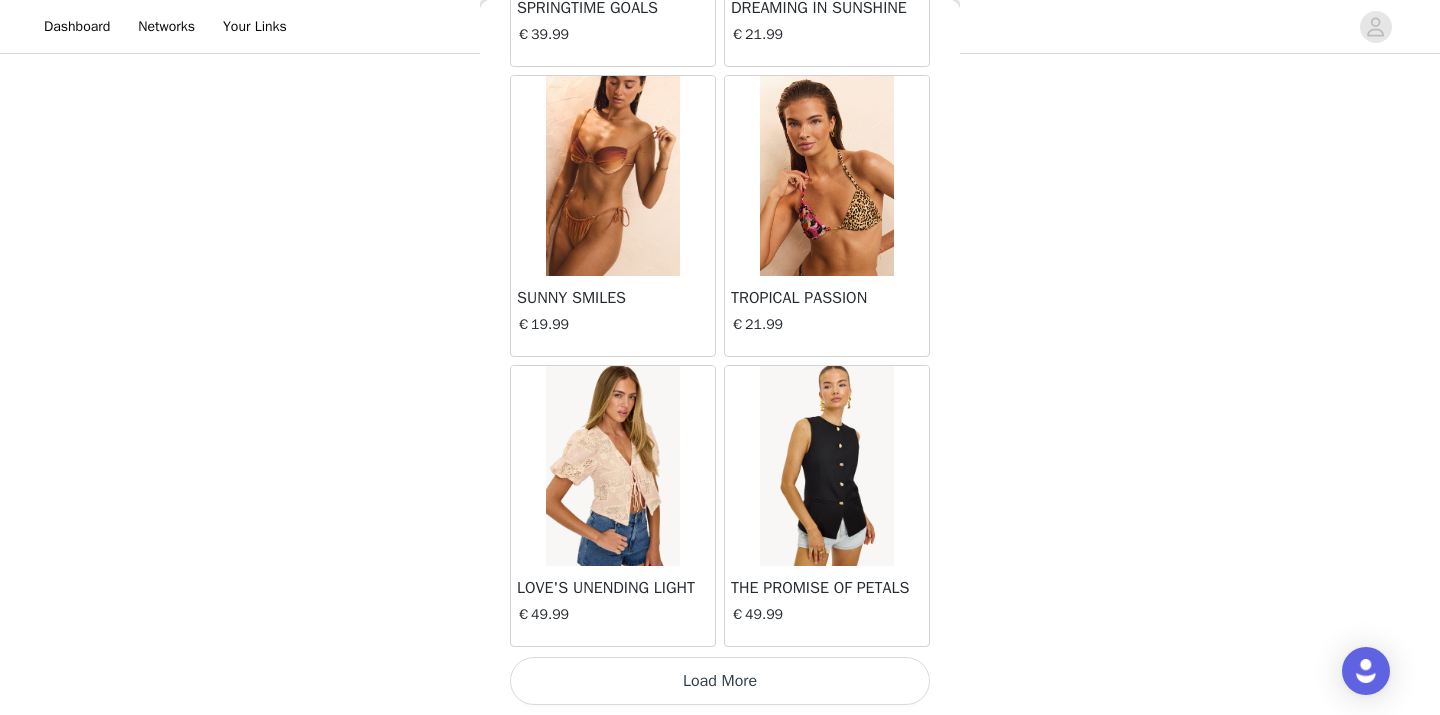 click on "Load More" at bounding box center [720, 681] 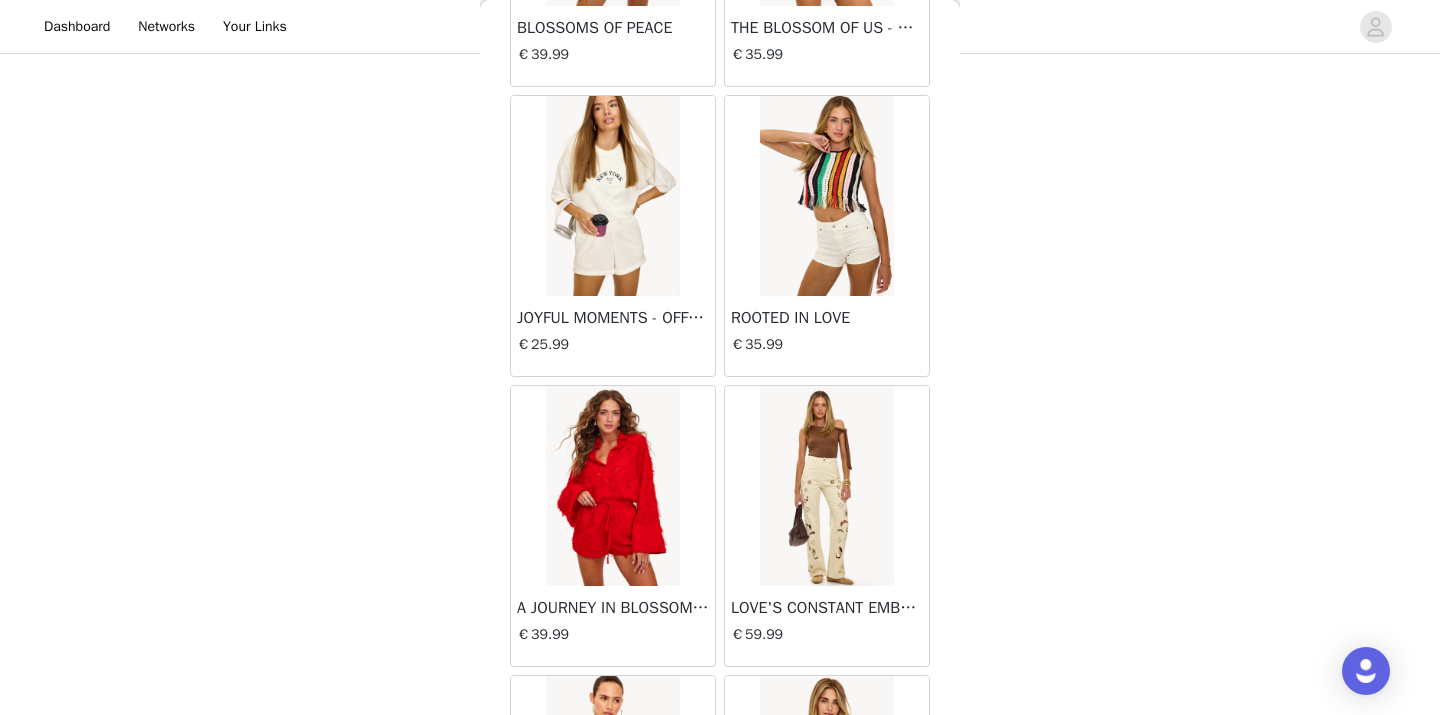 scroll, scrollTop: 16845, scrollLeft: 0, axis: vertical 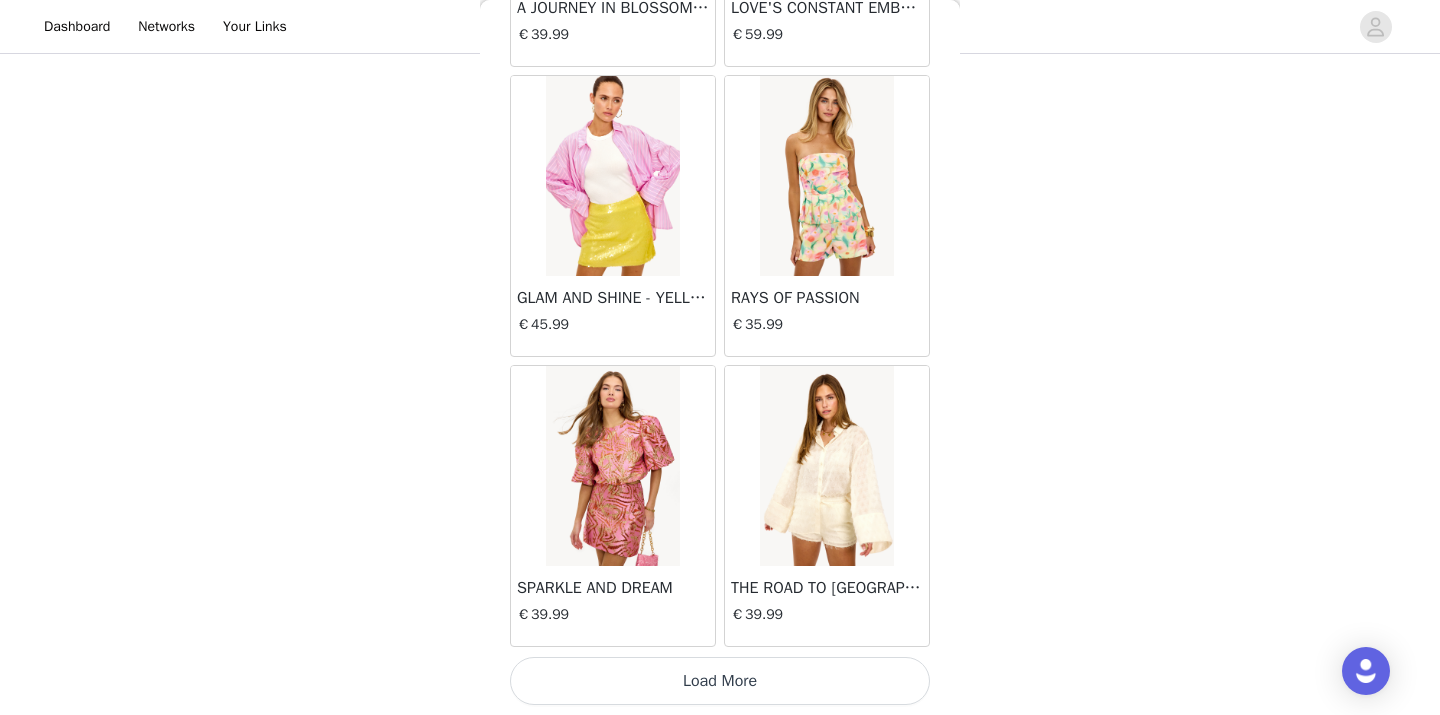 click on "Load More" at bounding box center [720, 681] 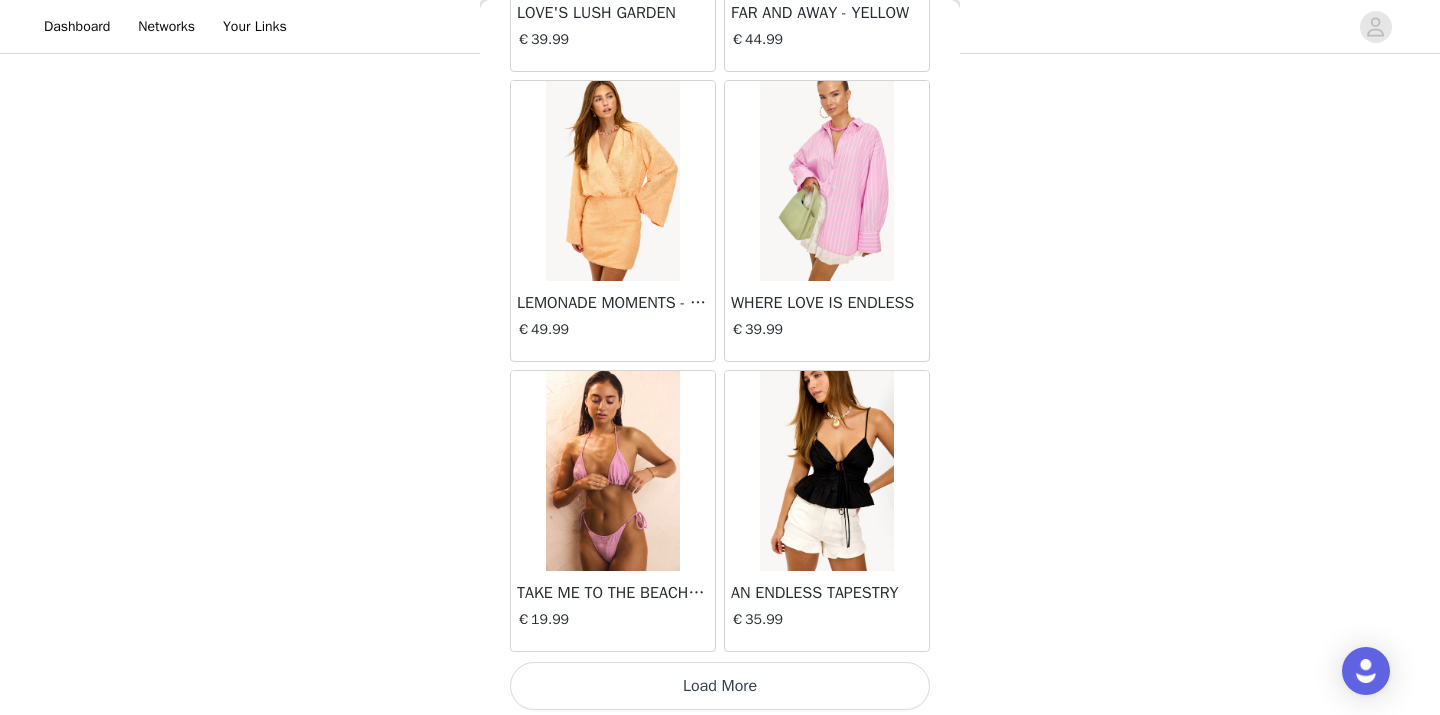 scroll, scrollTop: 19745, scrollLeft: 0, axis: vertical 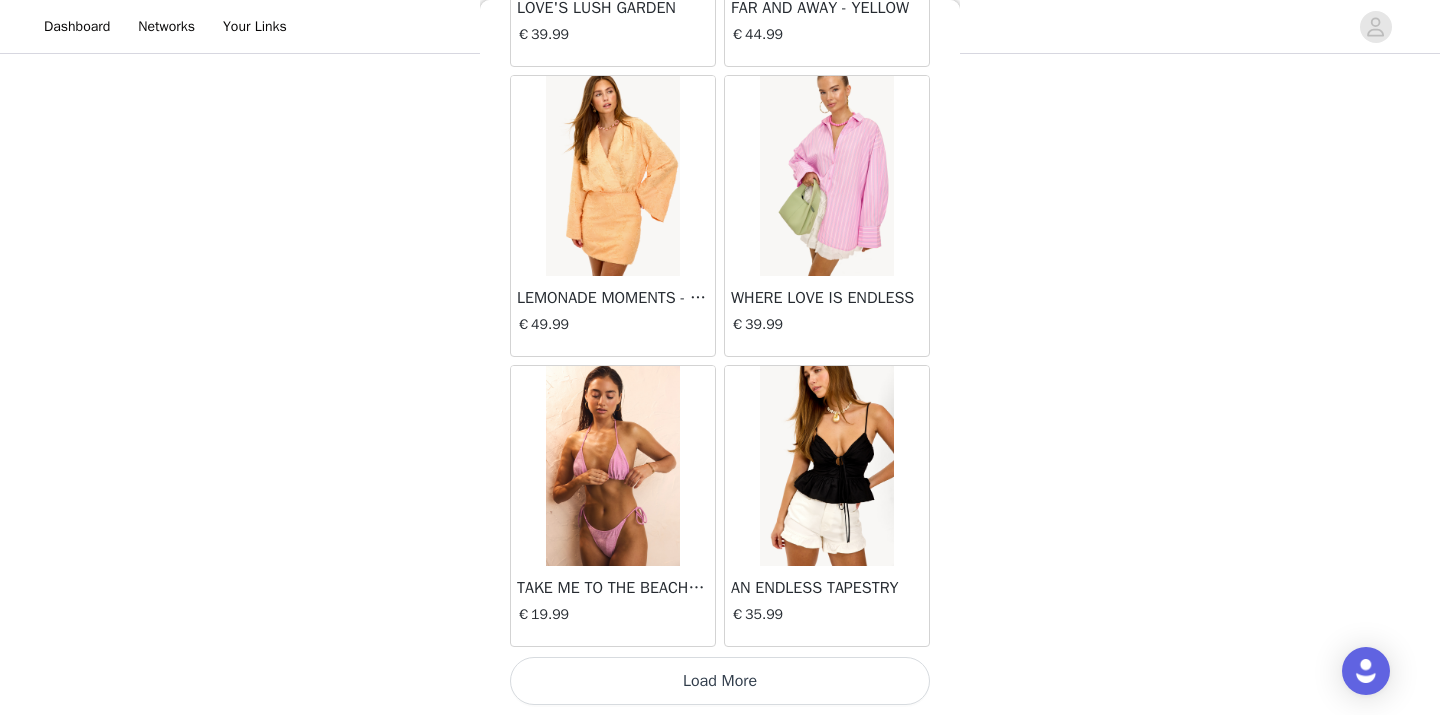 click on "Load More" at bounding box center [720, 681] 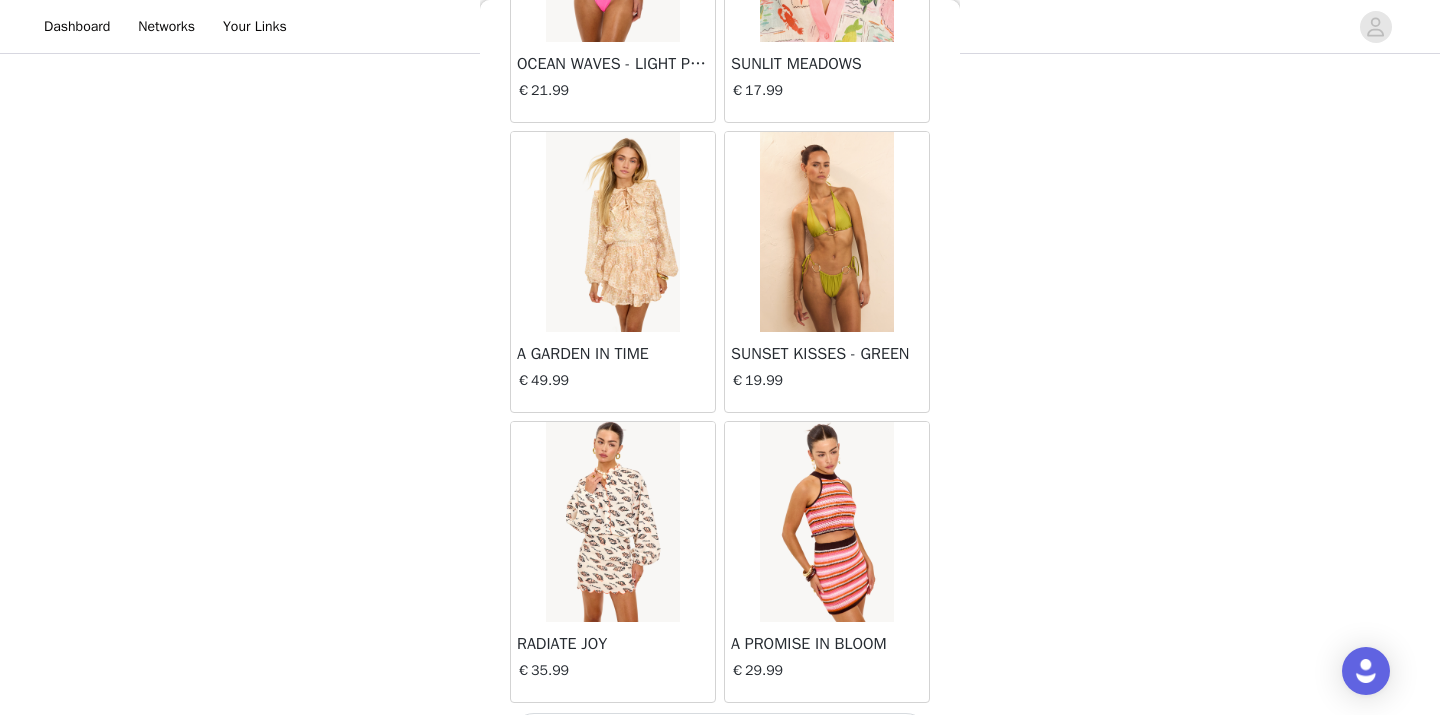 scroll, scrollTop: 22645, scrollLeft: 0, axis: vertical 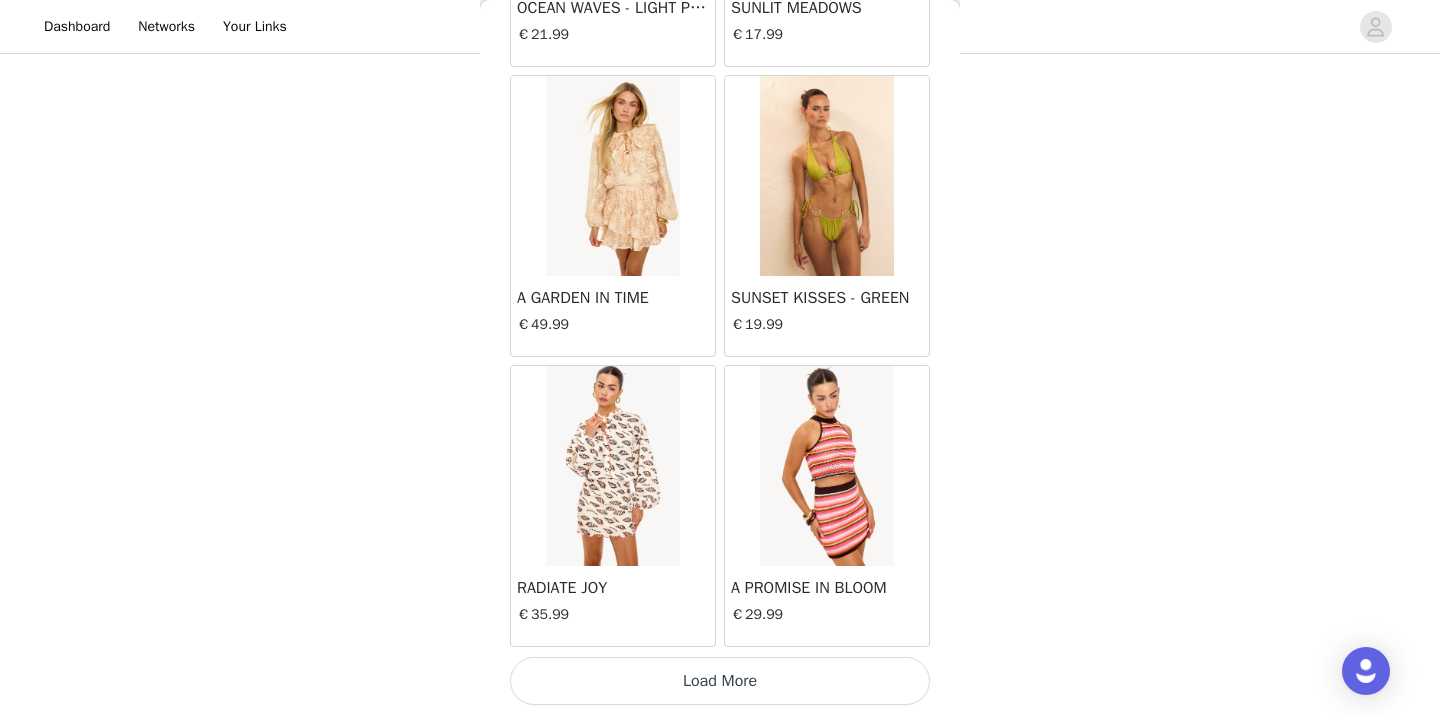click on "Load More" at bounding box center [720, 681] 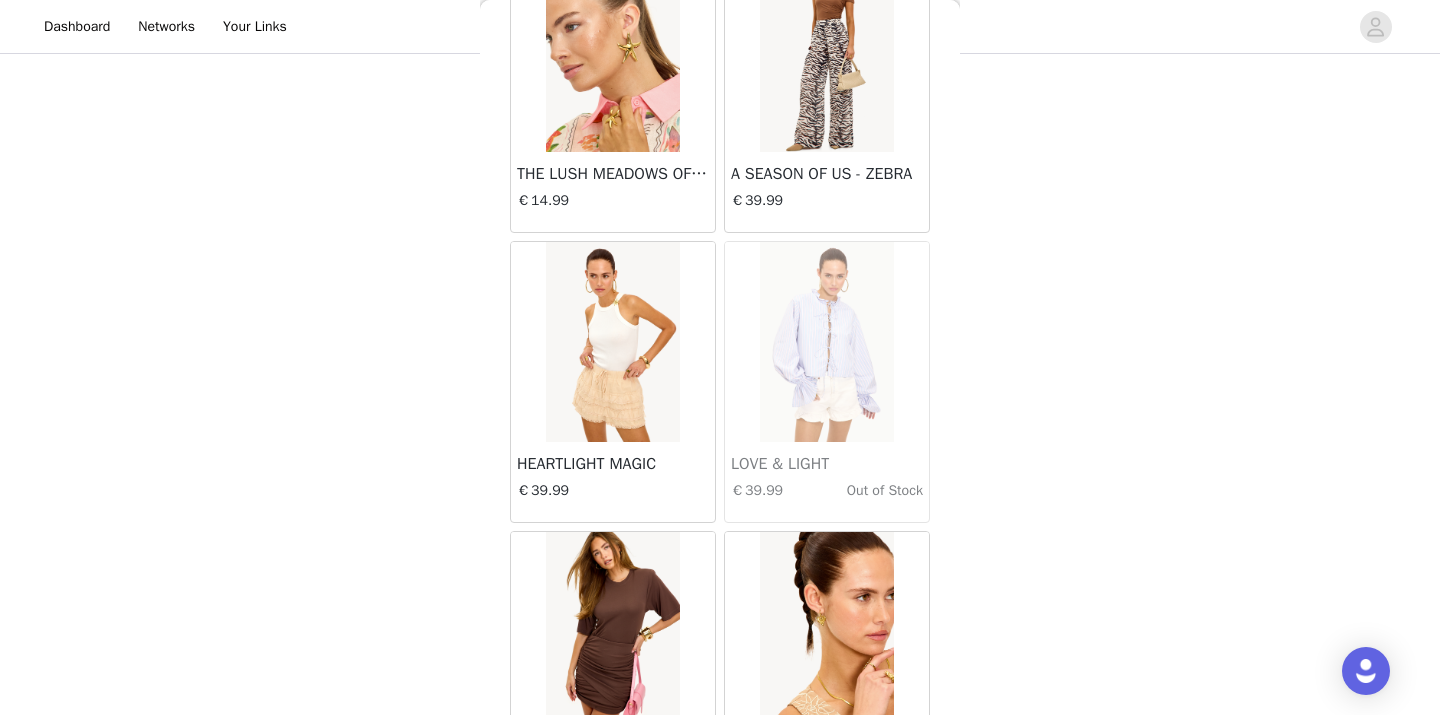scroll, scrollTop: 25545, scrollLeft: 0, axis: vertical 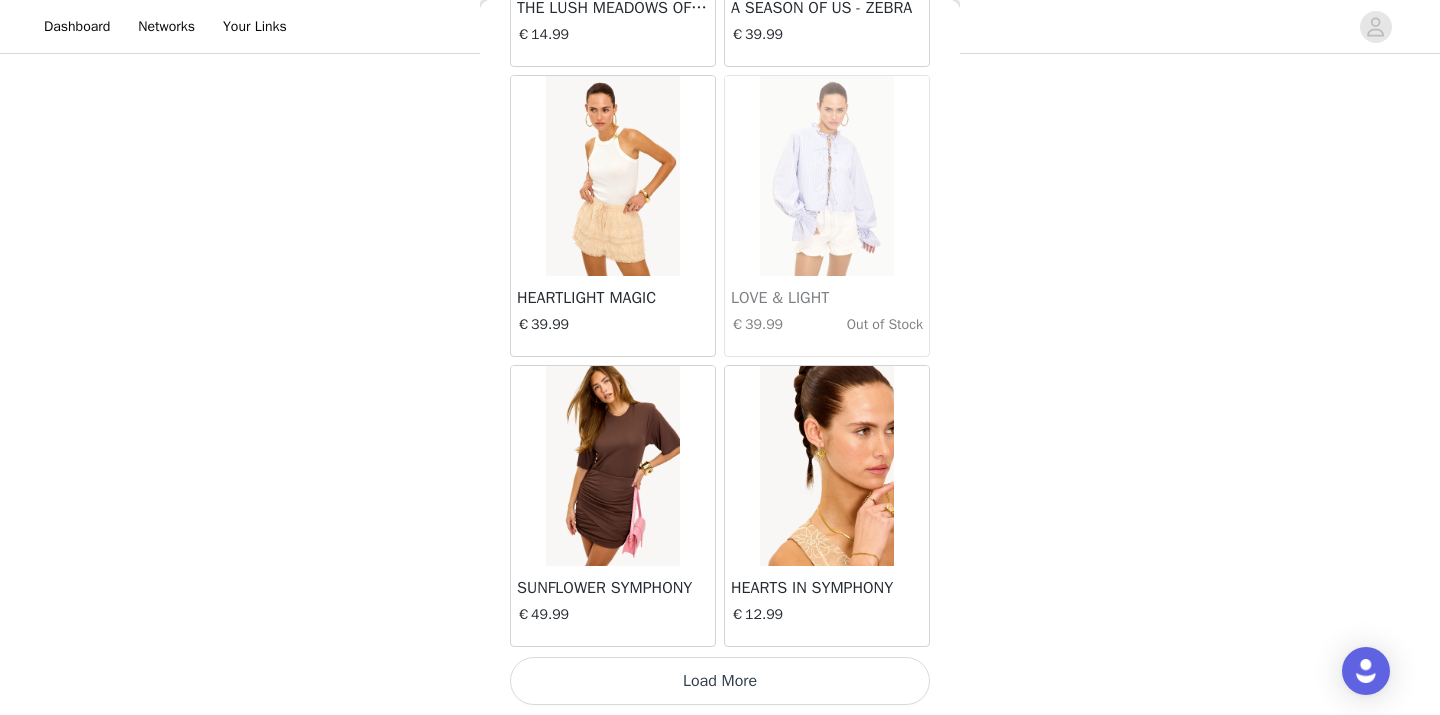 click on "Load More" at bounding box center [720, 681] 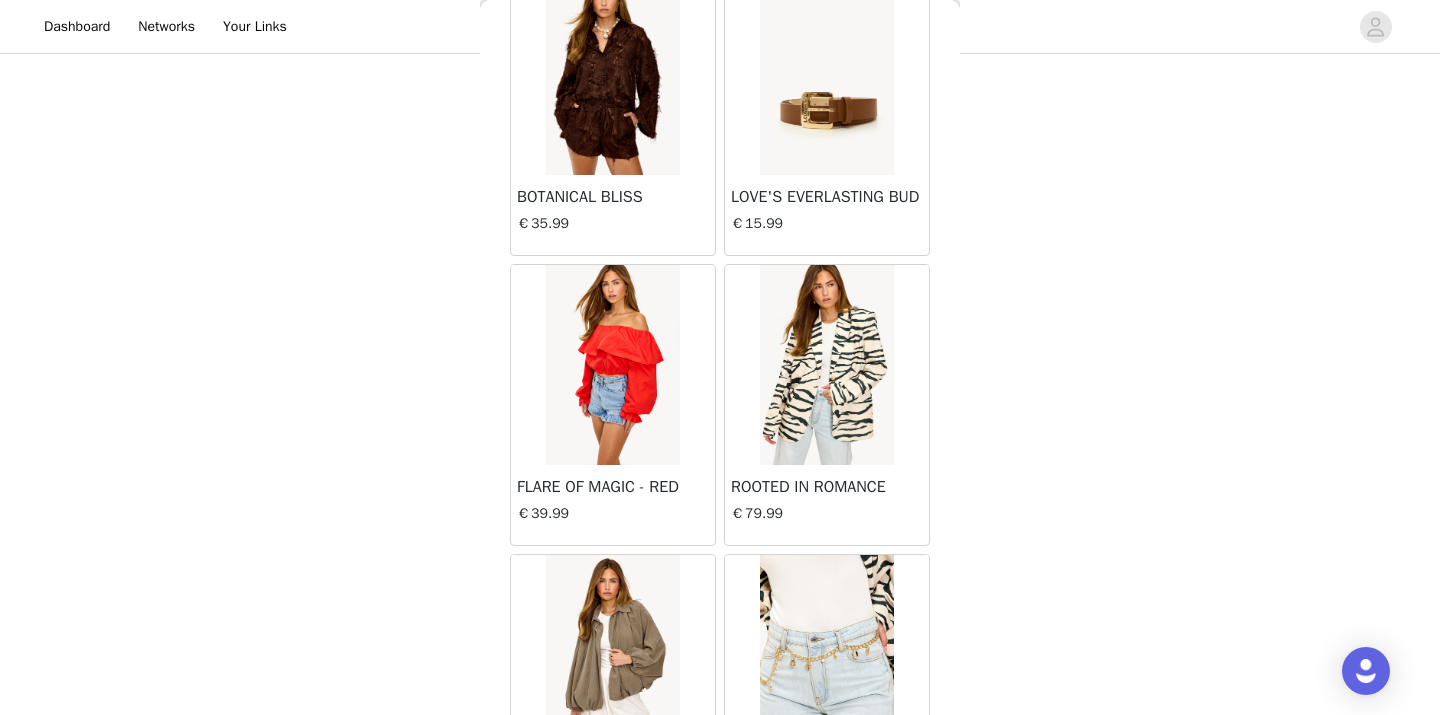 scroll, scrollTop: 28445, scrollLeft: 0, axis: vertical 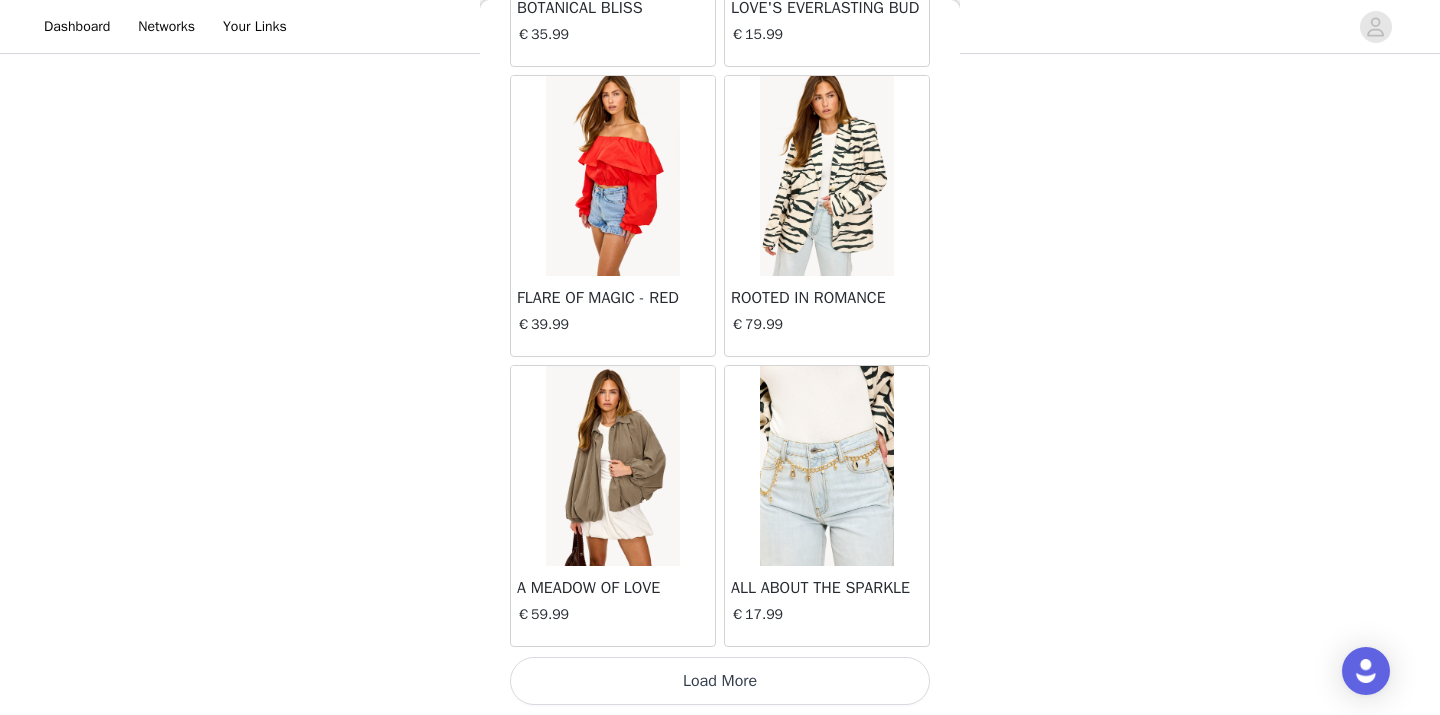 click on "Load More" at bounding box center (720, 681) 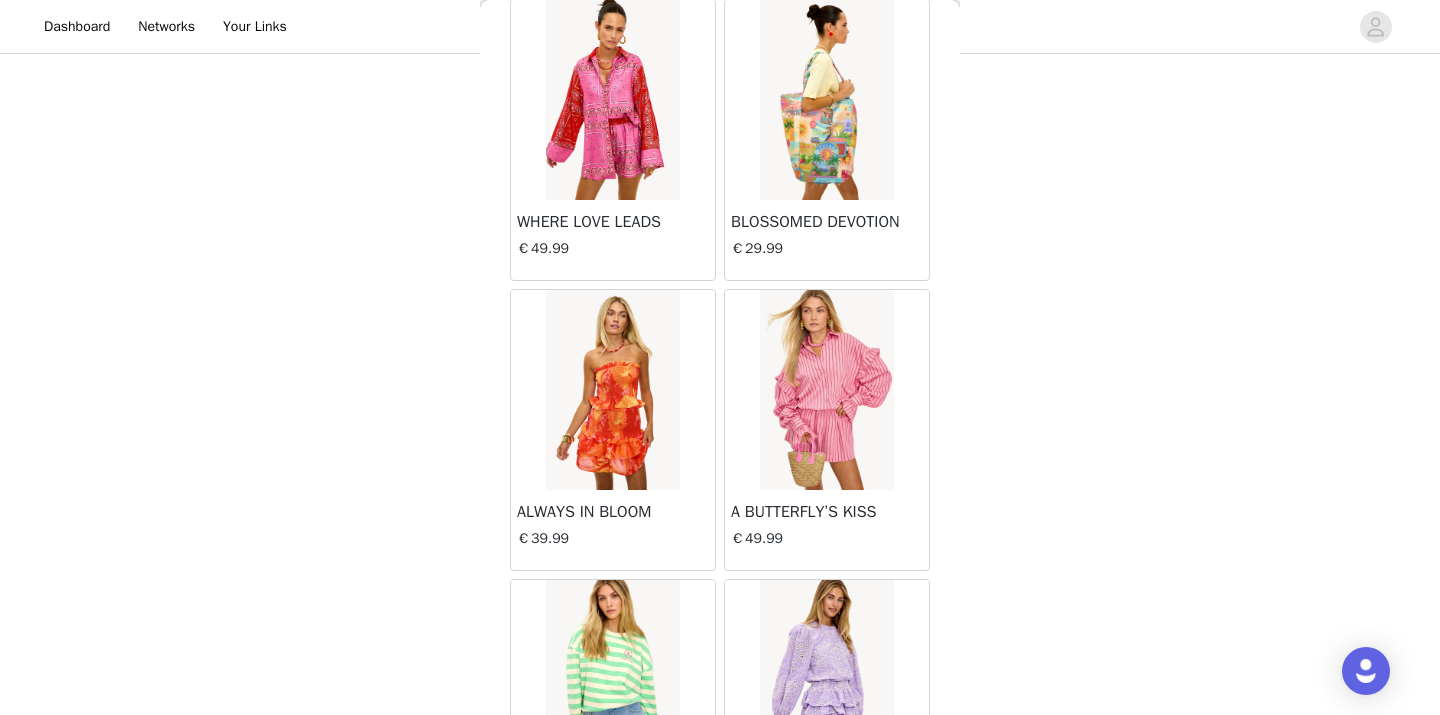 scroll, scrollTop: 31345, scrollLeft: 0, axis: vertical 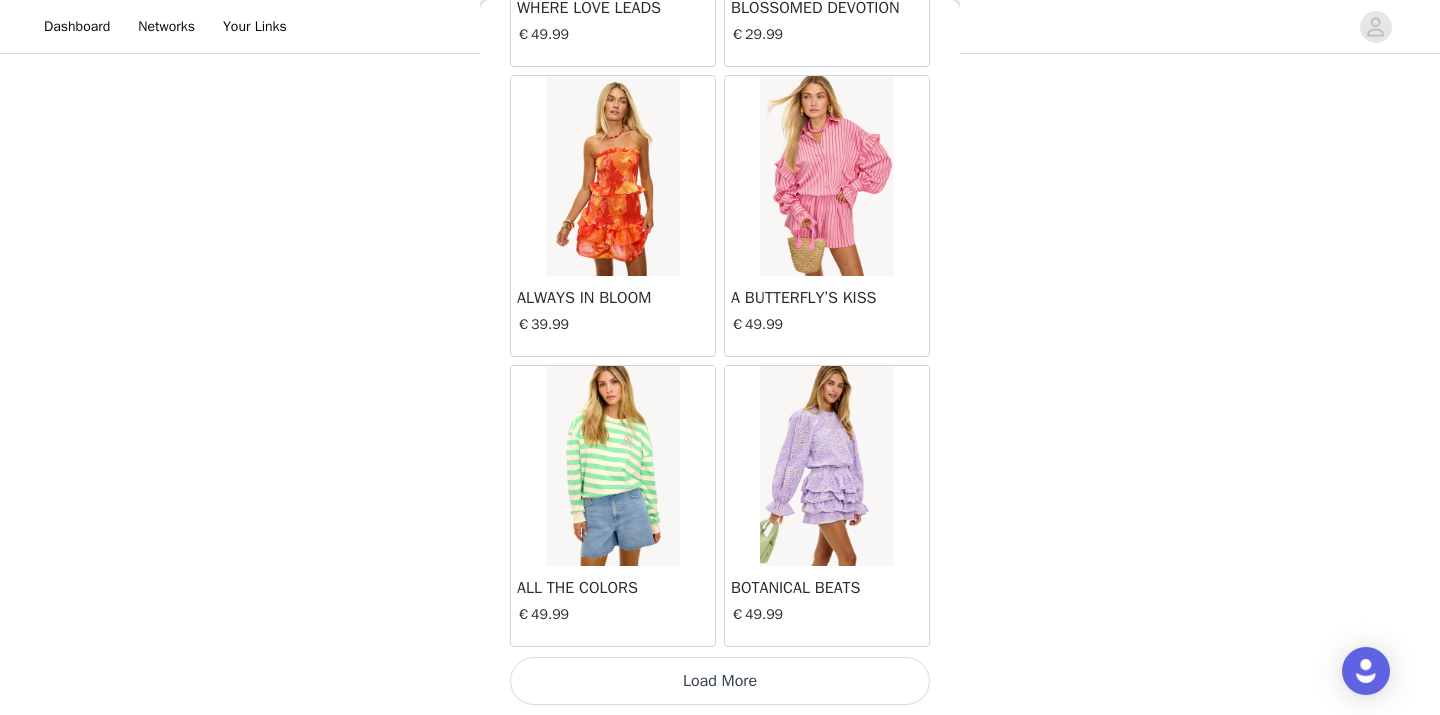 click on "Load More" at bounding box center (720, 681) 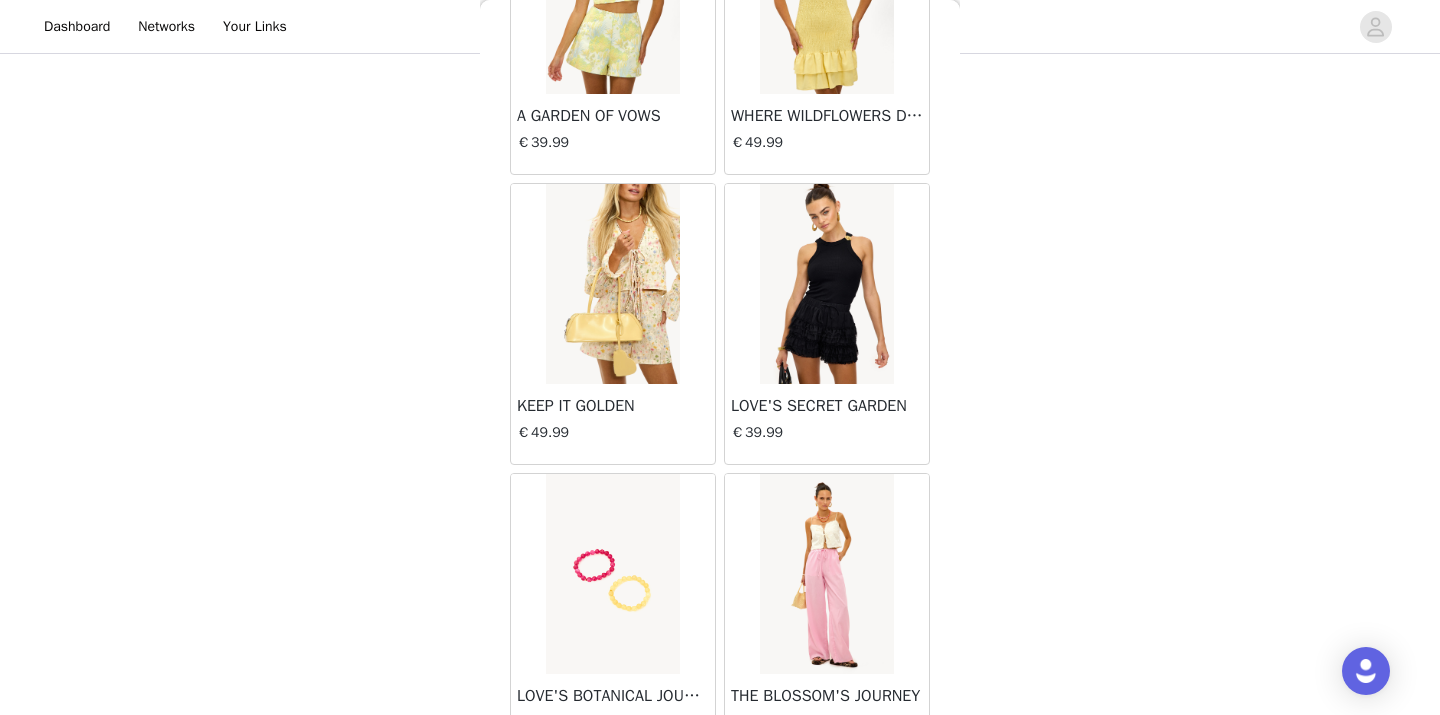 scroll, scrollTop: 34245, scrollLeft: 0, axis: vertical 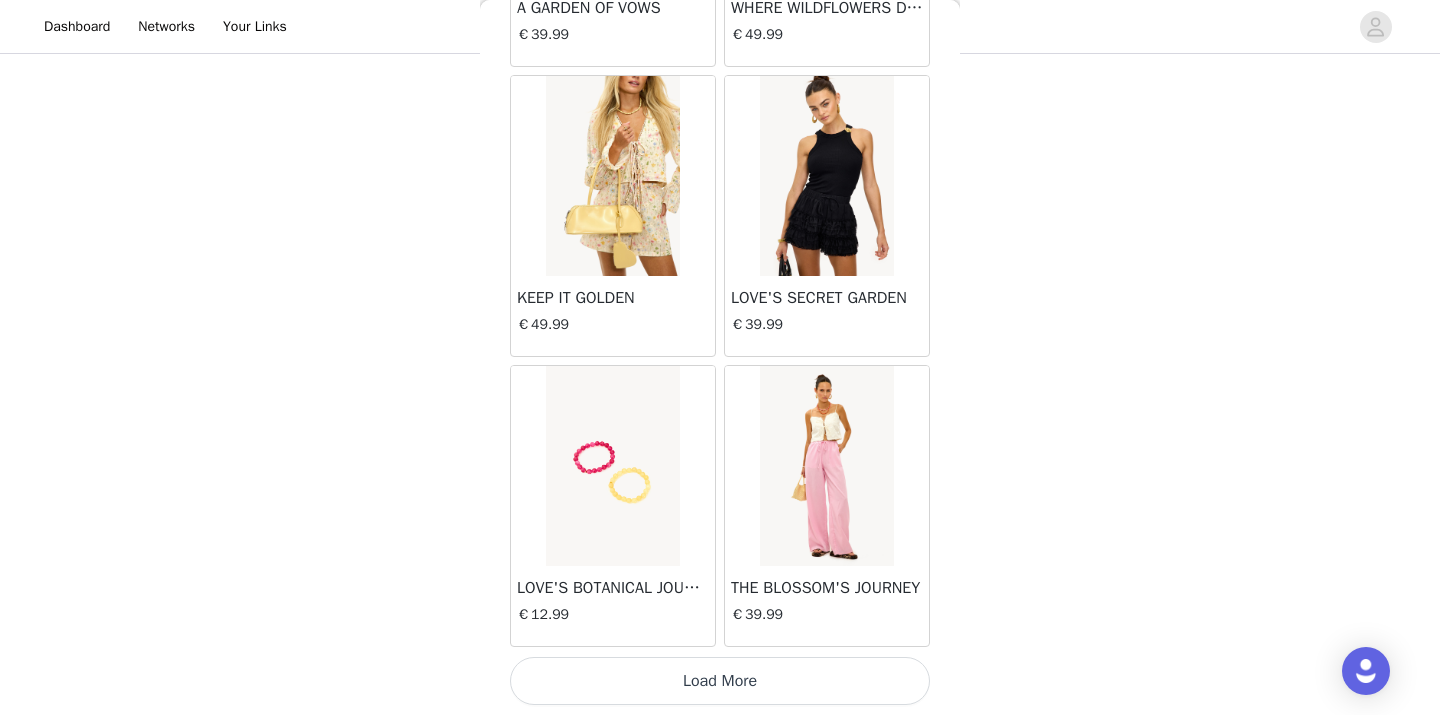 click on "Load More" at bounding box center [720, 681] 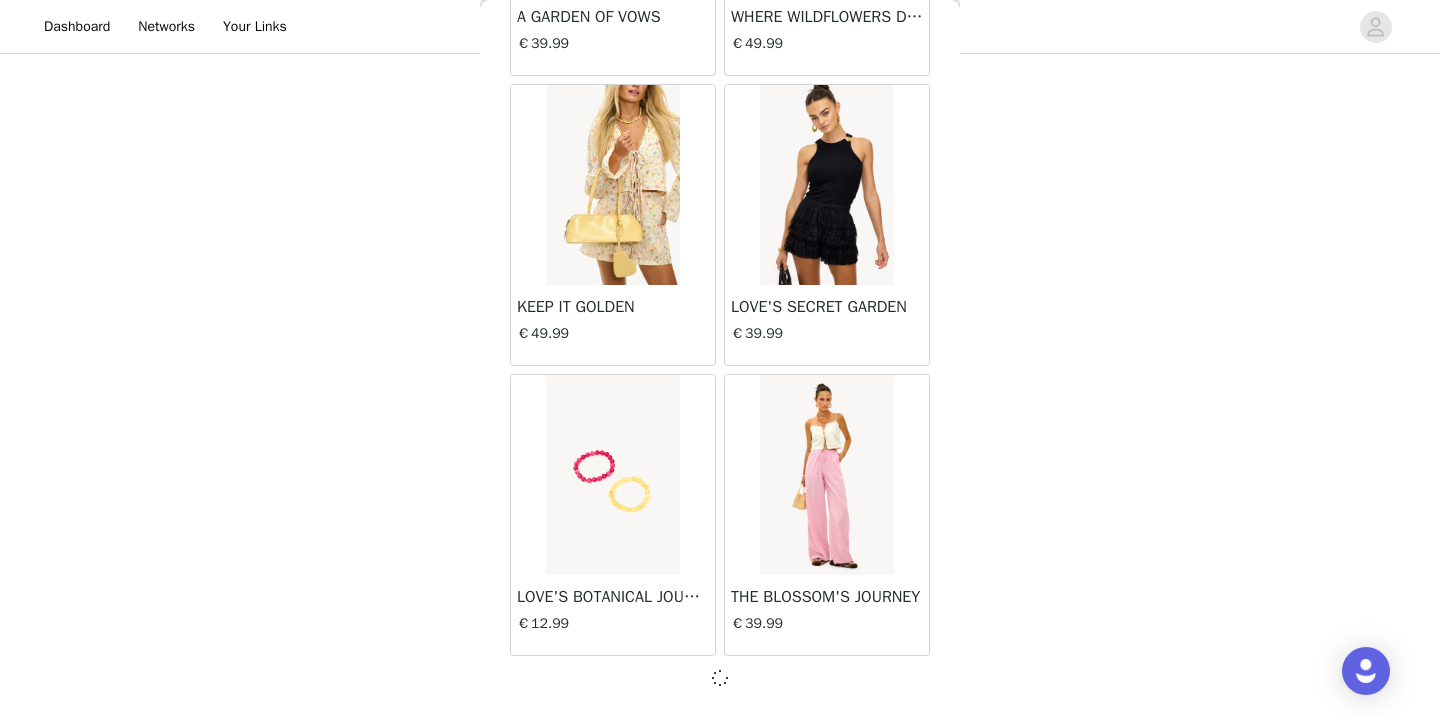scroll, scrollTop: 34236, scrollLeft: 0, axis: vertical 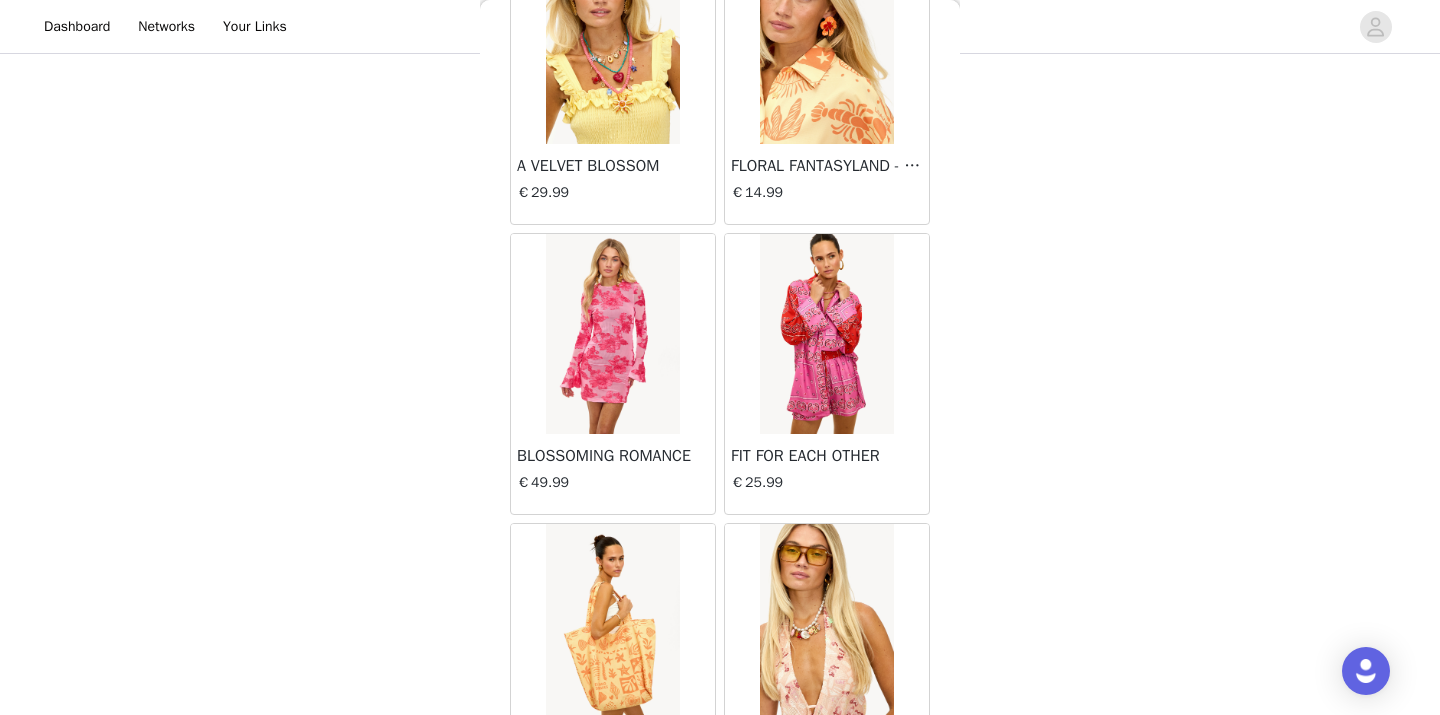click at bounding box center [612, 334] 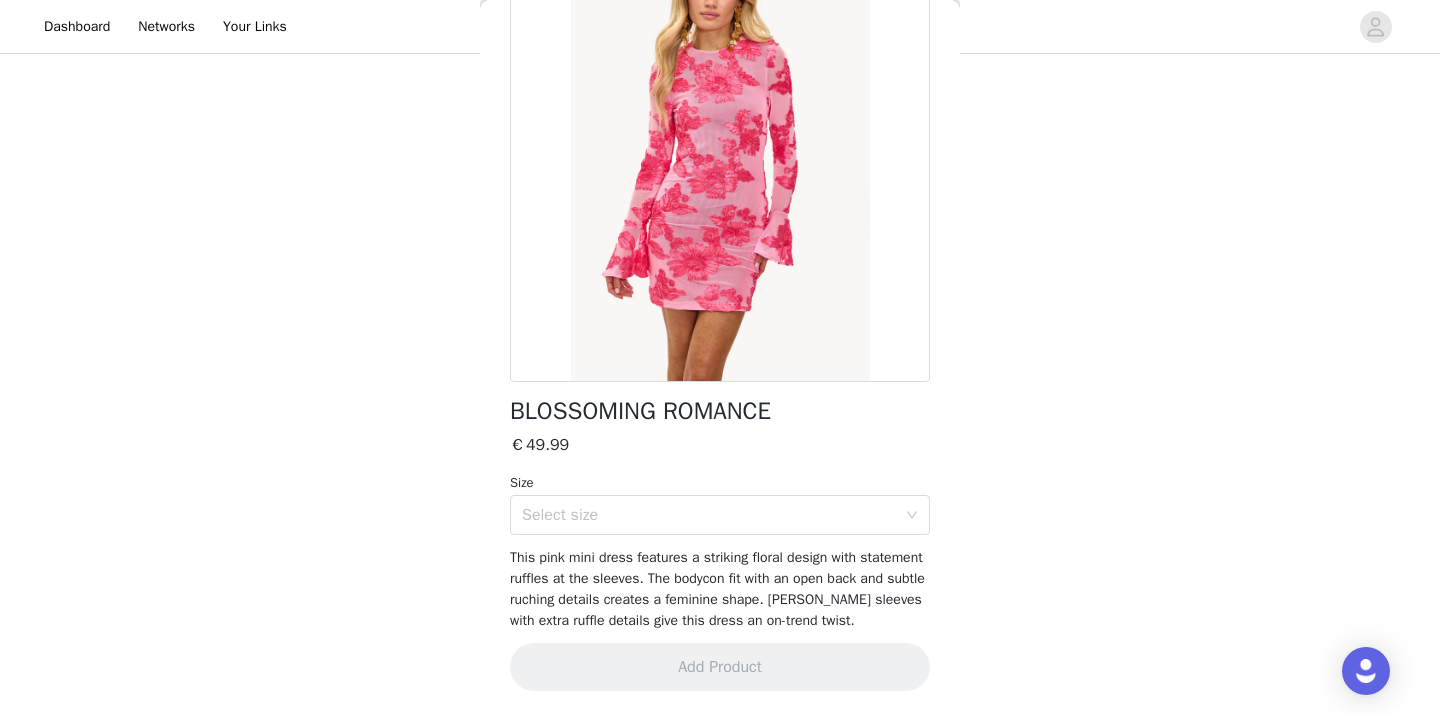 scroll, scrollTop: 188, scrollLeft: 0, axis: vertical 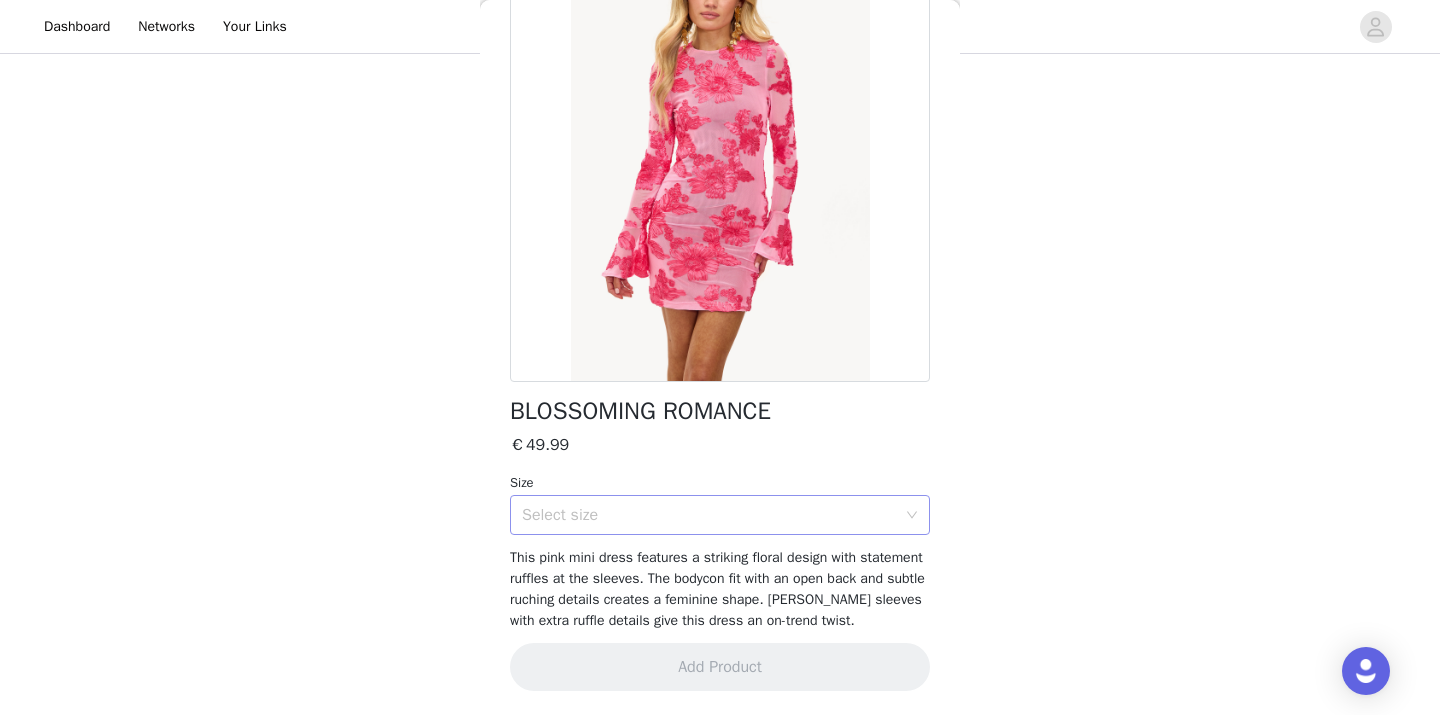click on "Select size" at bounding box center (709, 515) 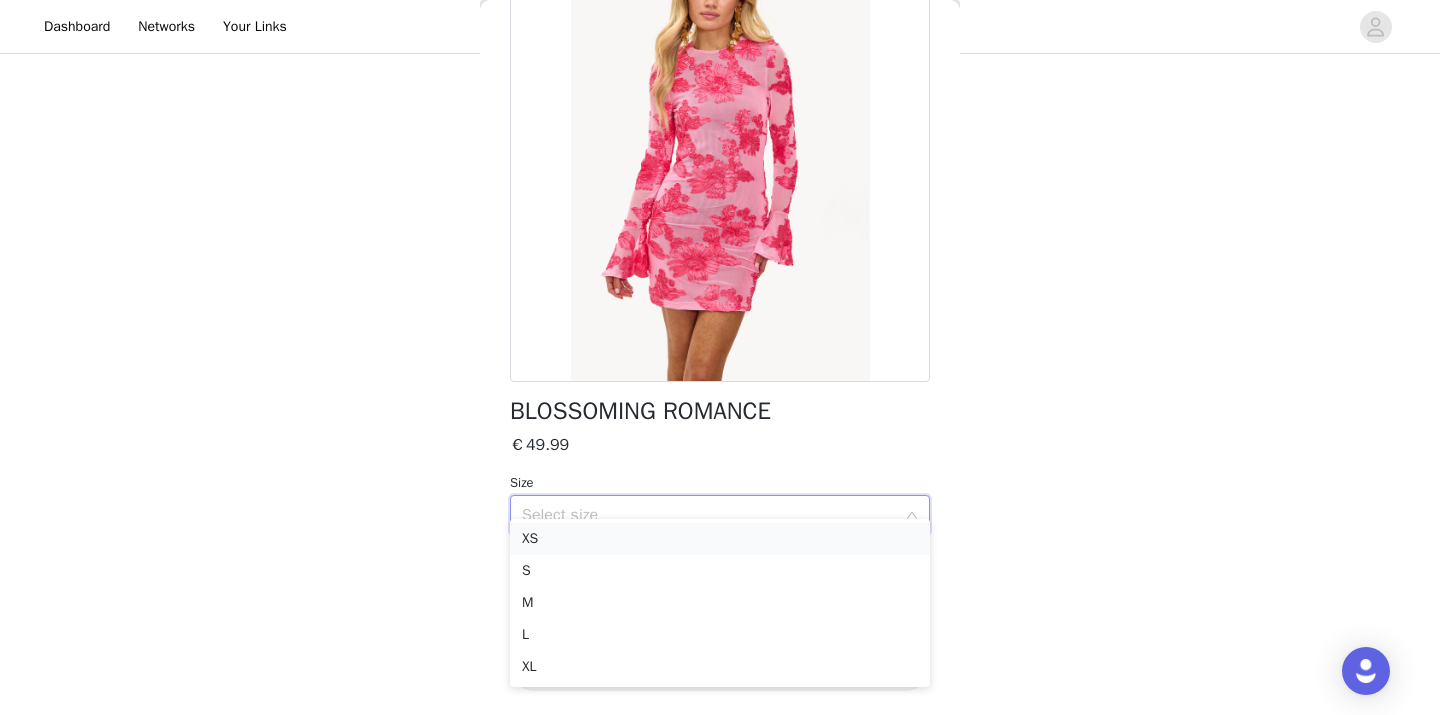 click on "XS" at bounding box center [720, 539] 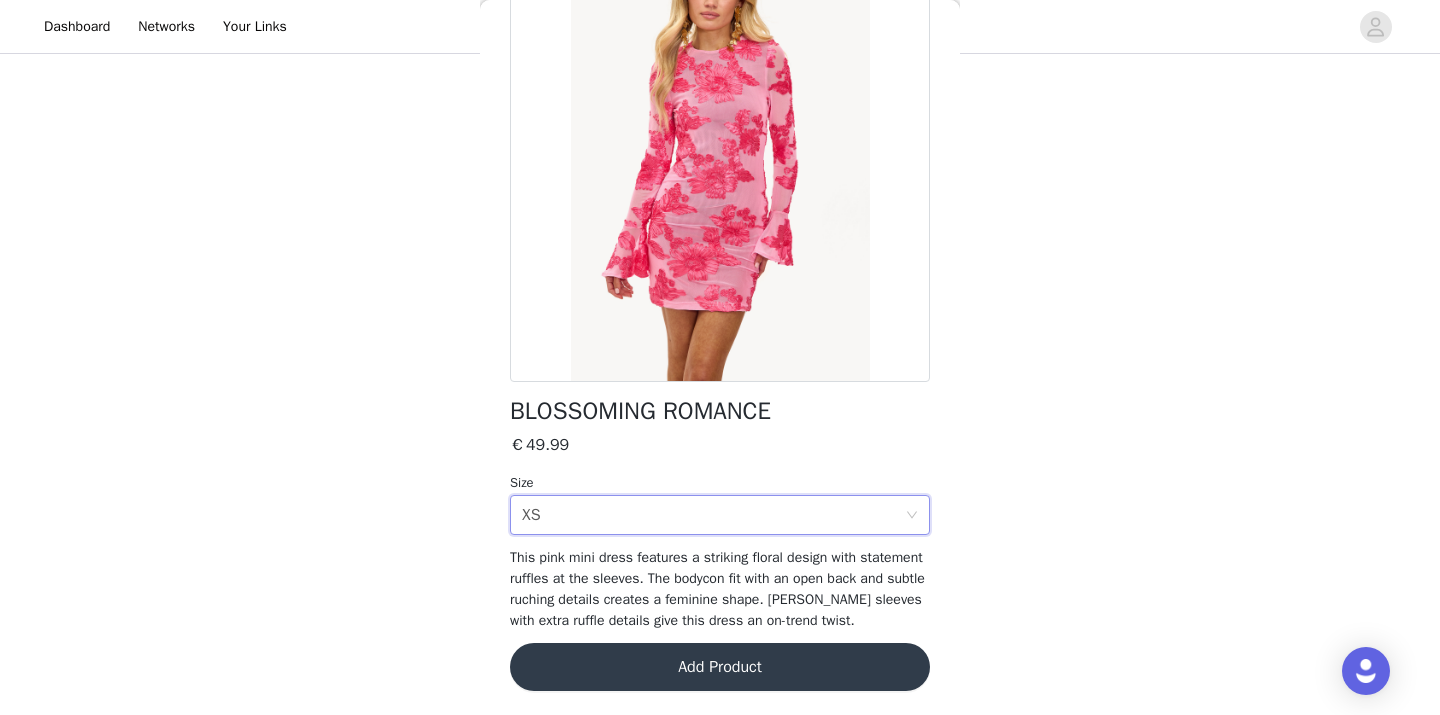 click on "Add Product" at bounding box center (720, 667) 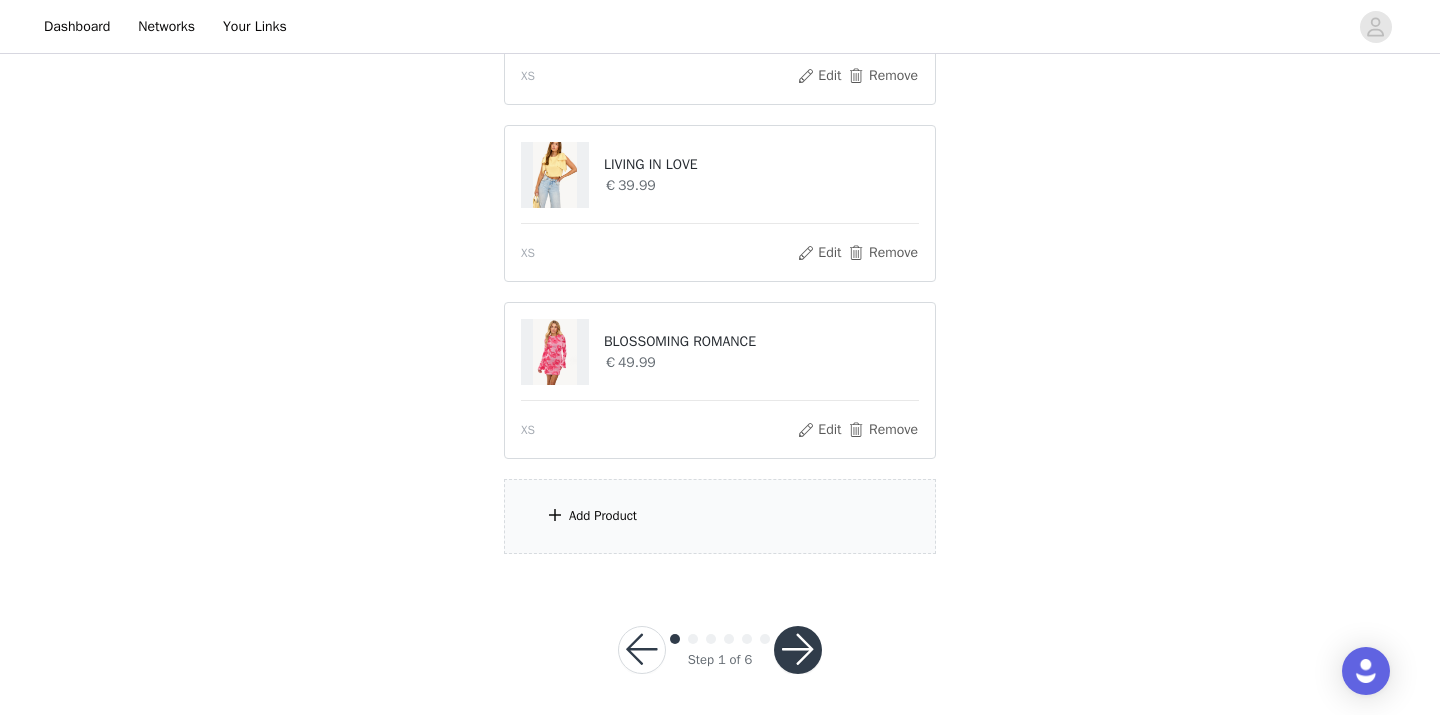 scroll, scrollTop: 511, scrollLeft: 0, axis: vertical 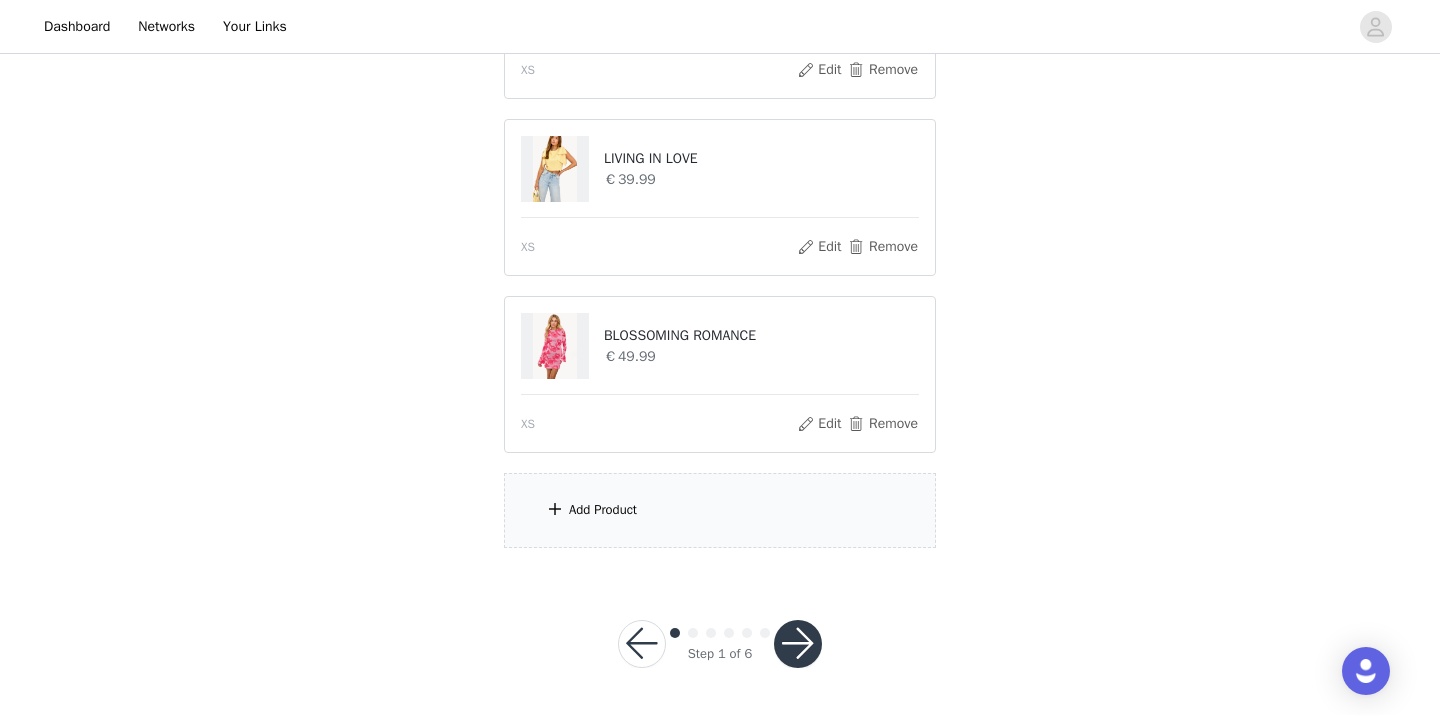 click on "Add Product" at bounding box center [720, 510] 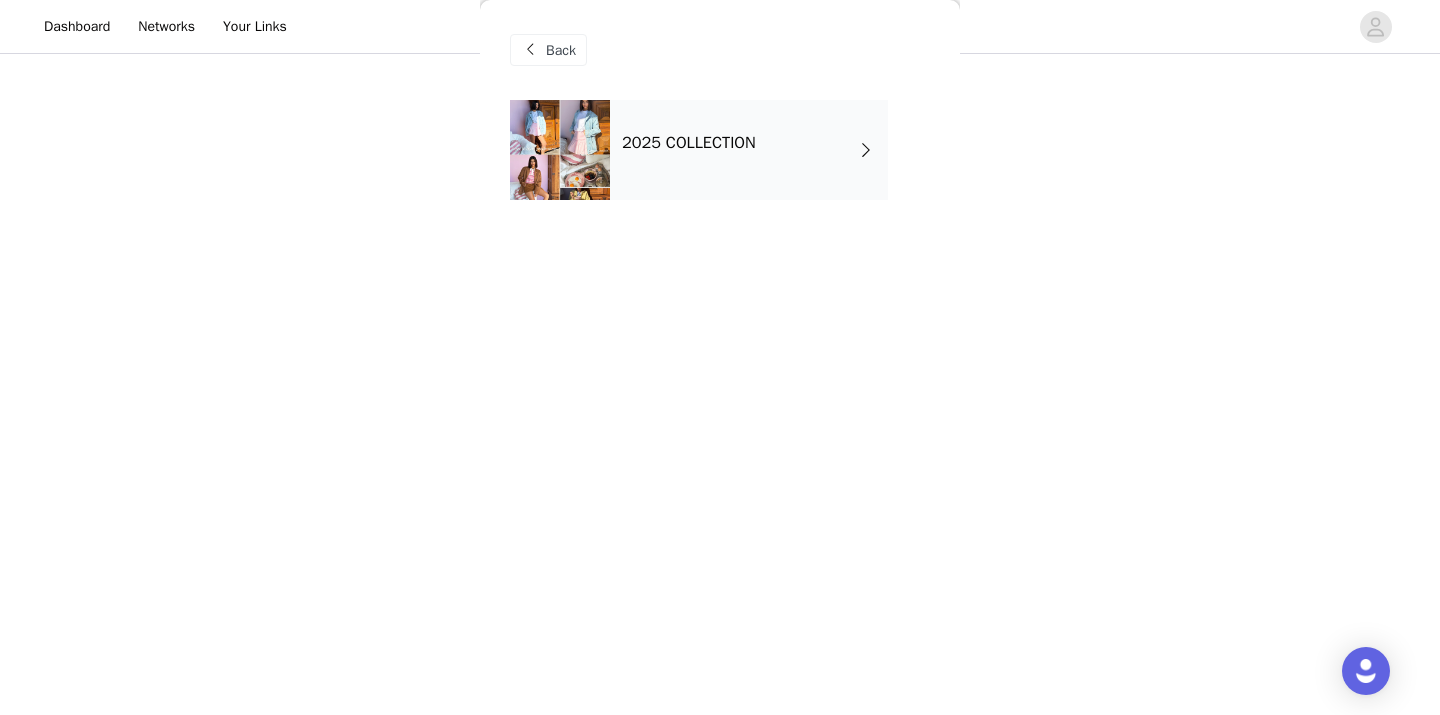 click on "2025 COLLECTION" at bounding box center (689, 143) 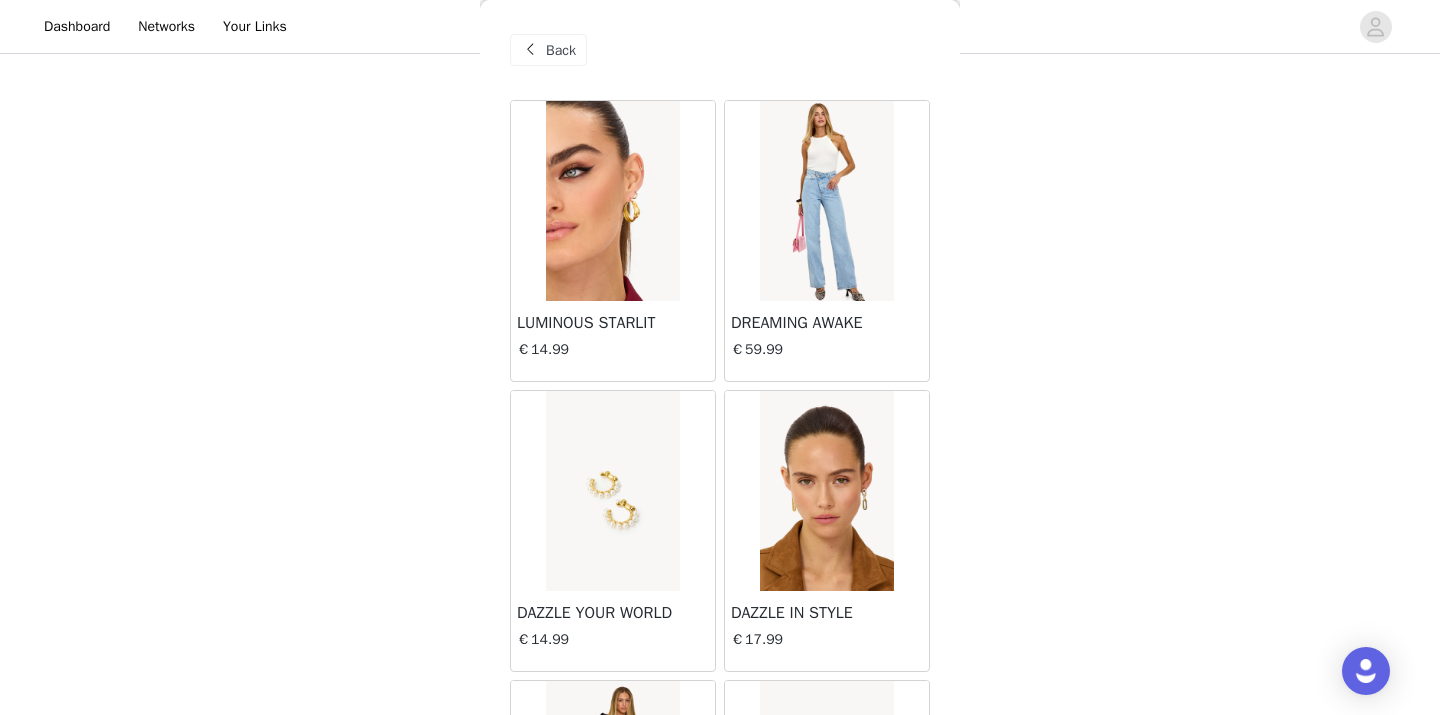 scroll, scrollTop: 2345, scrollLeft: 0, axis: vertical 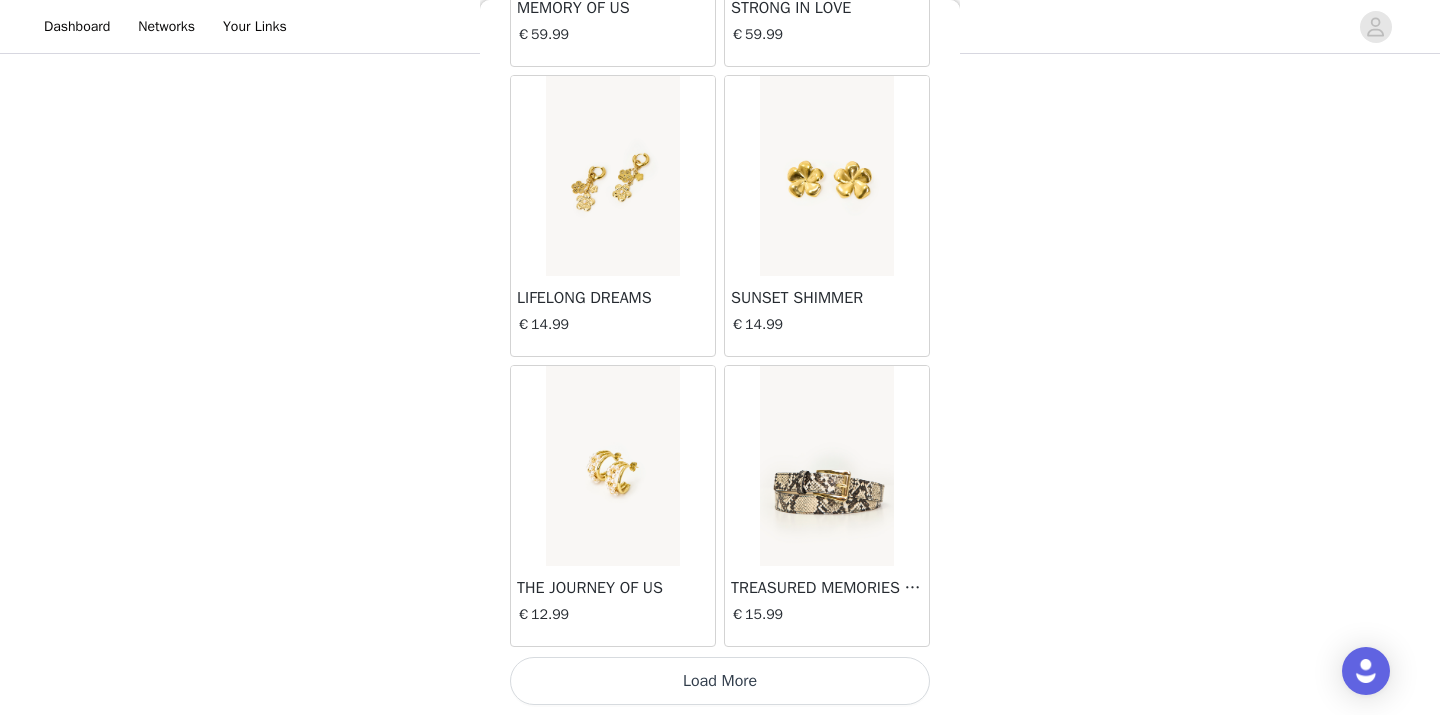 click on "Load More" at bounding box center [720, 681] 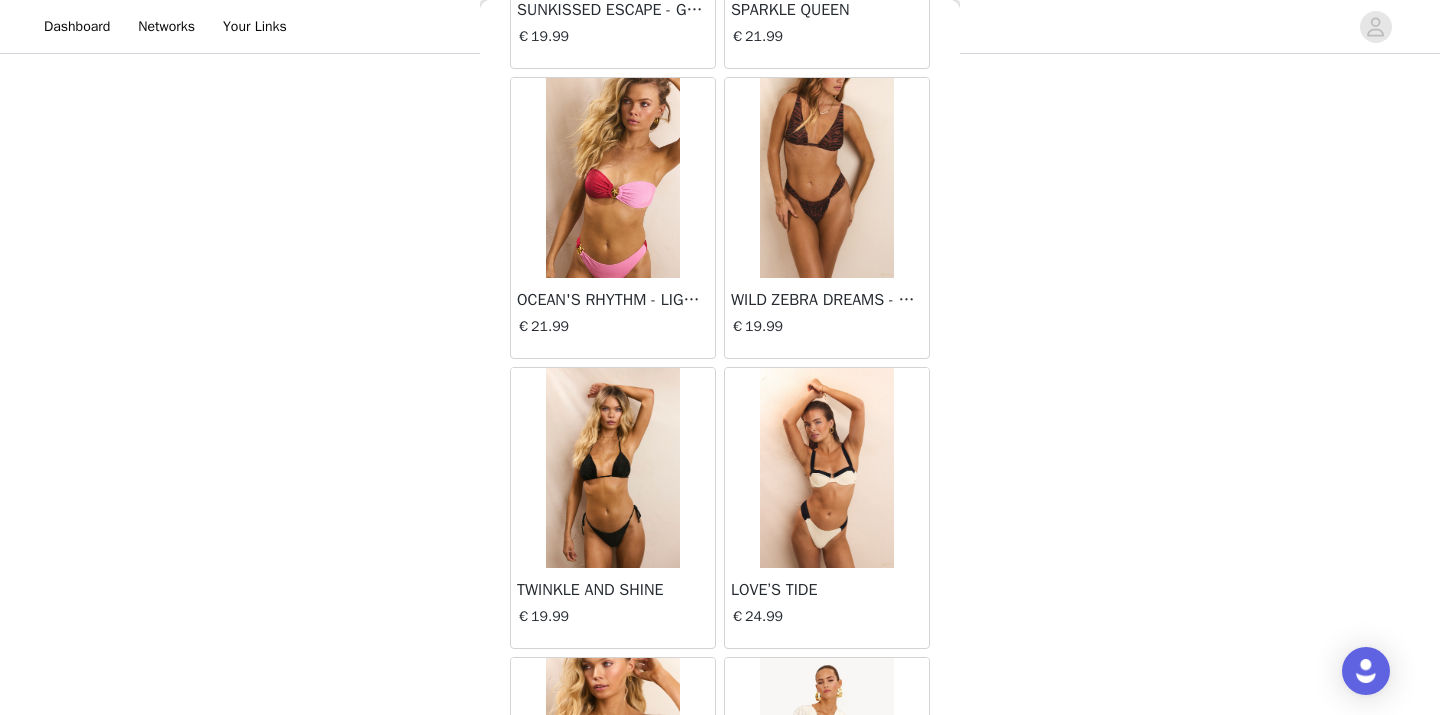 scroll, scrollTop: 5245, scrollLeft: 0, axis: vertical 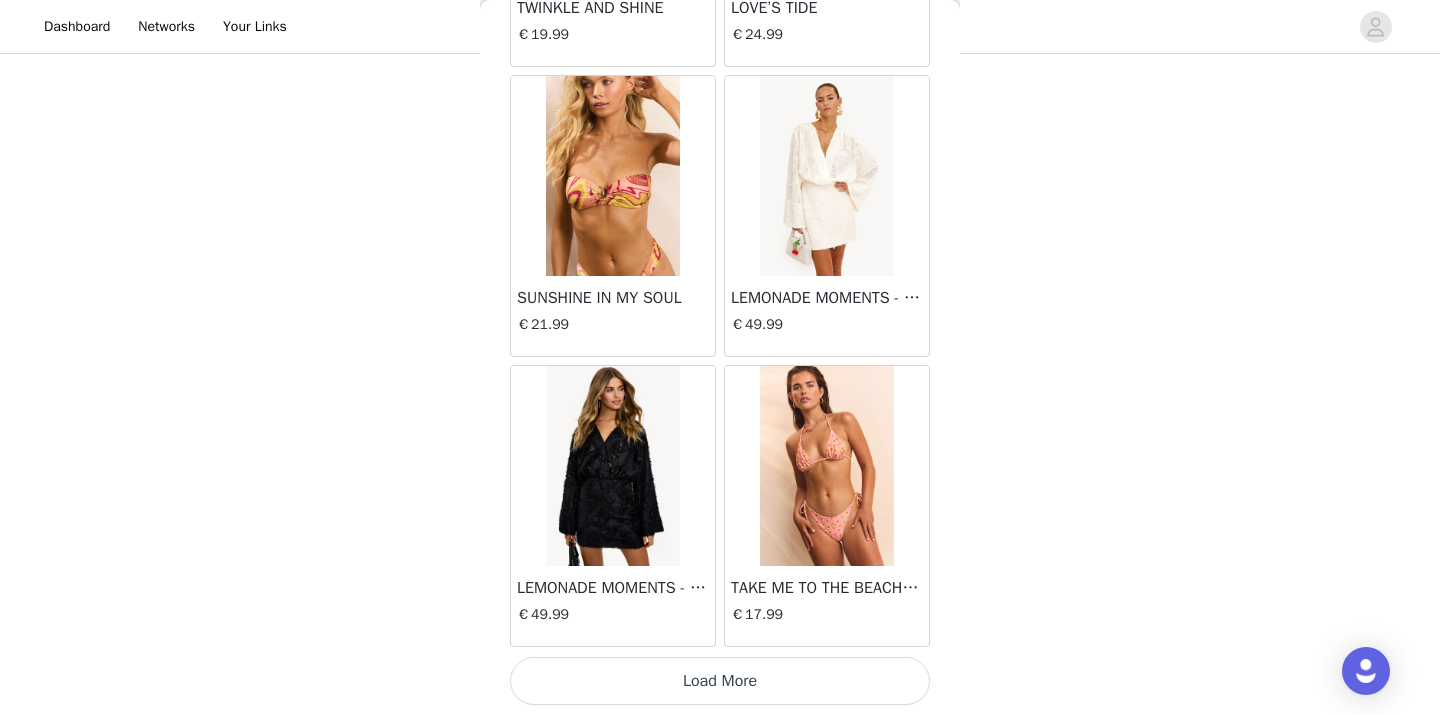 click on "Load More" at bounding box center [720, 681] 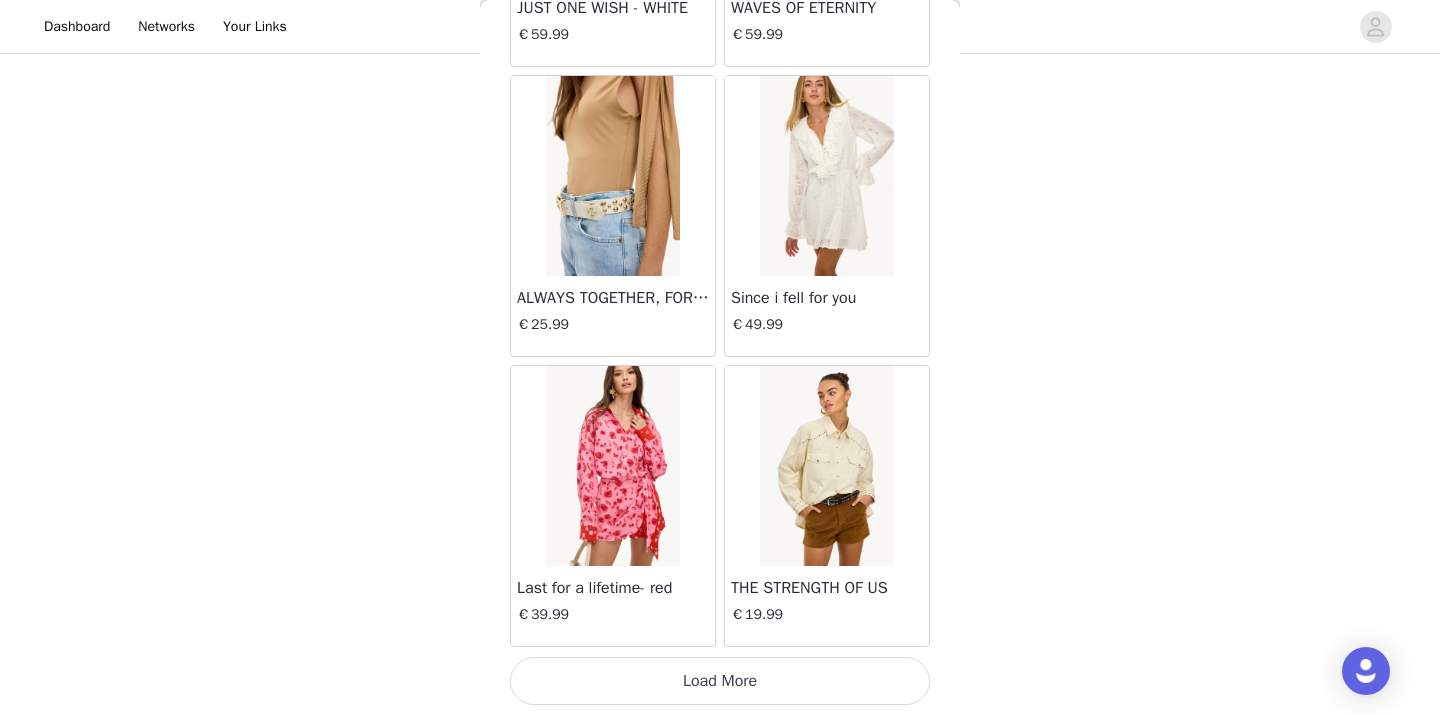 click on "Load More" at bounding box center (720, 681) 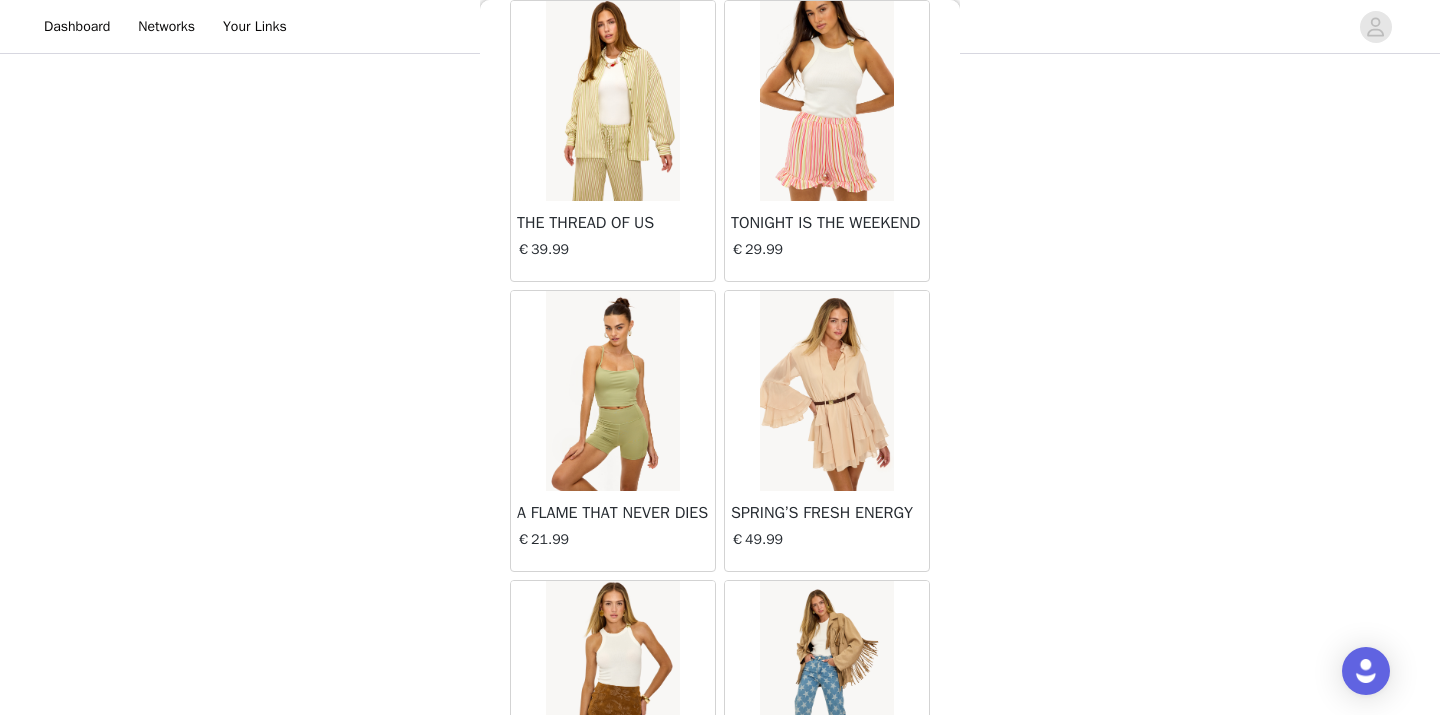 scroll, scrollTop: 11045, scrollLeft: 0, axis: vertical 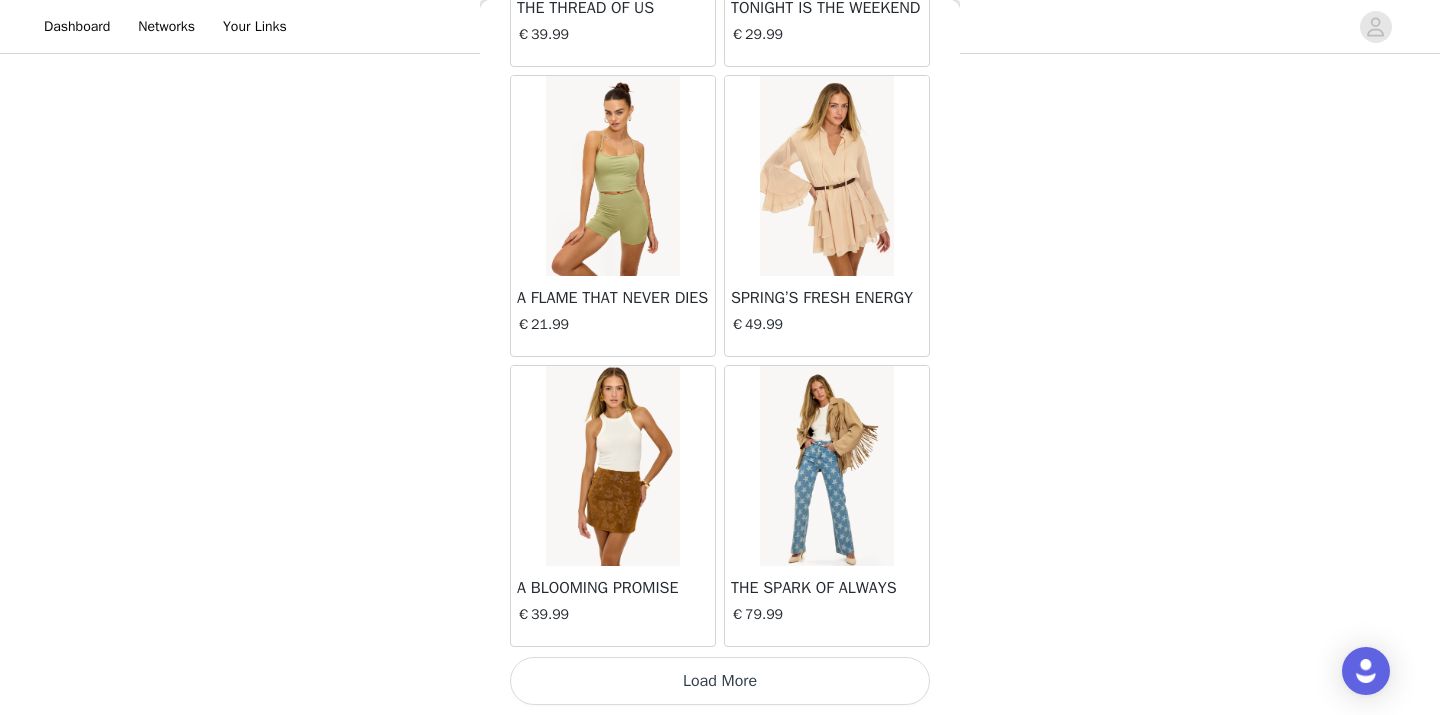 click on "Load More" at bounding box center [720, 681] 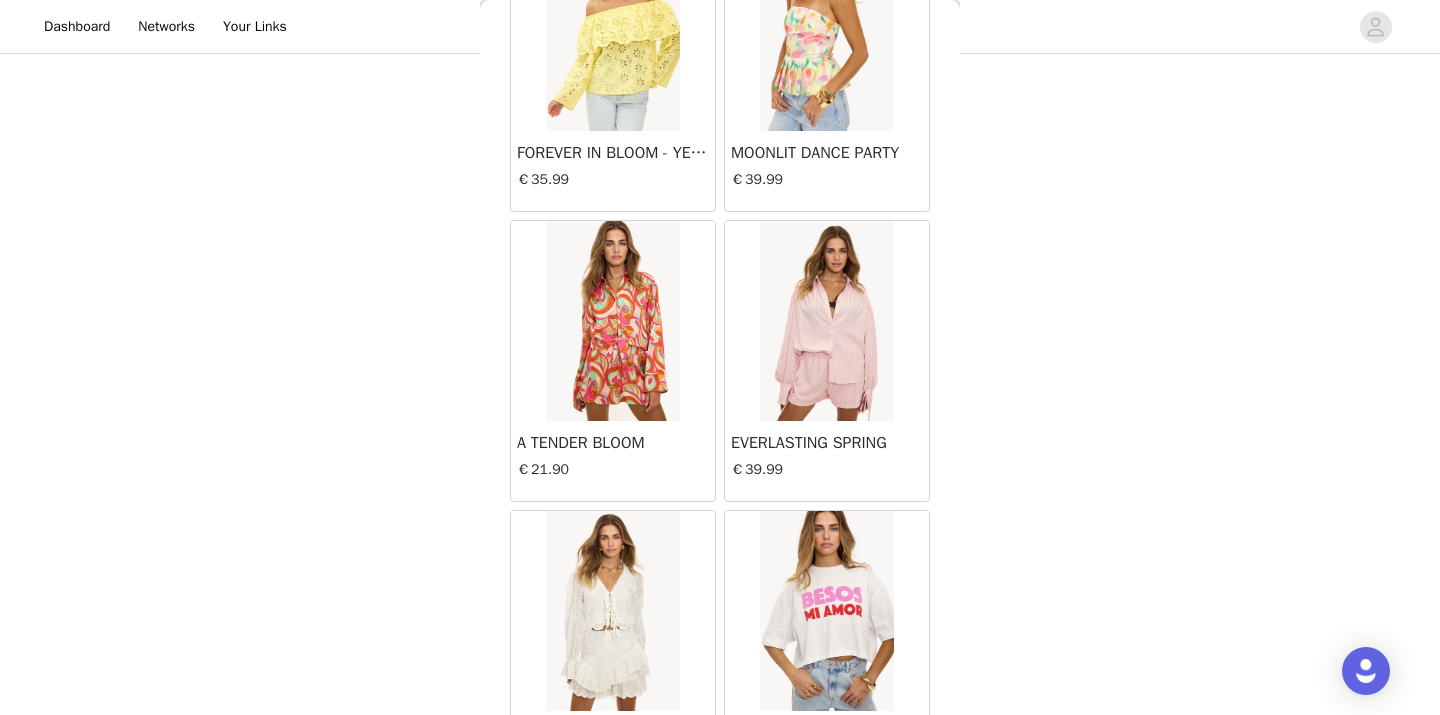 scroll, scrollTop: 13945, scrollLeft: 0, axis: vertical 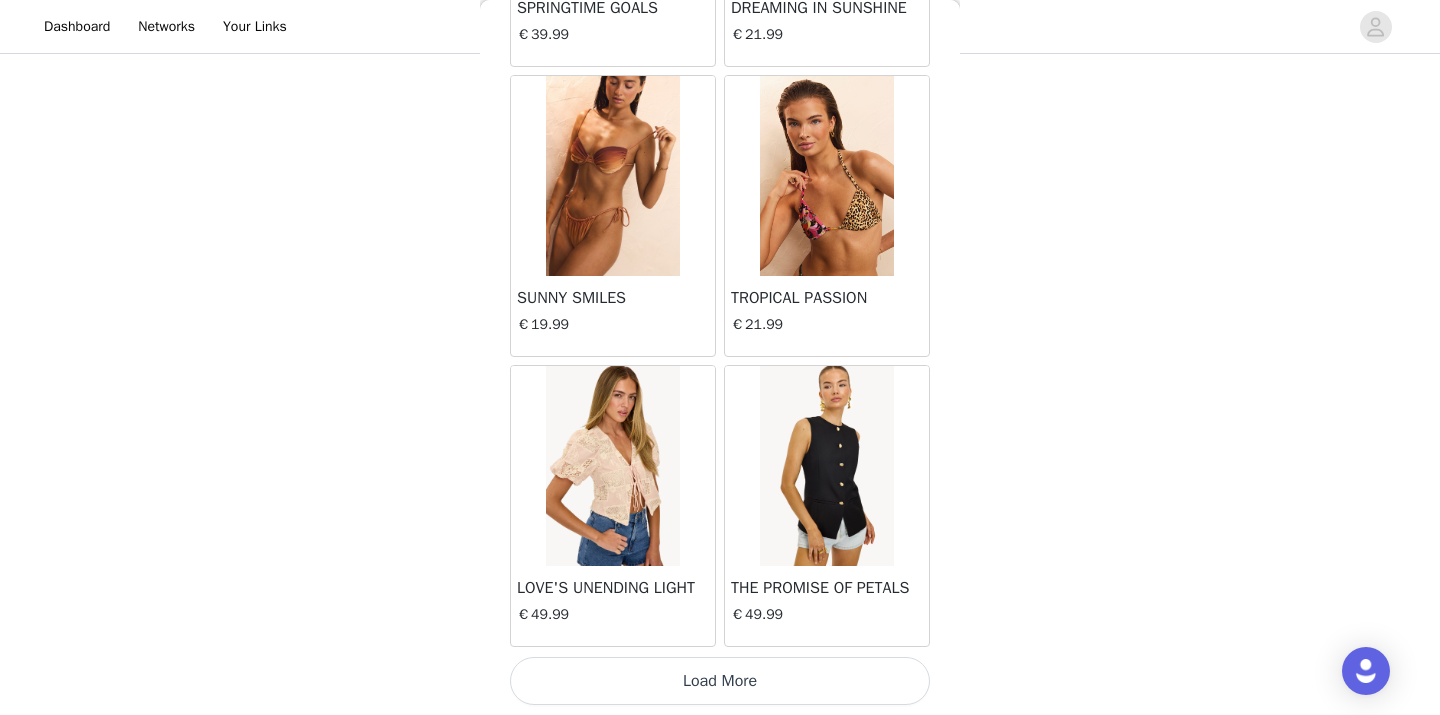 click on "Load More" at bounding box center (720, 681) 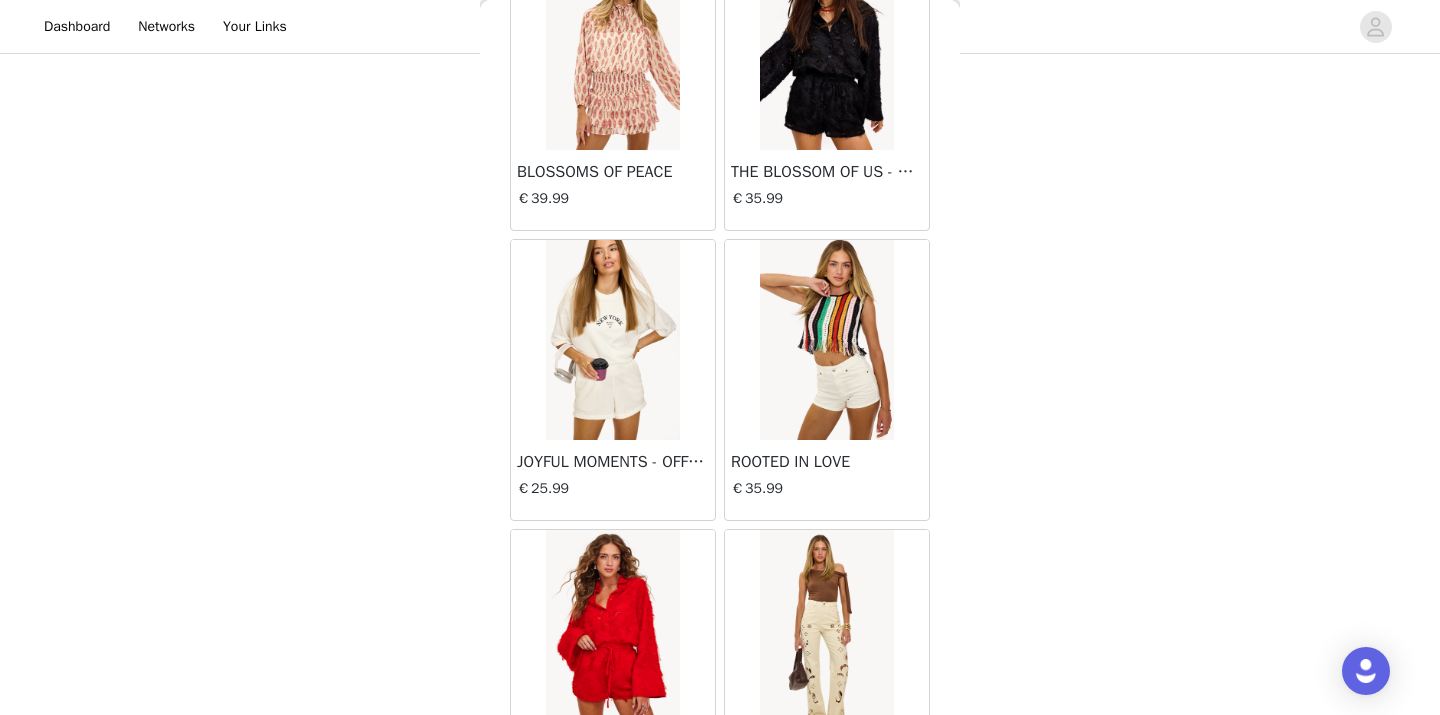 scroll, scrollTop: 16845, scrollLeft: 0, axis: vertical 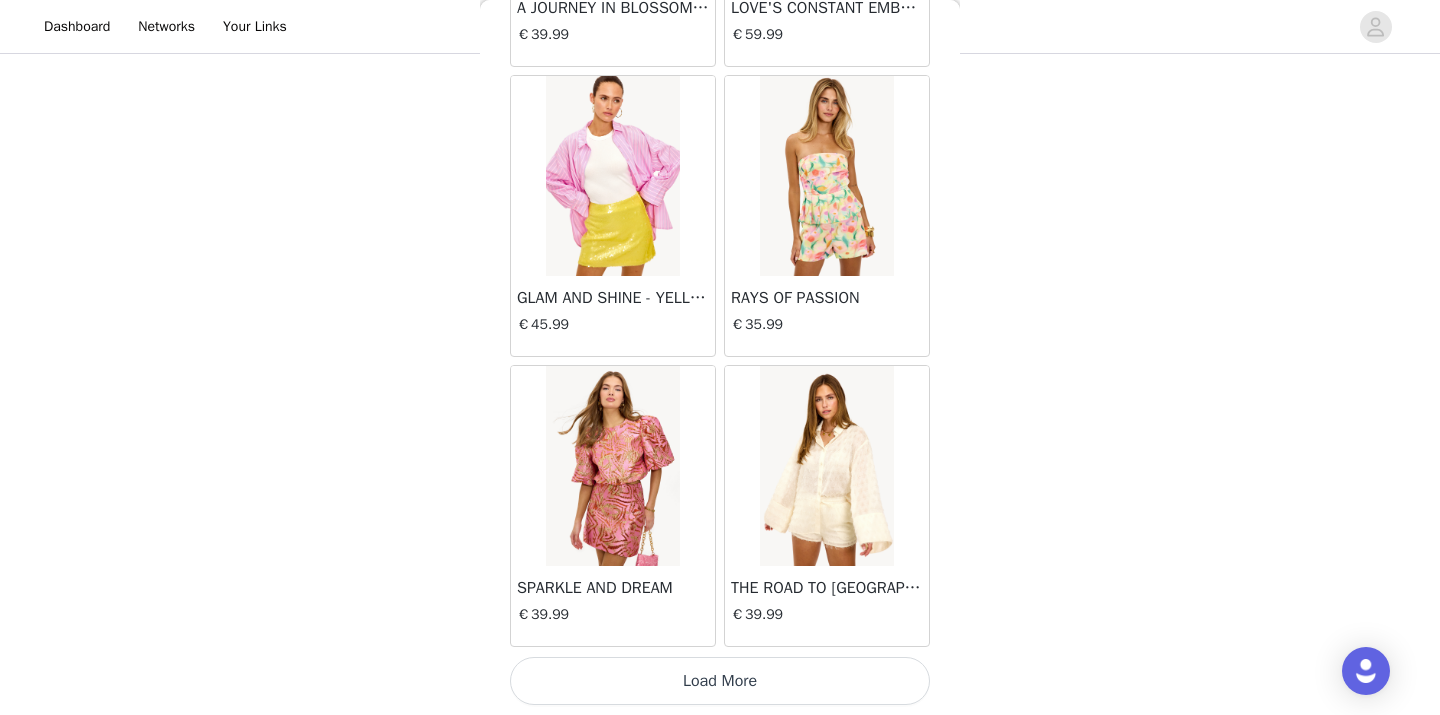 click on "Load More" at bounding box center (720, 681) 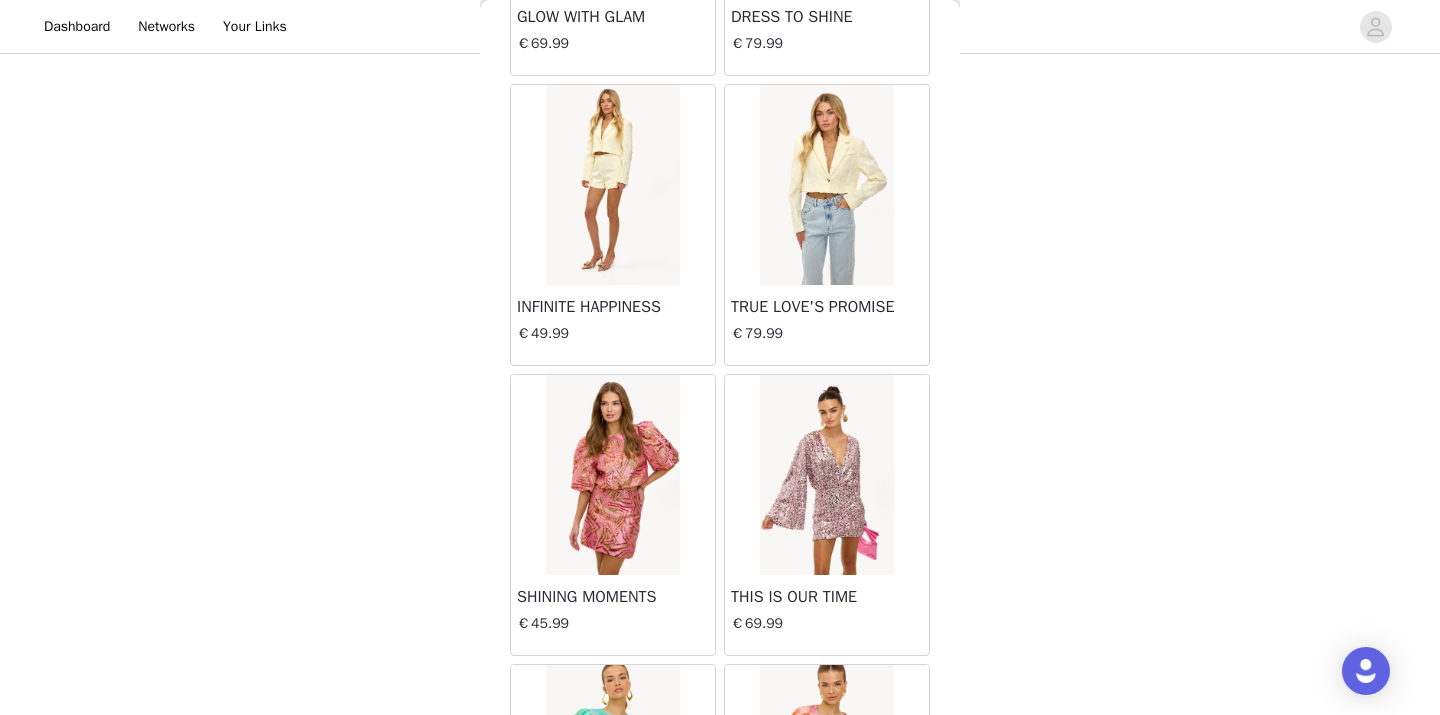 scroll, scrollTop: 19745, scrollLeft: 0, axis: vertical 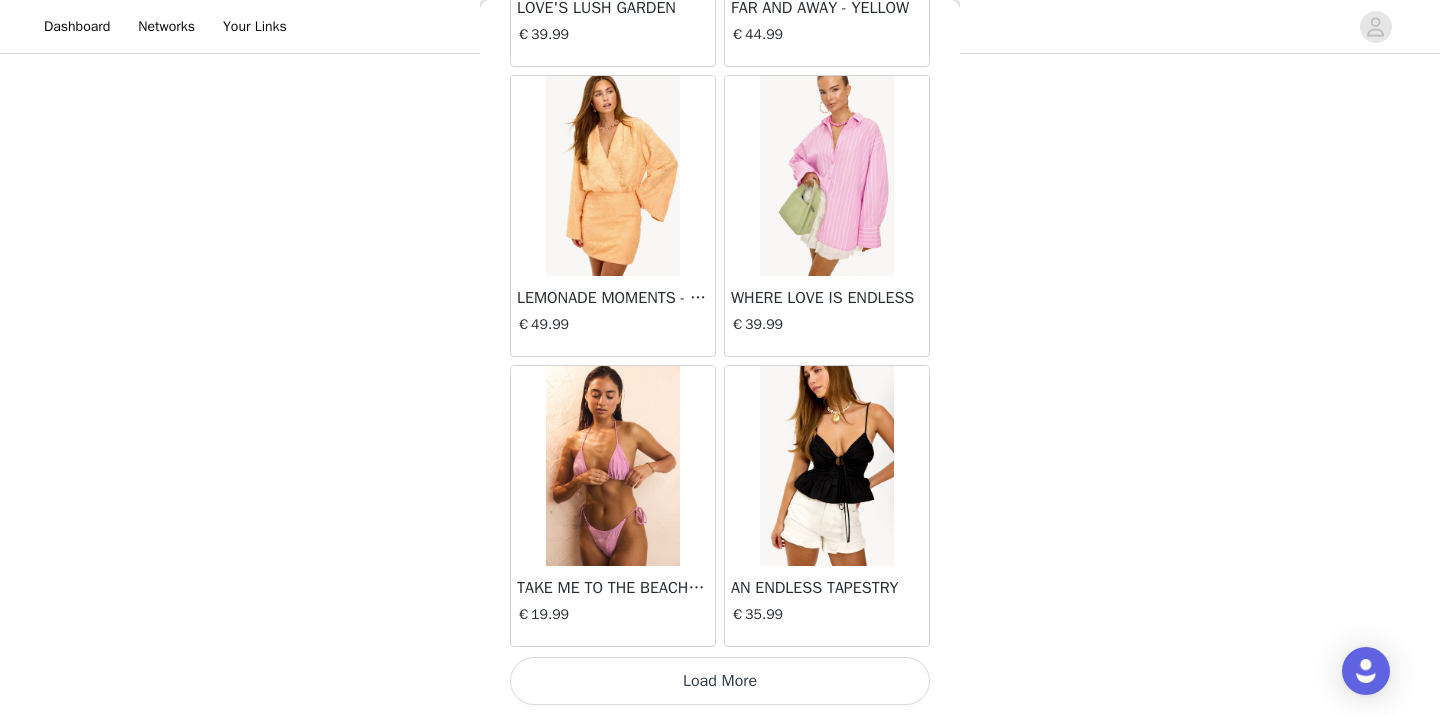 click on "Load More" at bounding box center (720, 681) 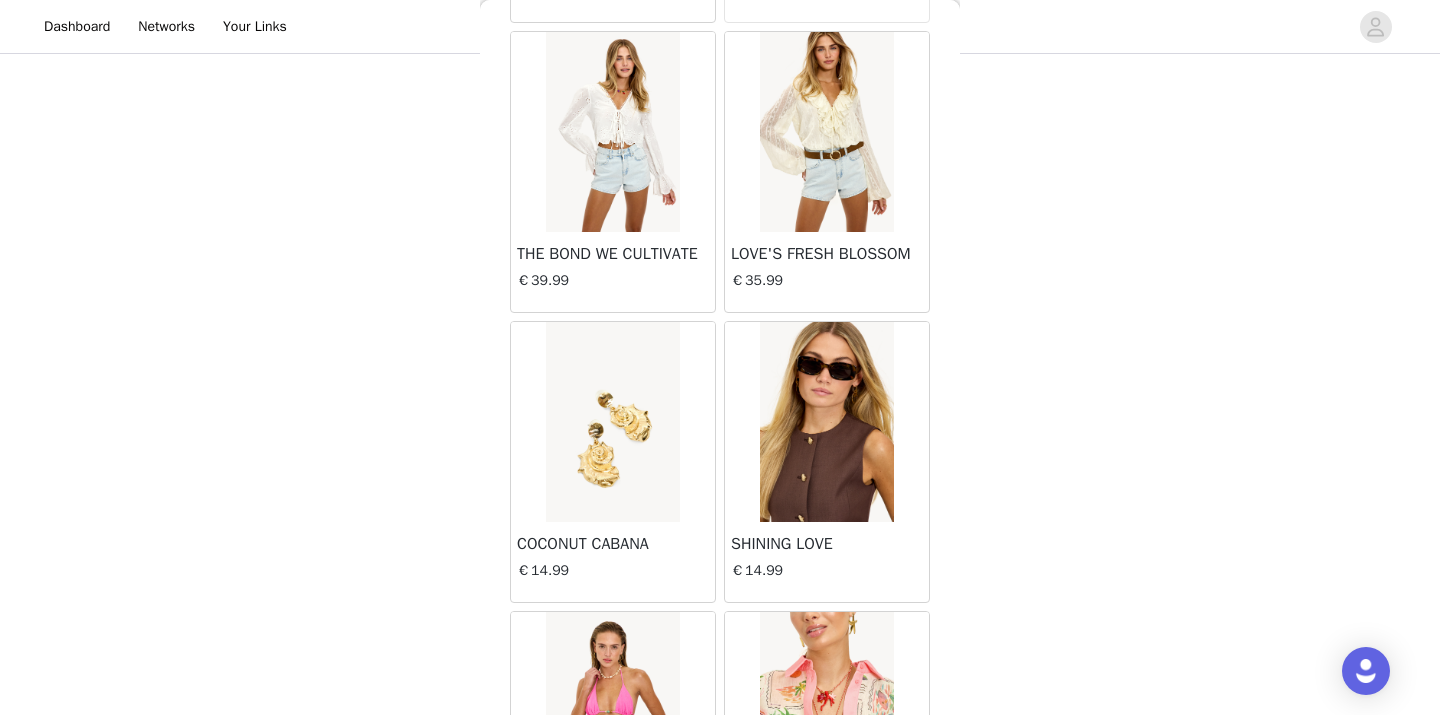scroll, scrollTop: 22645, scrollLeft: 0, axis: vertical 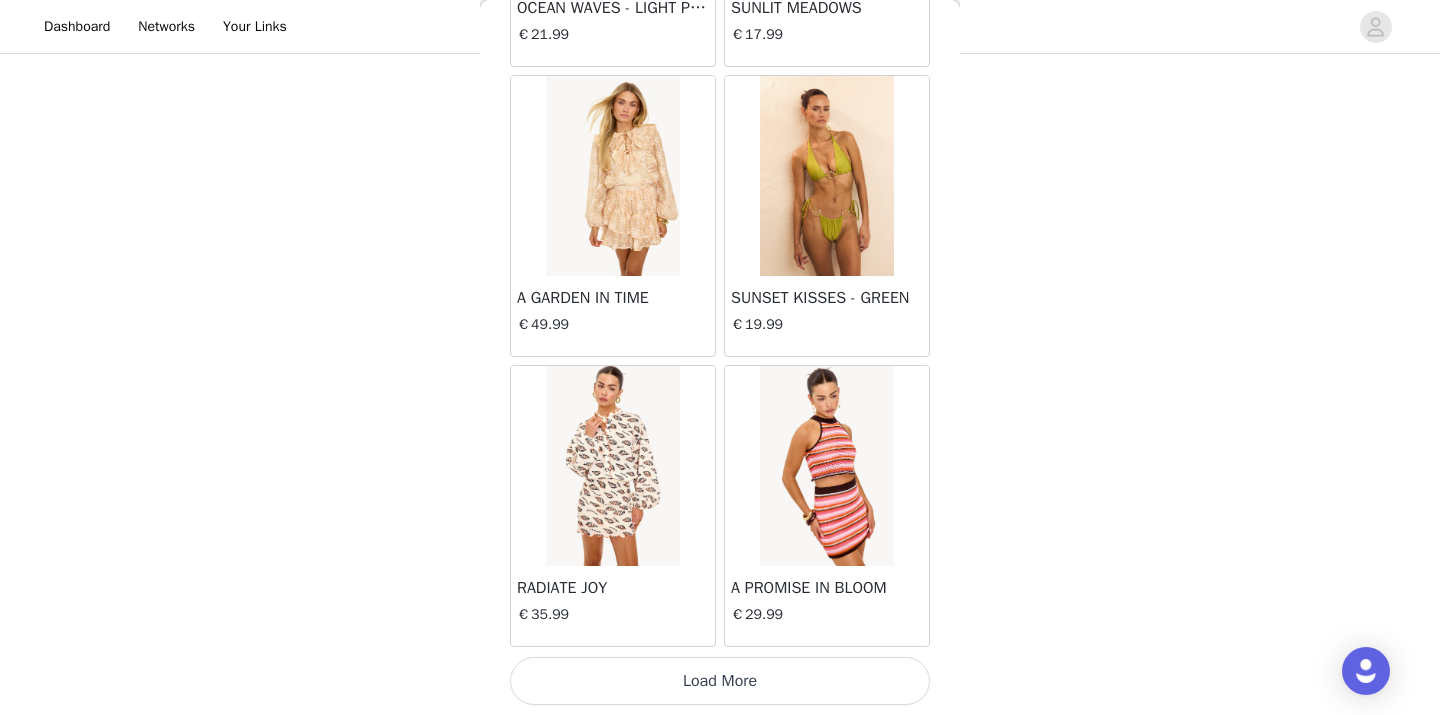 click on "Load More" at bounding box center [720, 681] 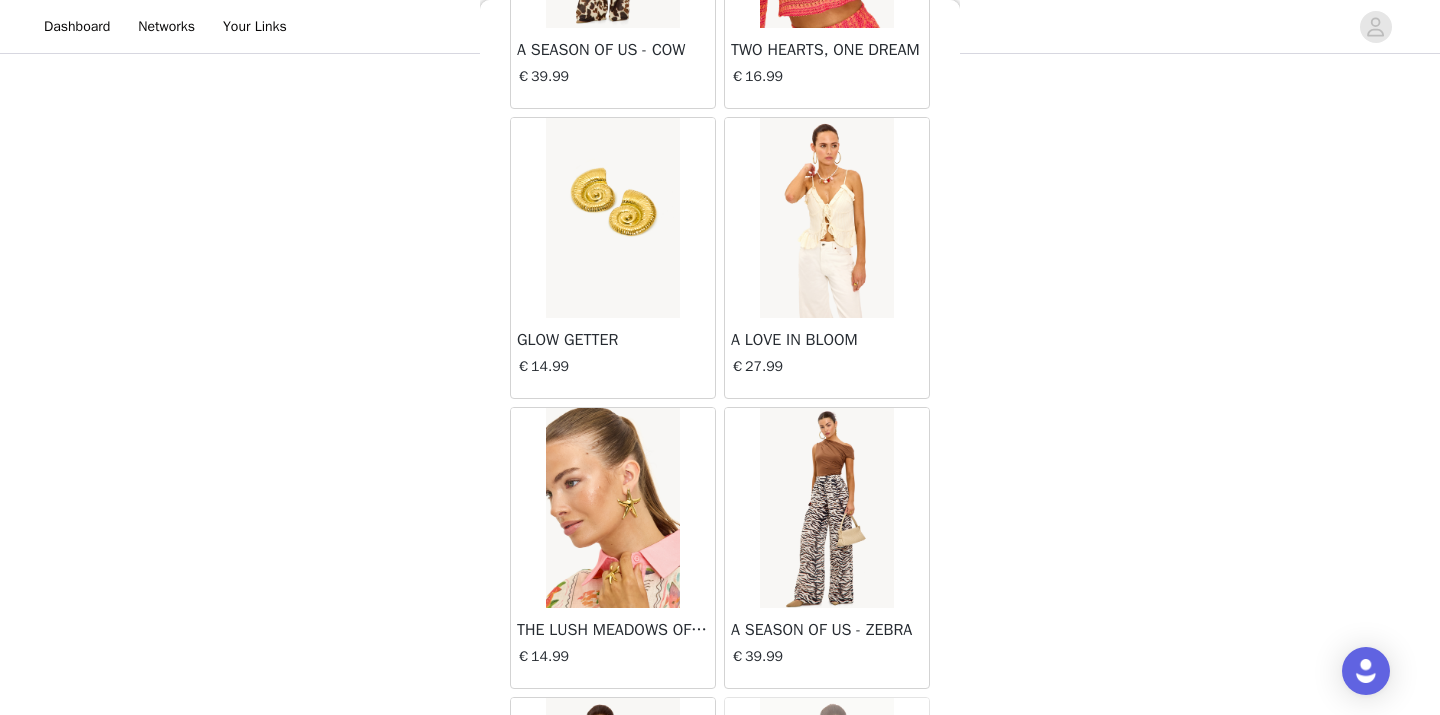 scroll, scrollTop: 25545, scrollLeft: 0, axis: vertical 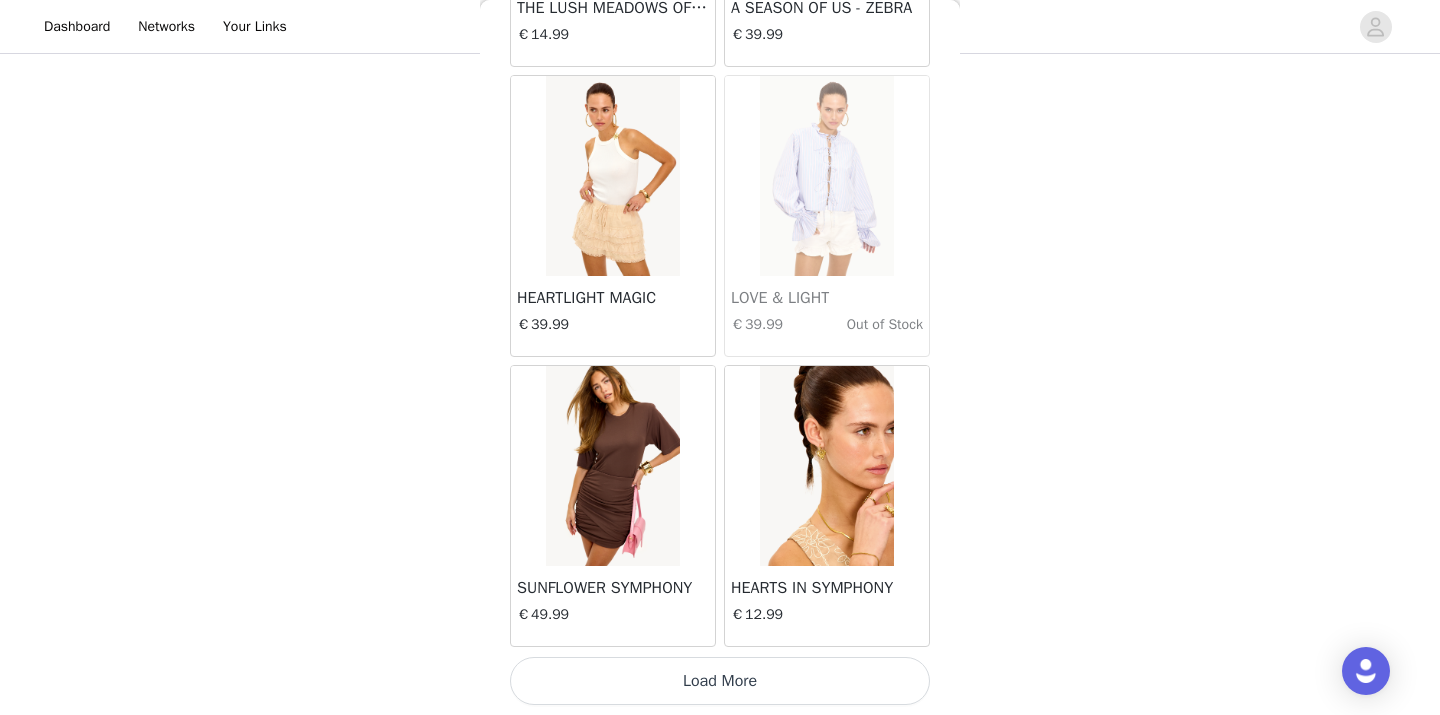 click on "Load More" at bounding box center (720, 681) 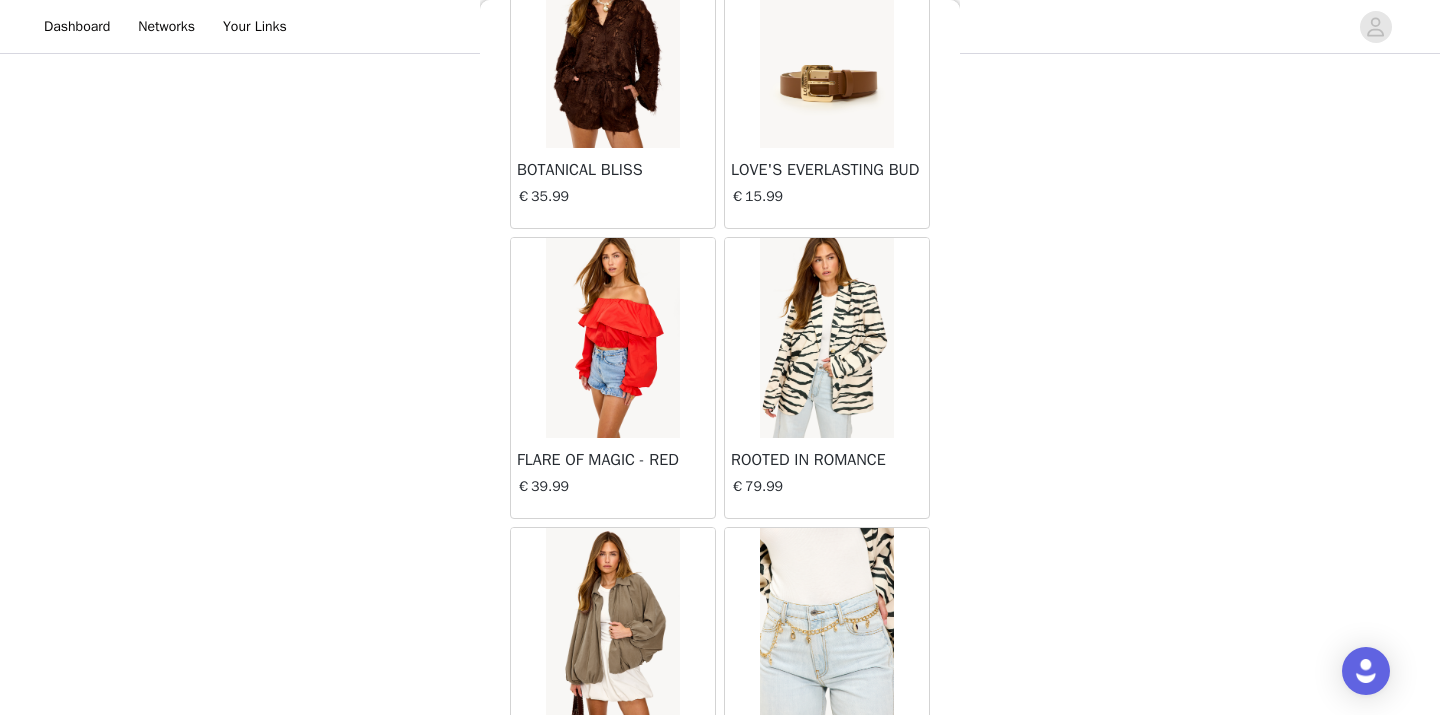 scroll, scrollTop: 28445, scrollLeft: 0, axis: vertical 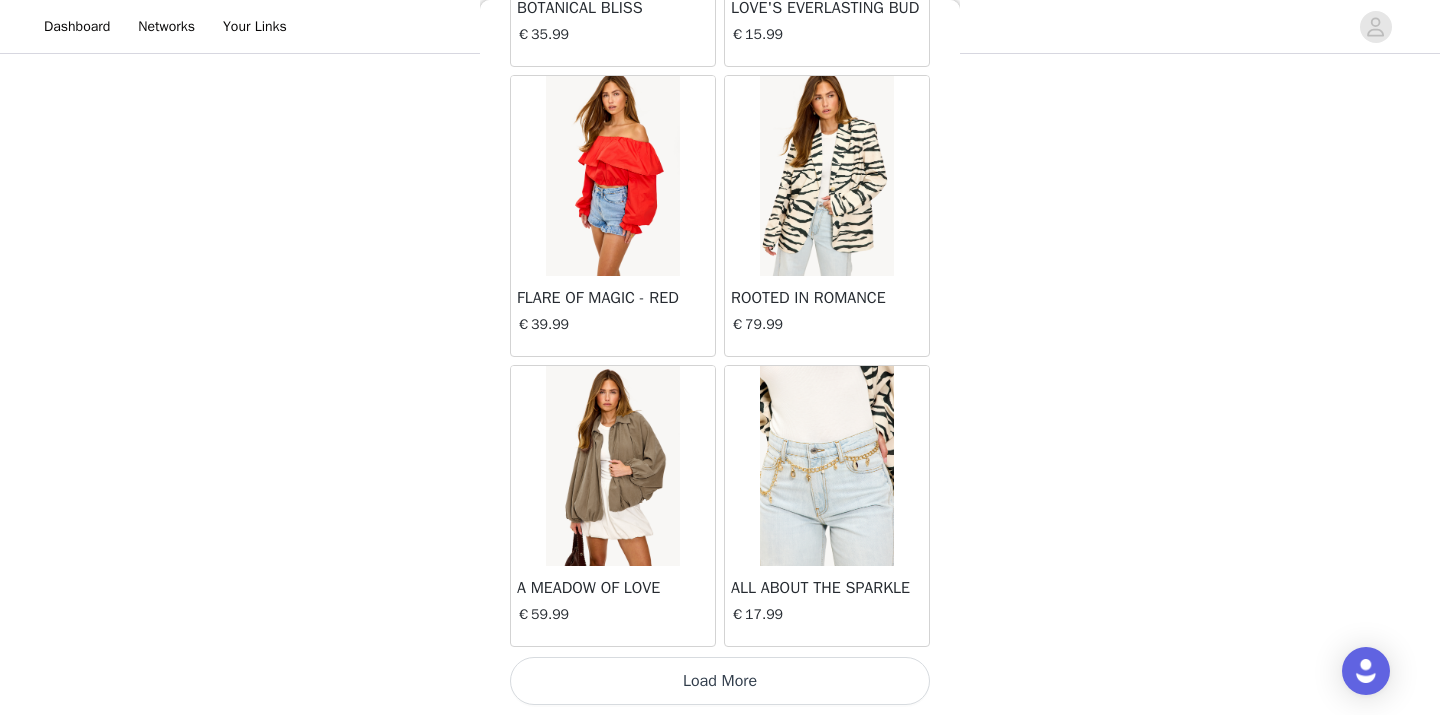 click on "Load More" at bounding box center (720, 681) 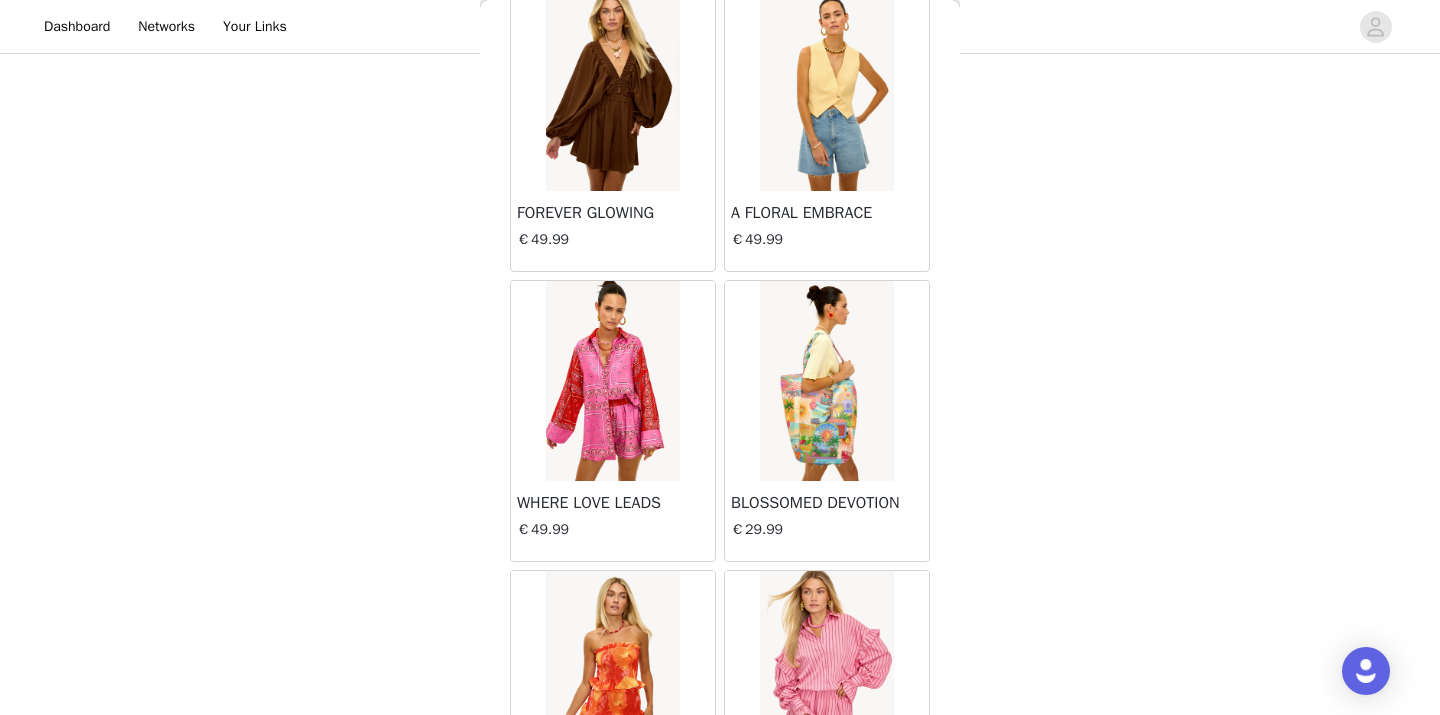 scroll, scrollTop: 31345, scrollLeft: 0, axis: vertical 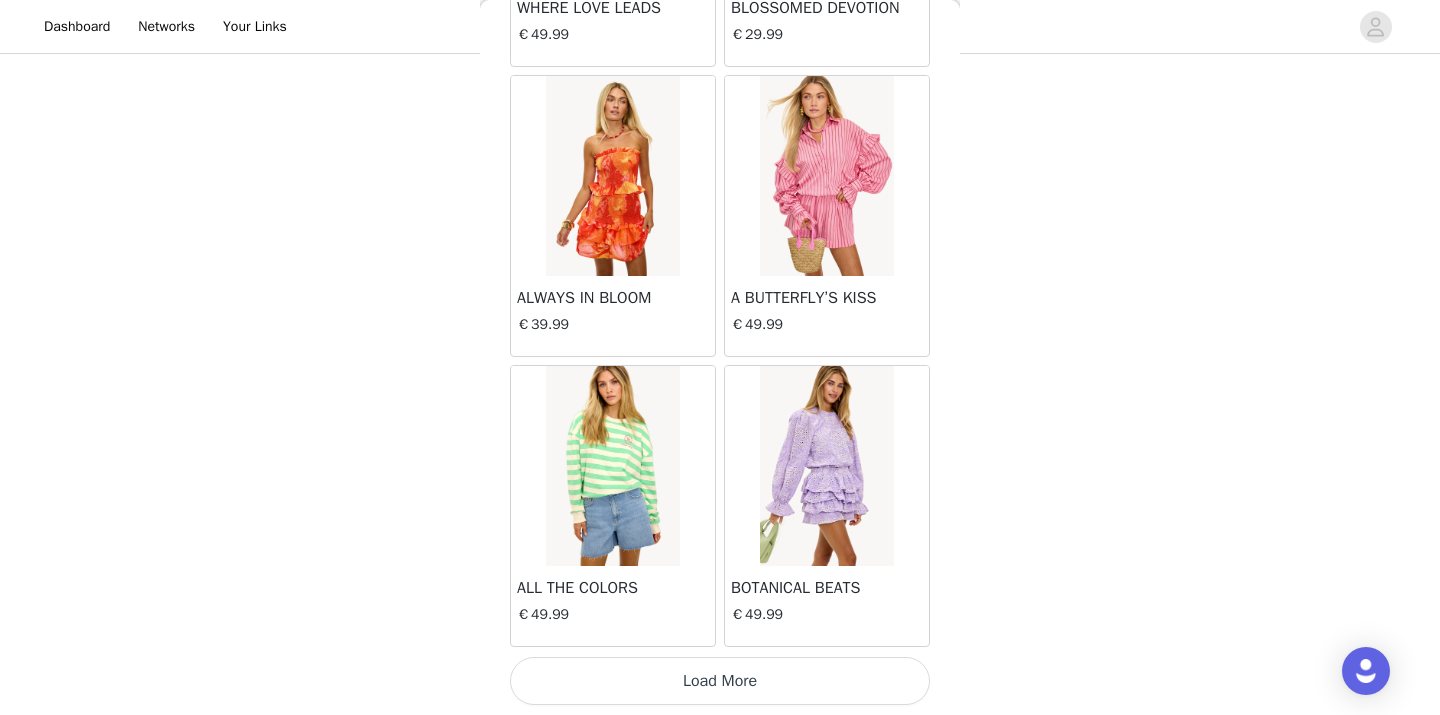 click on "Load More" at bounding box center [720, 681] 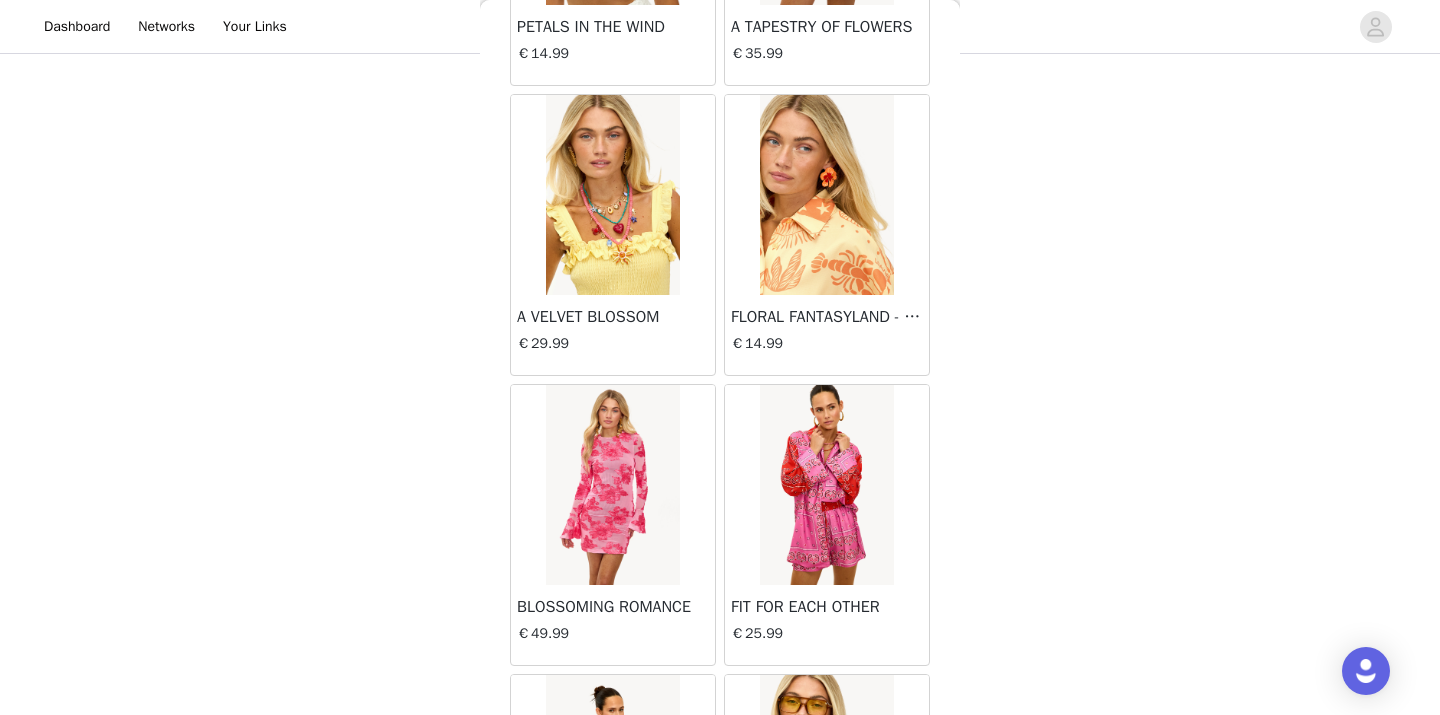 scroll, scrollTop: 34245, scrollLeft: 0, axis: vertical 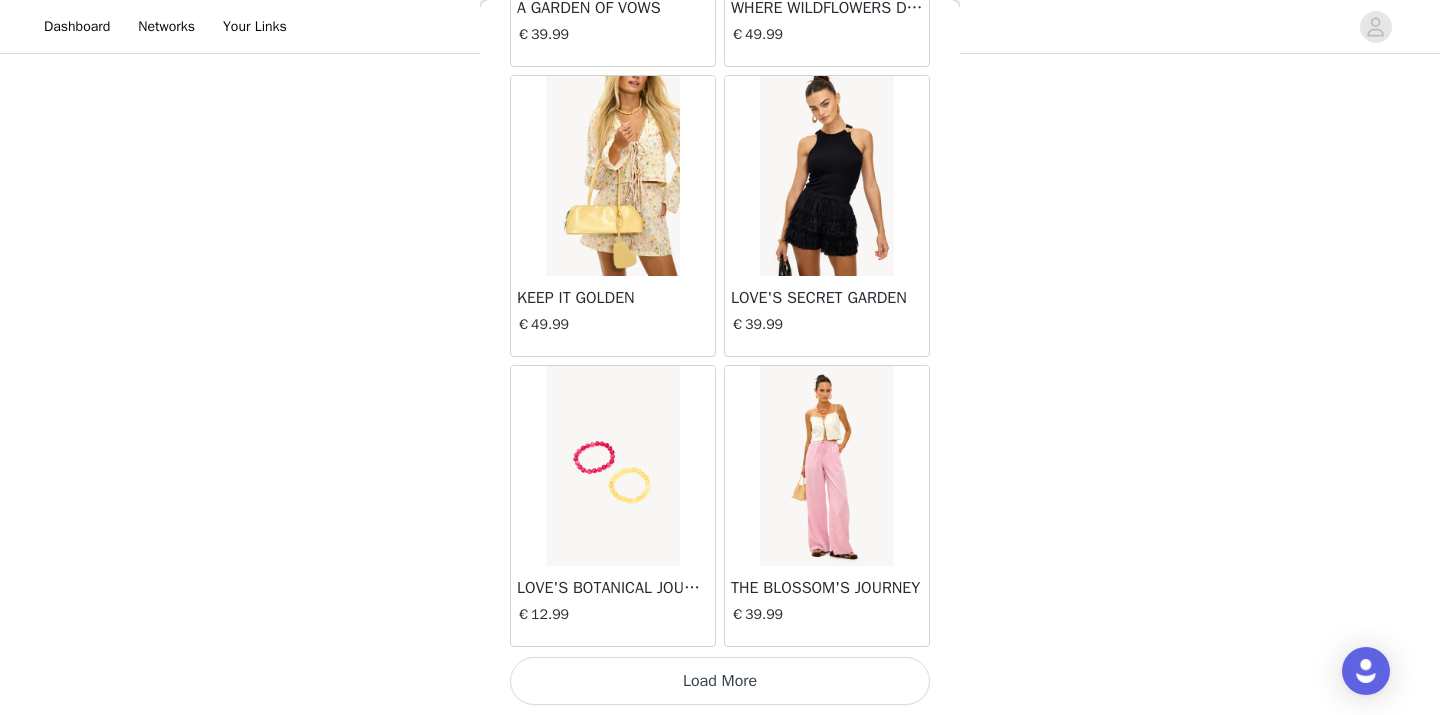 click on "Load More" at bounding box center [720, 681] 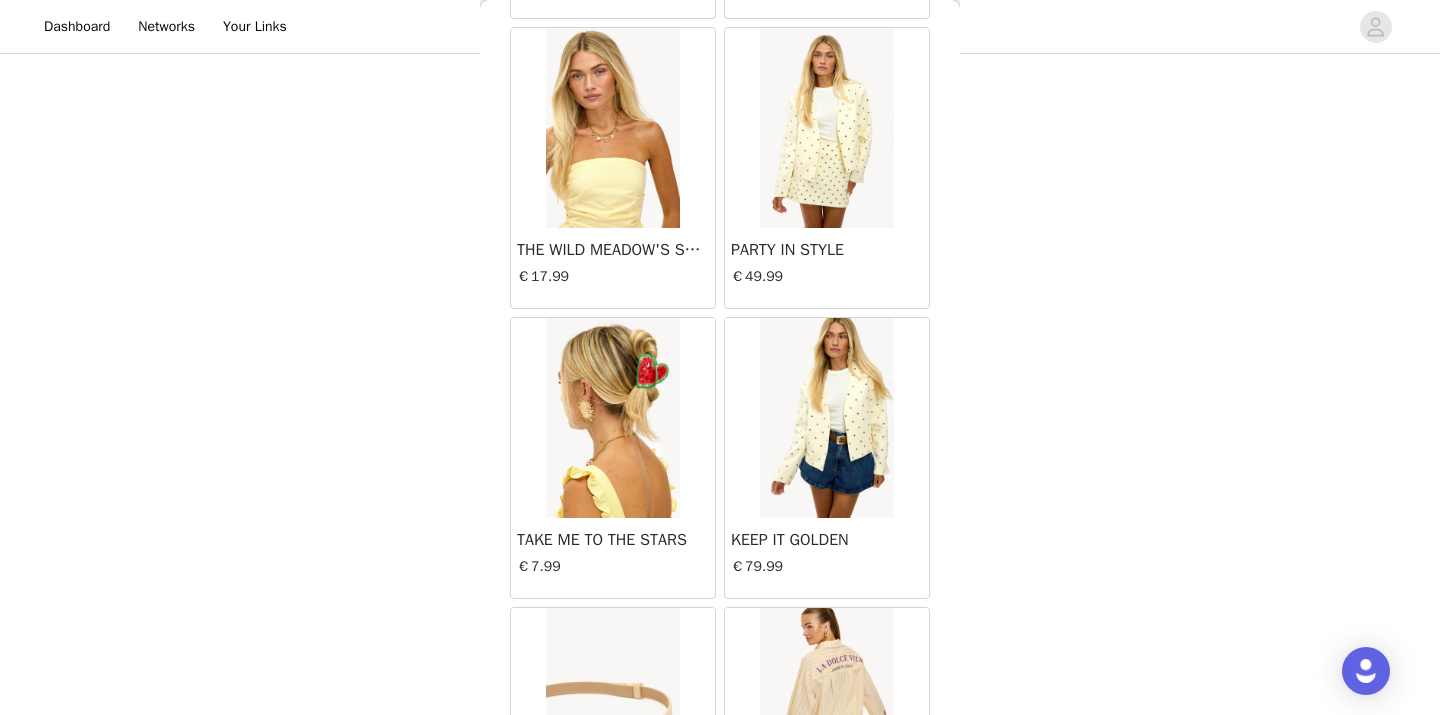 scroll, scrollTop: 37145, scrollLeft: 0, axis: vertical 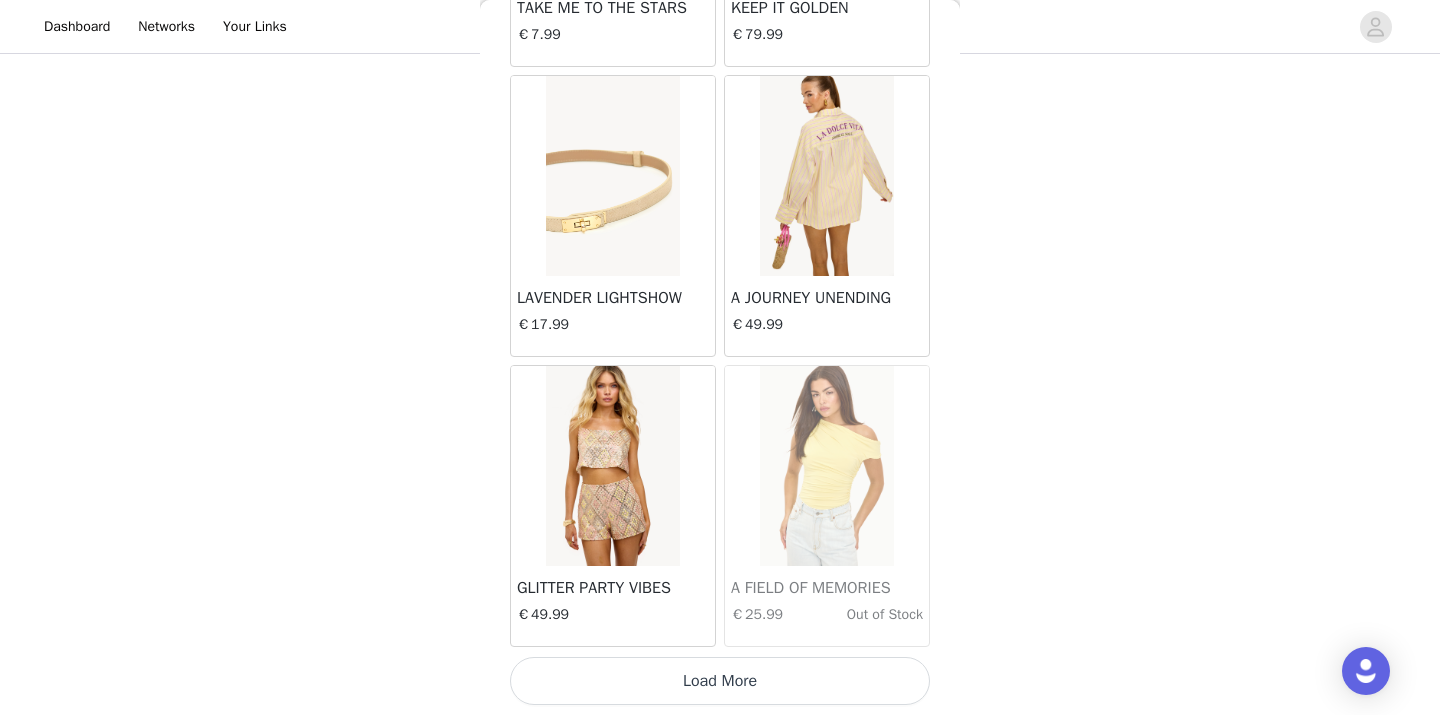 click on "Load More" at bounding box center [720, 681] 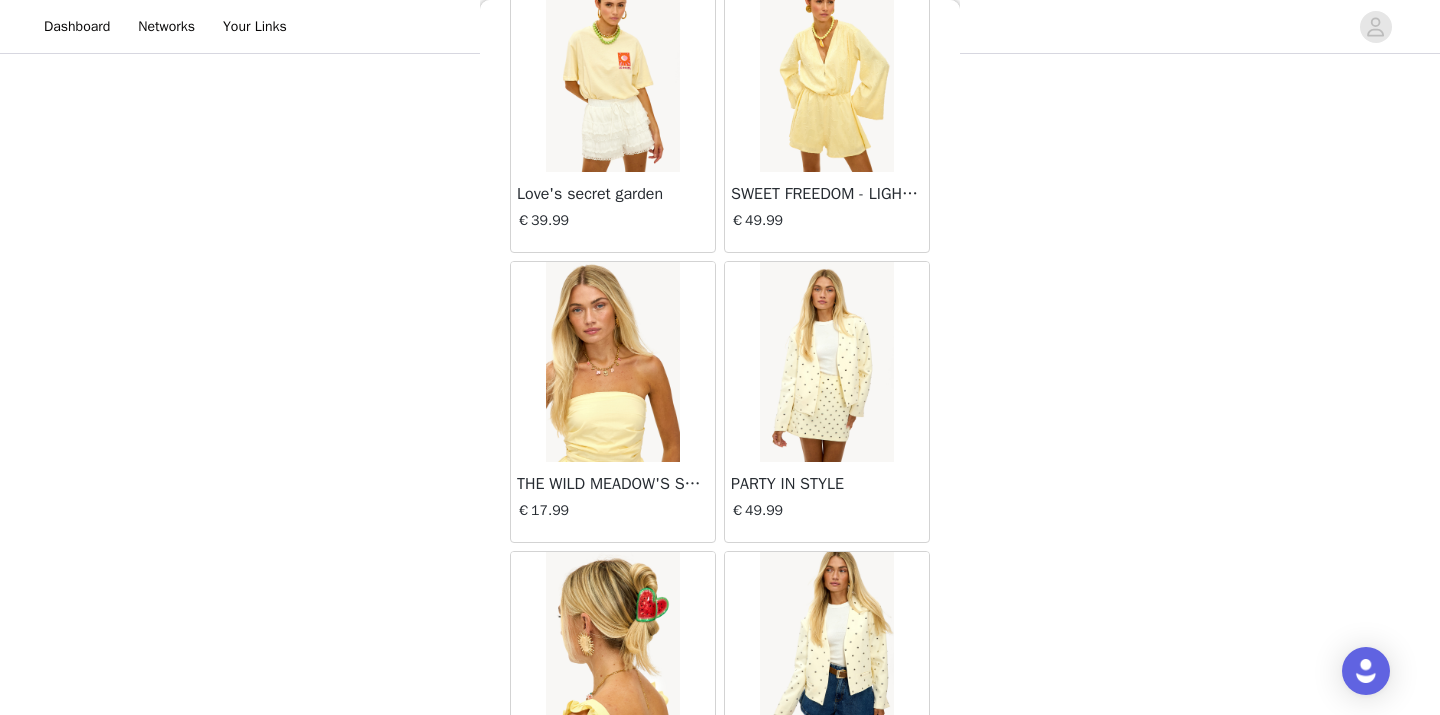 scroll, scrollTop: 36373, scrollLeft: 0, axis: vertical 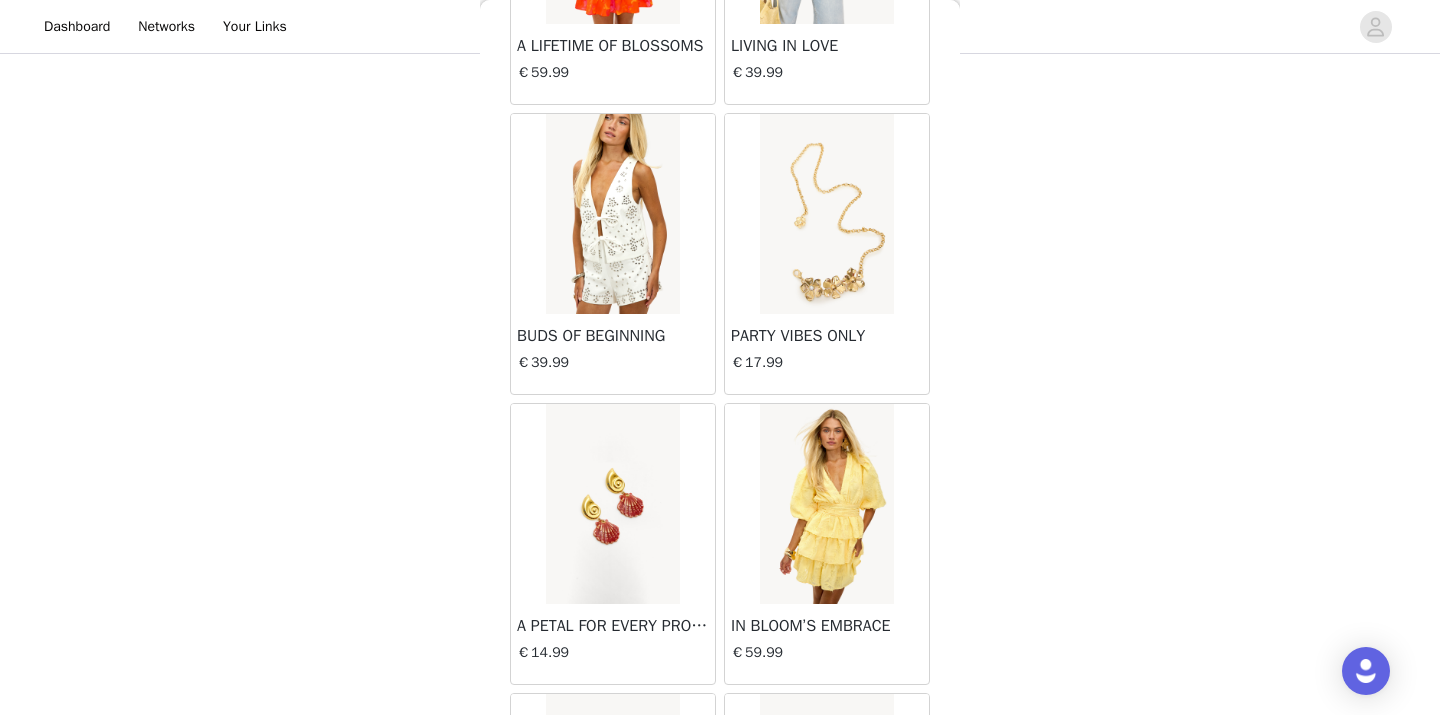 click at bounding box center [826, 214] 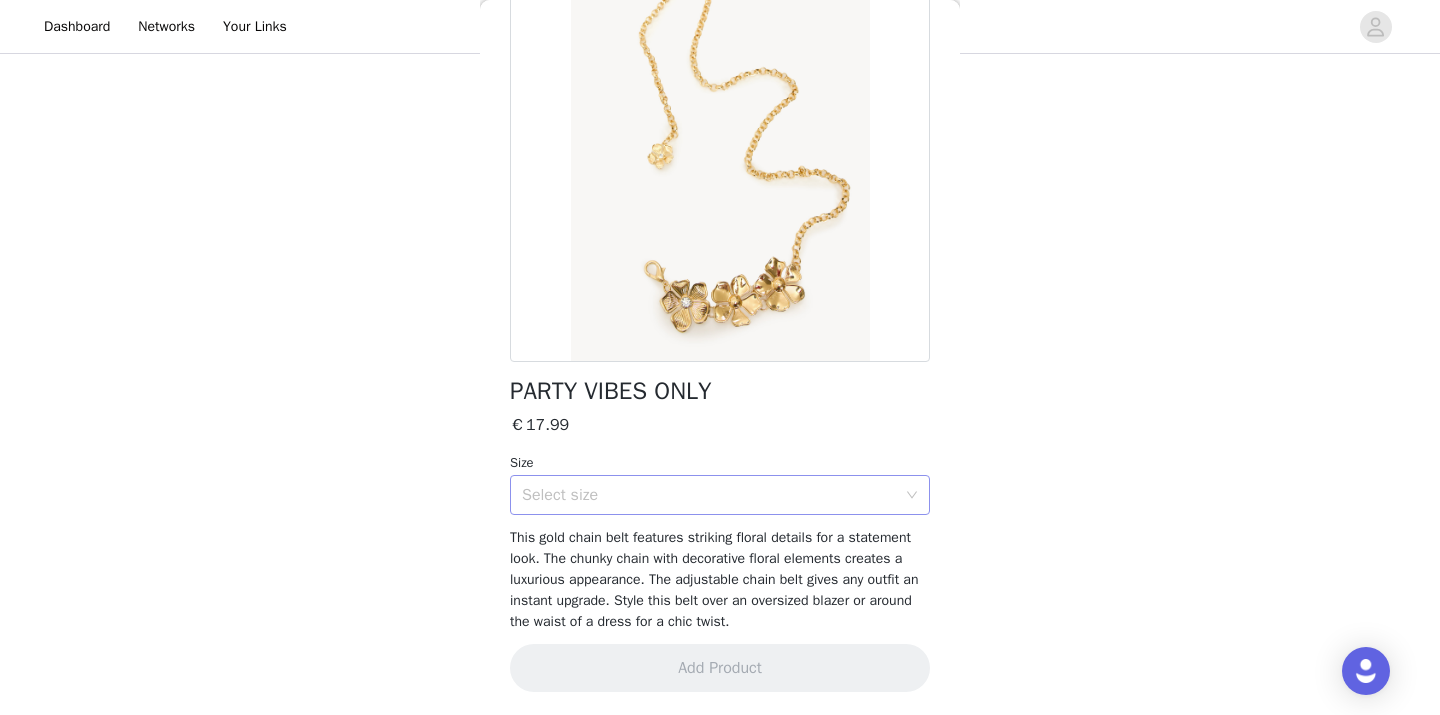 scroll, scrollTop: 0, scrollLeft: 0, axis: both 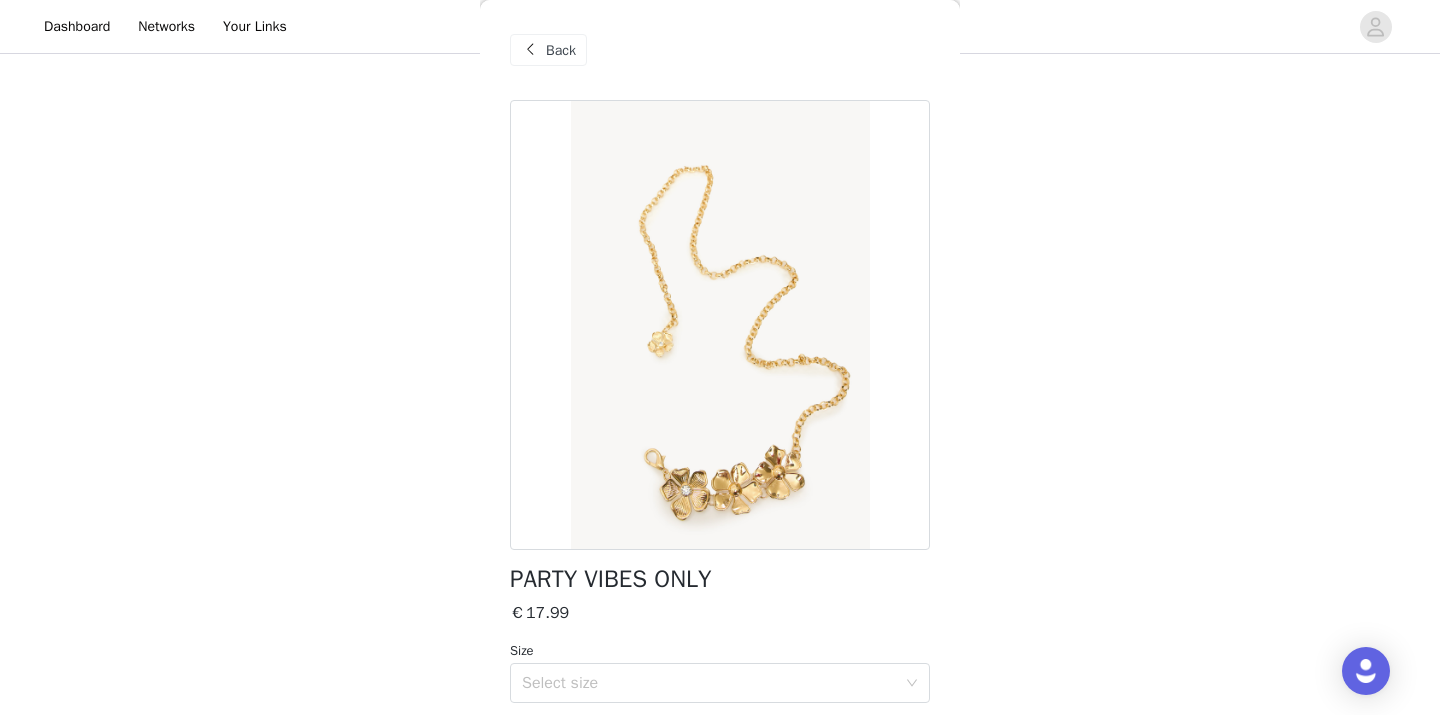 click on "Back" at bounding box center [548, 50] 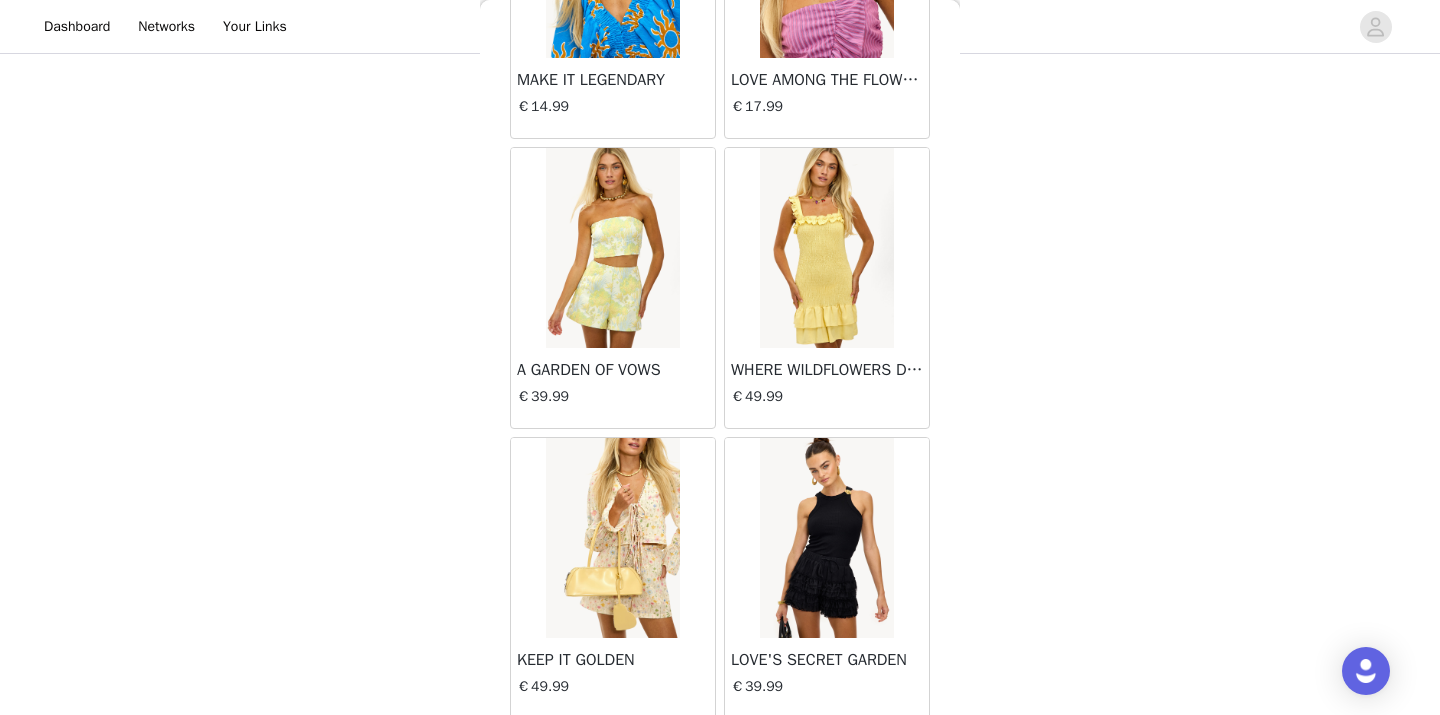 scroll, scrollTop: 33960, scrollLeft: 0, axis: vertical 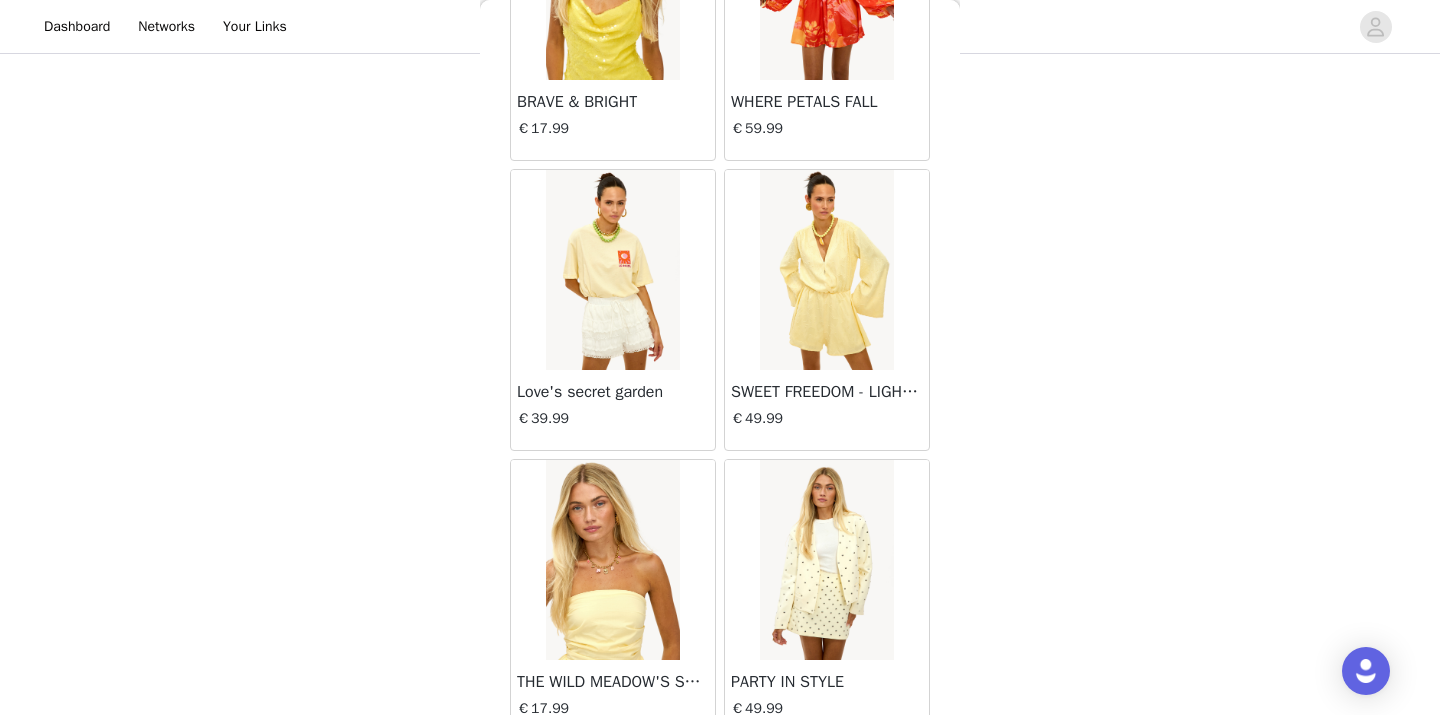 click at bounding box center [612, 560] 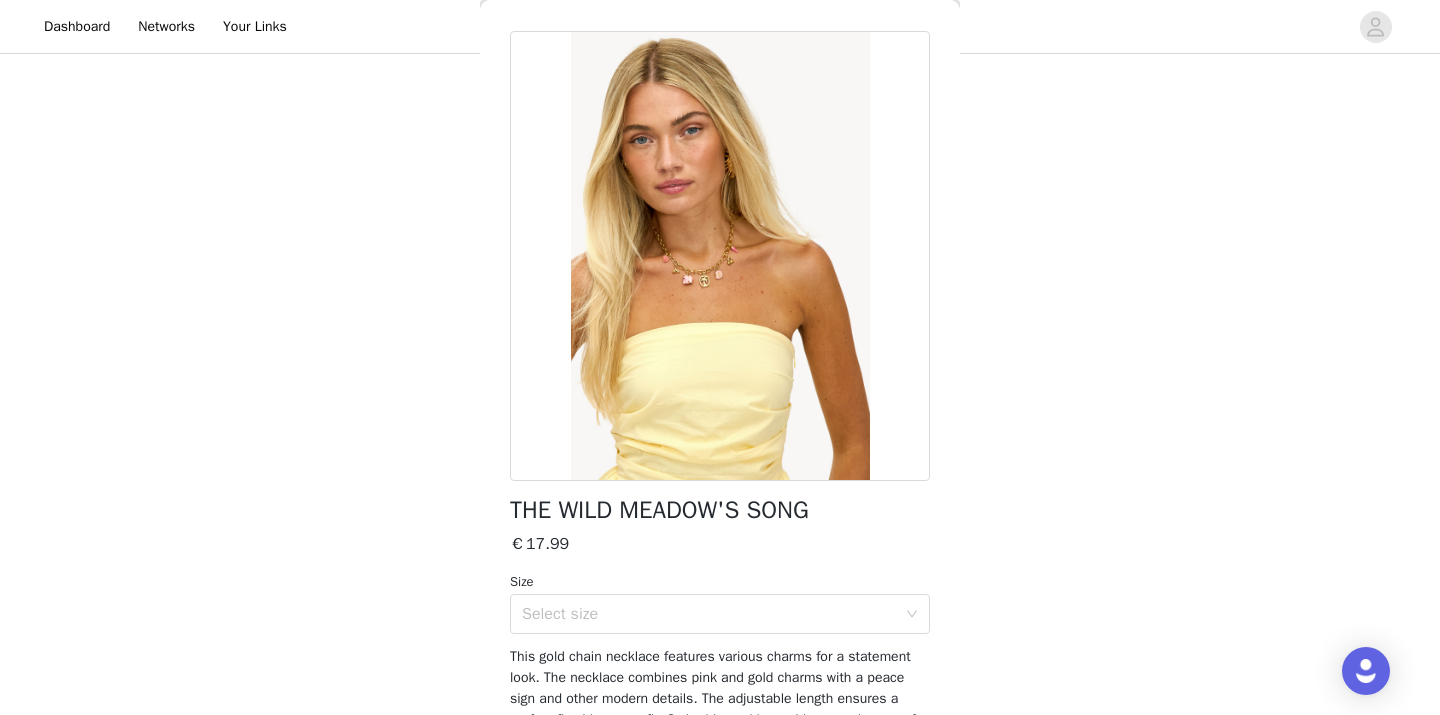 scroll, scrollTop: 75, scrollLeft: 0, axis: vertical 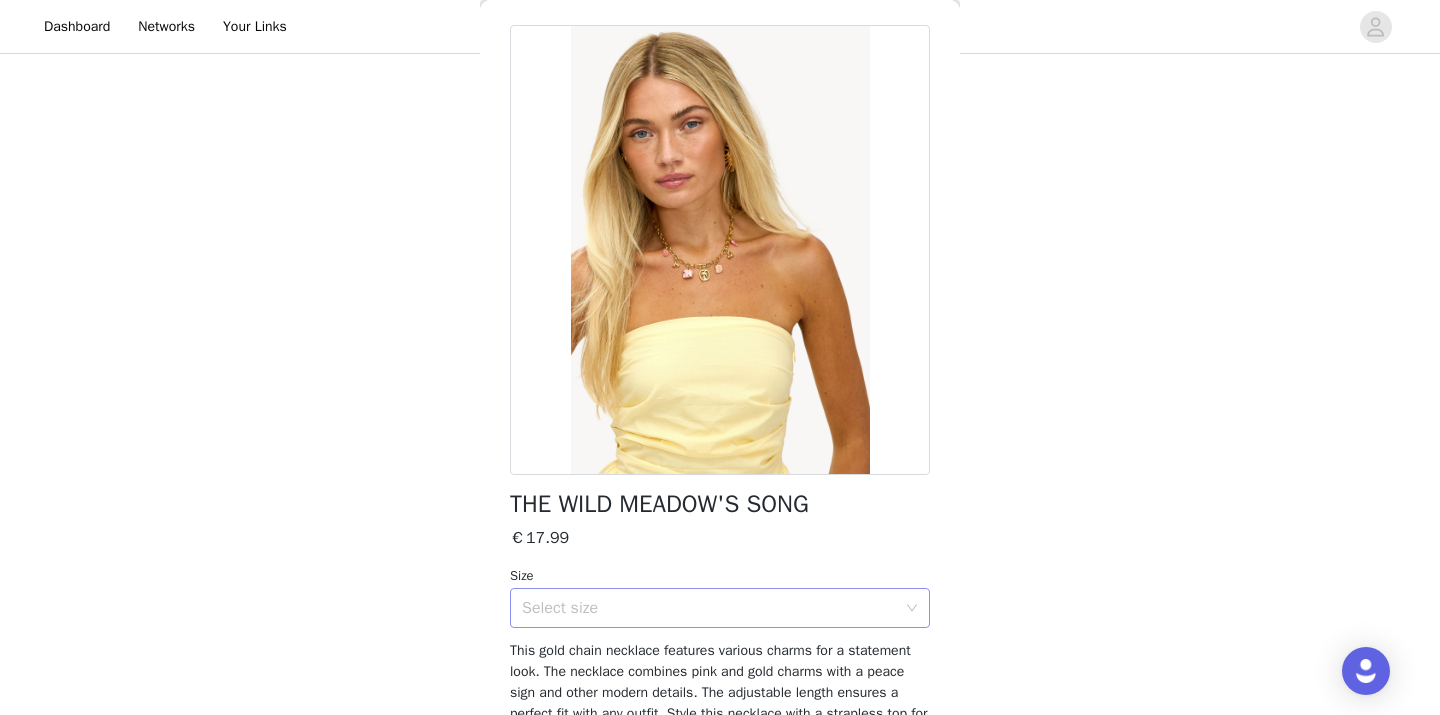 click on "Select size" at bounding box center (709, 608) 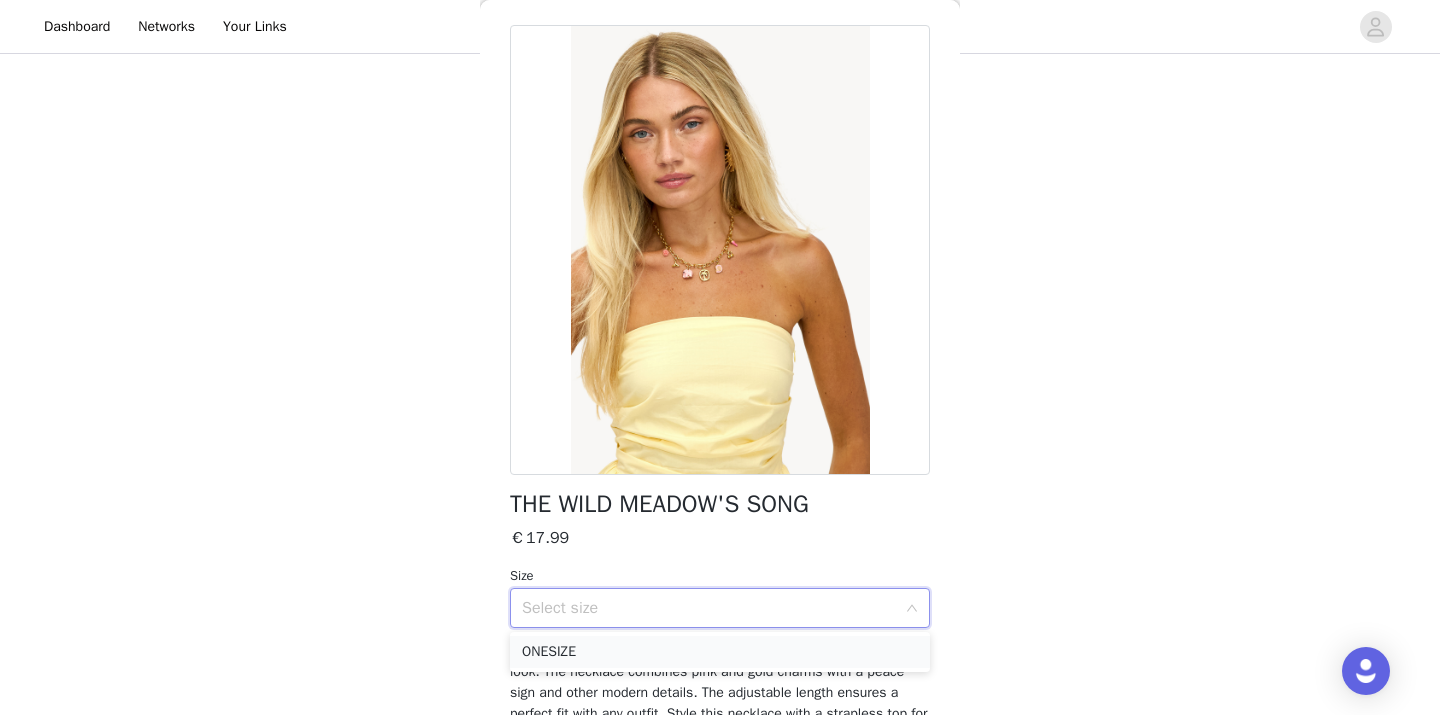 click on "ONESIZE" at bounding box center [720, 652] 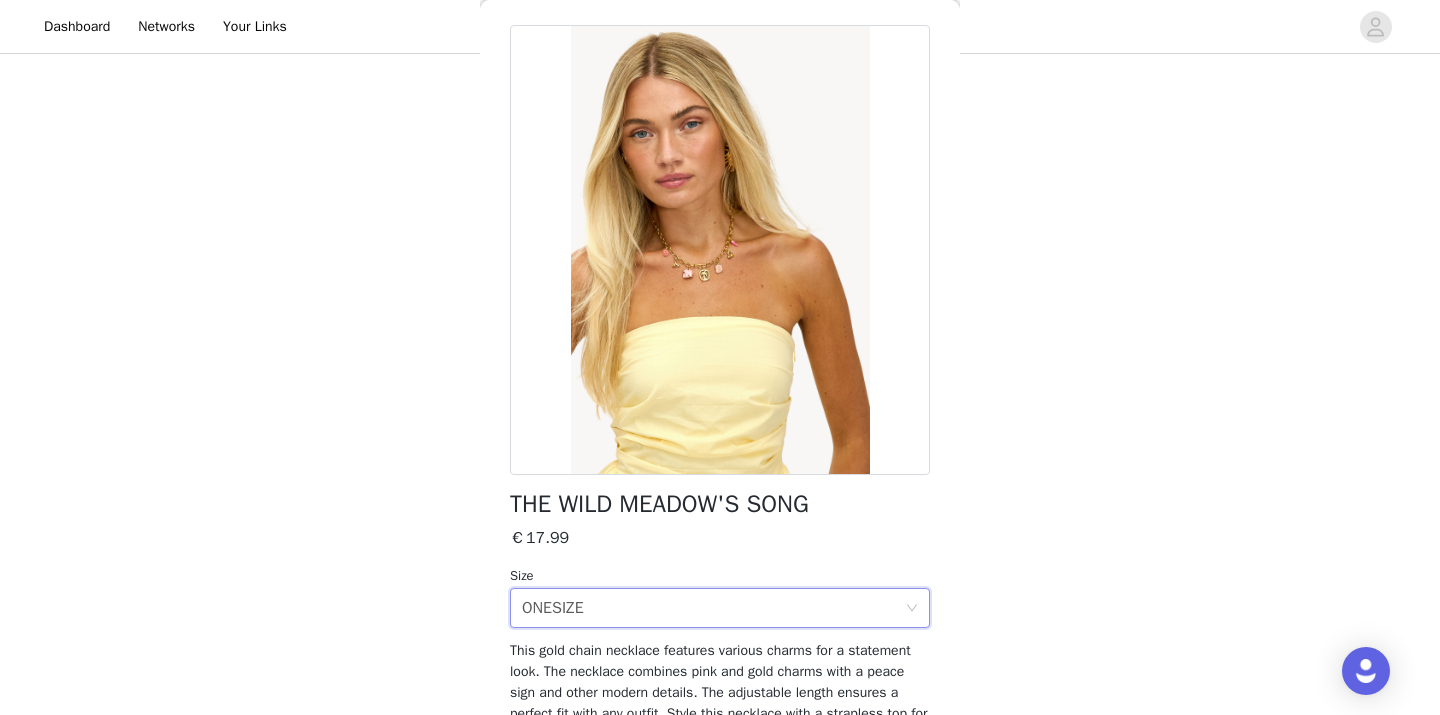 scroll, scrollTop: 188, scrollLeft: 0, axis: vertical 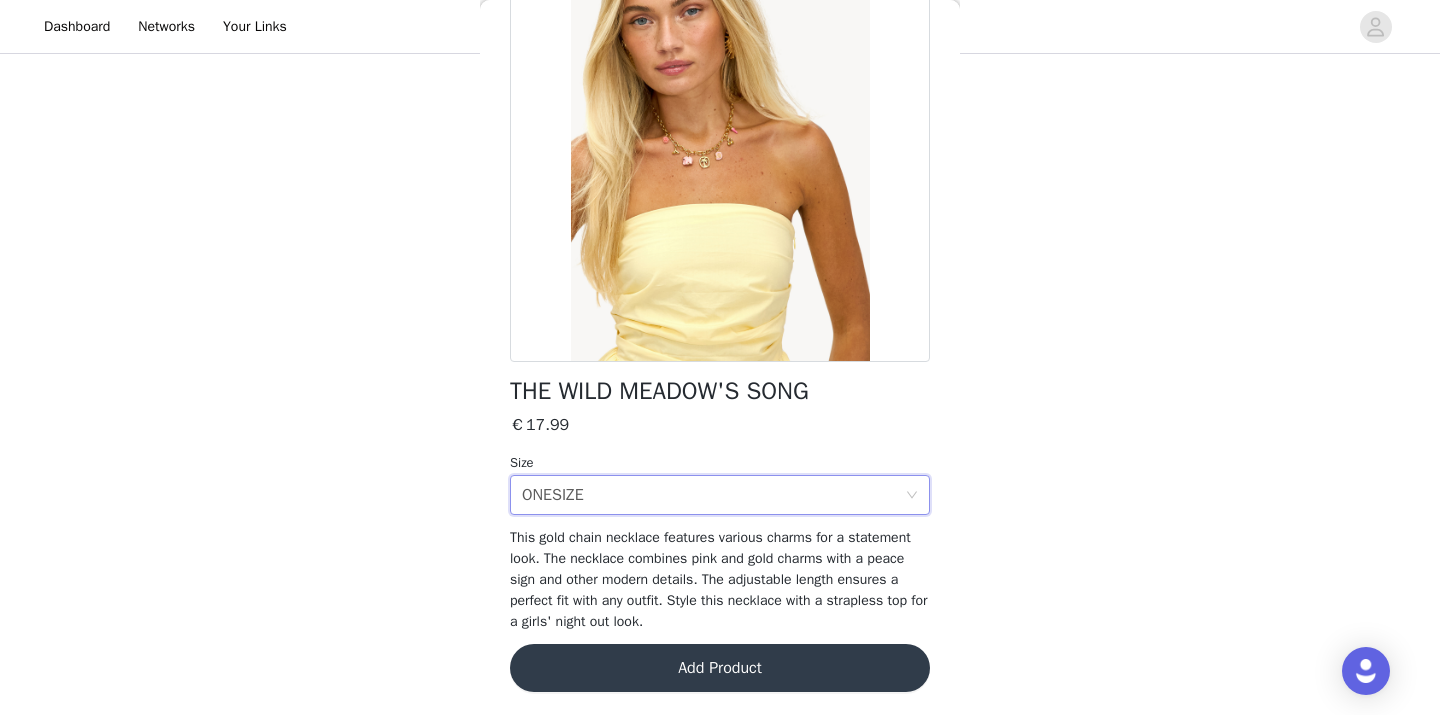 click on "Add Product" at bounding box center (720, 668) 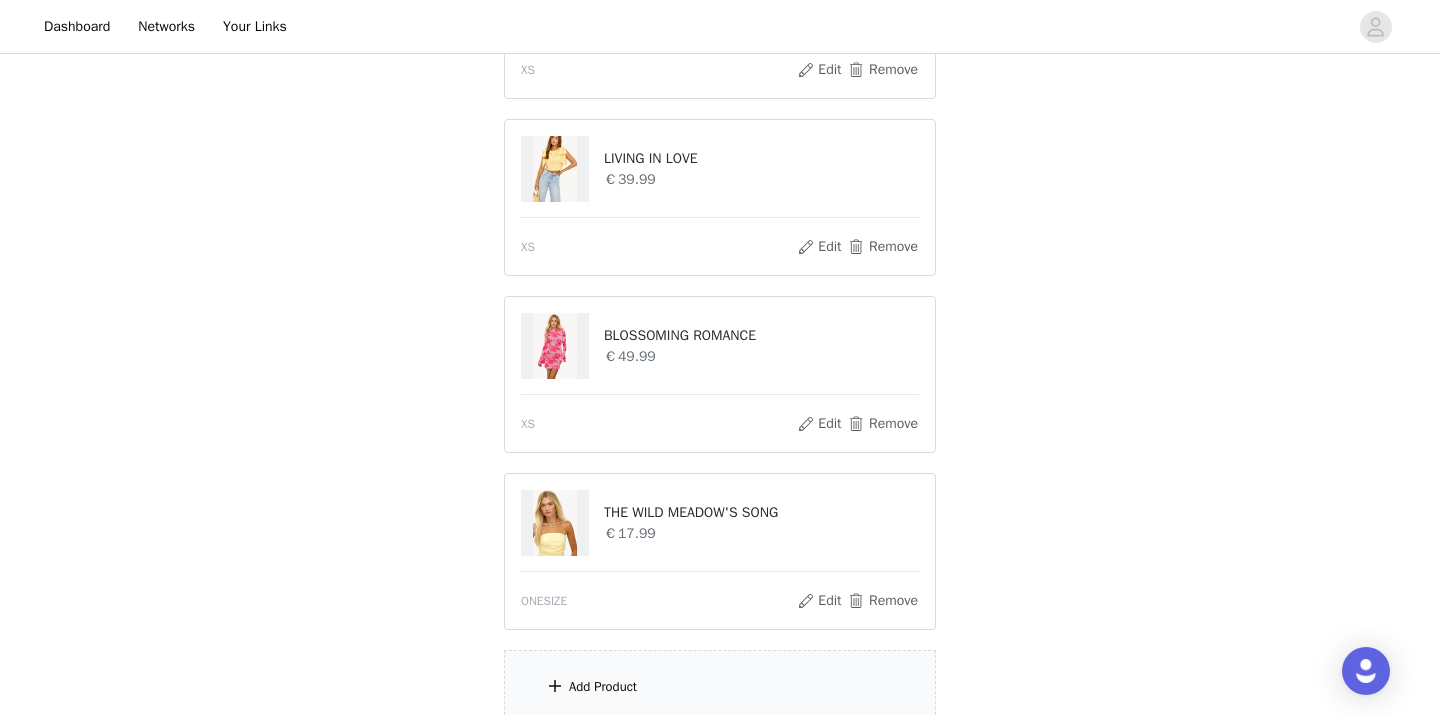 scroll, scrollTop: 688, scrollLeft: 0, axis: vertical 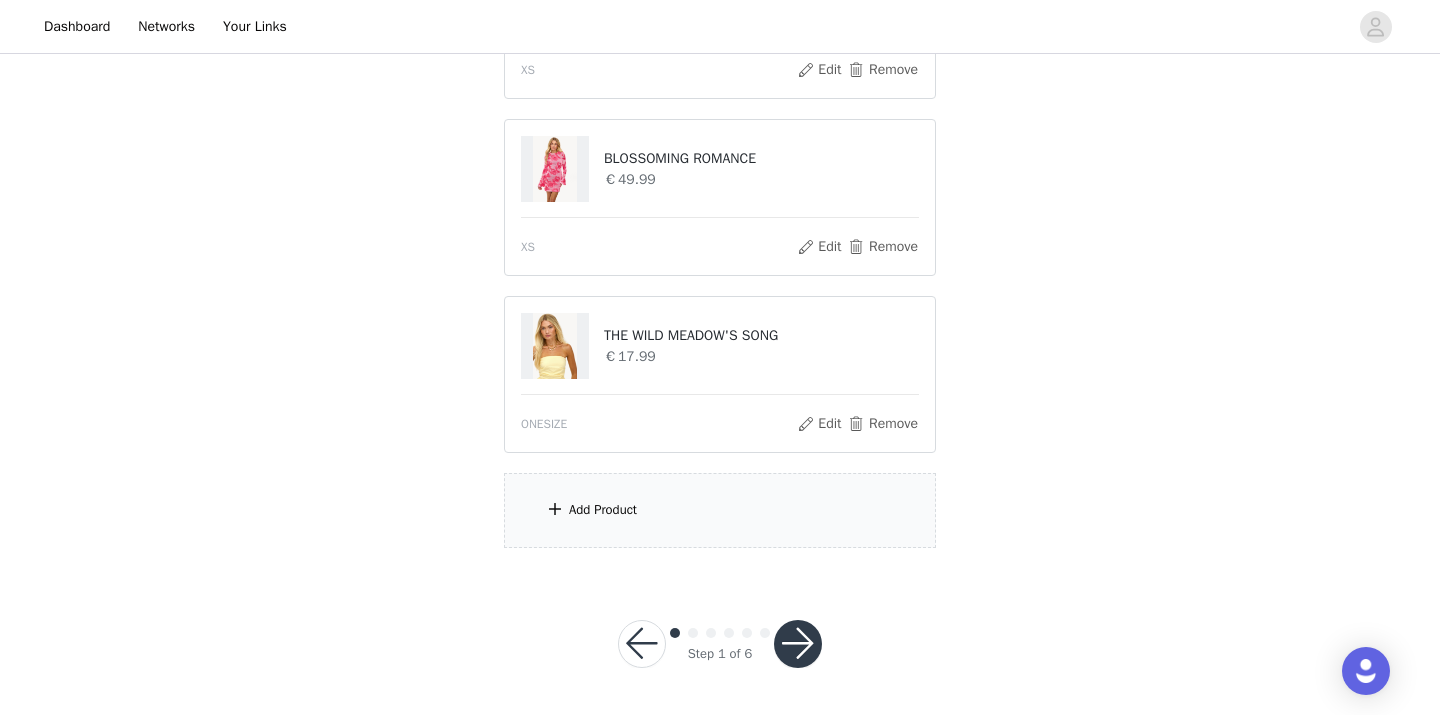 click at bounding box center [798, 644] 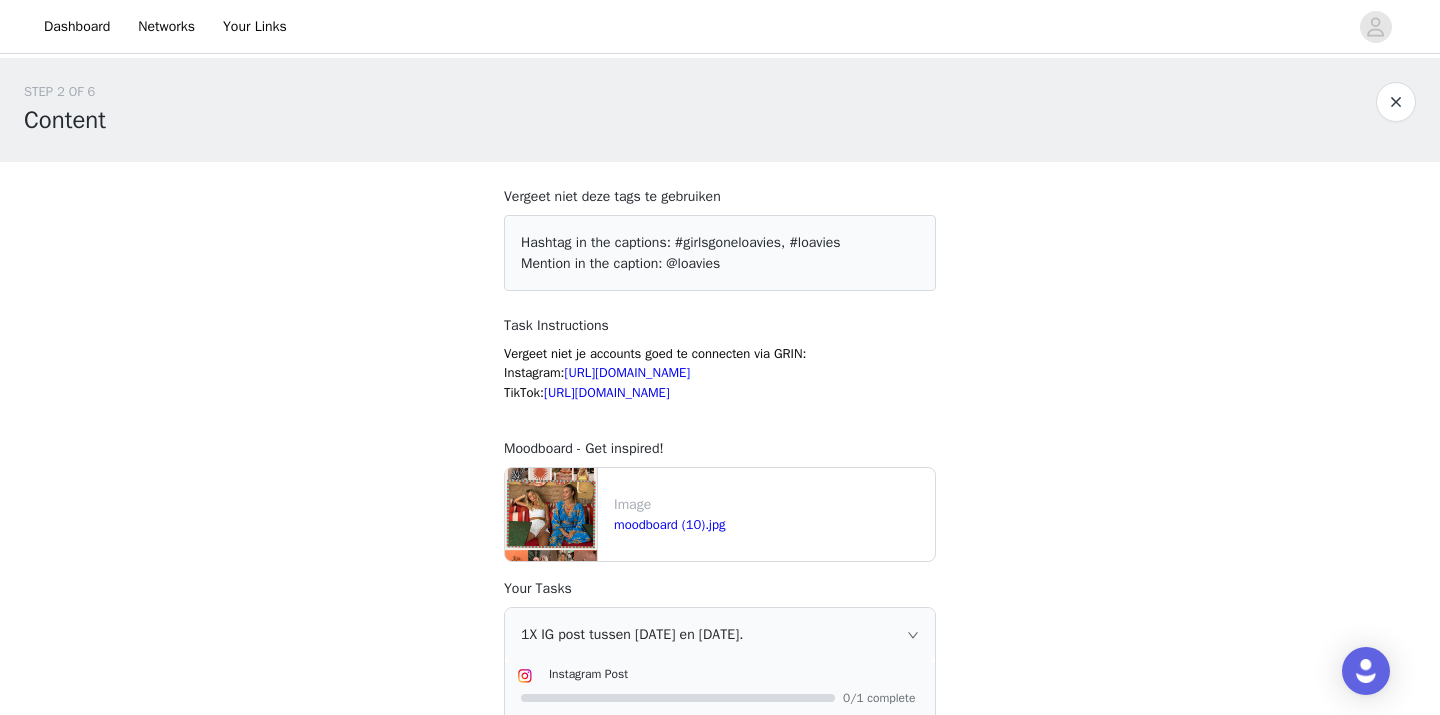 scroll, scrollTop: 576, scrollLeft: 0, axis: vertical 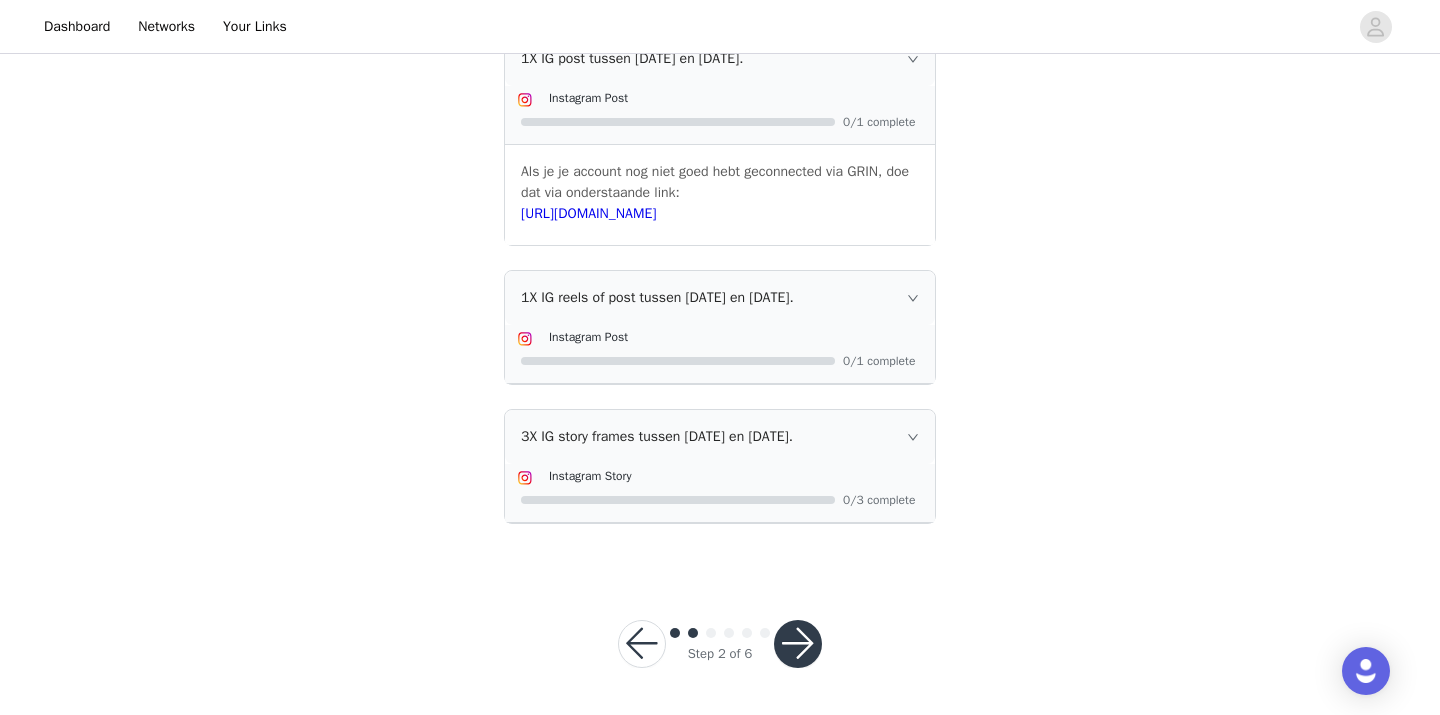 click at bounding box center [798, 644] 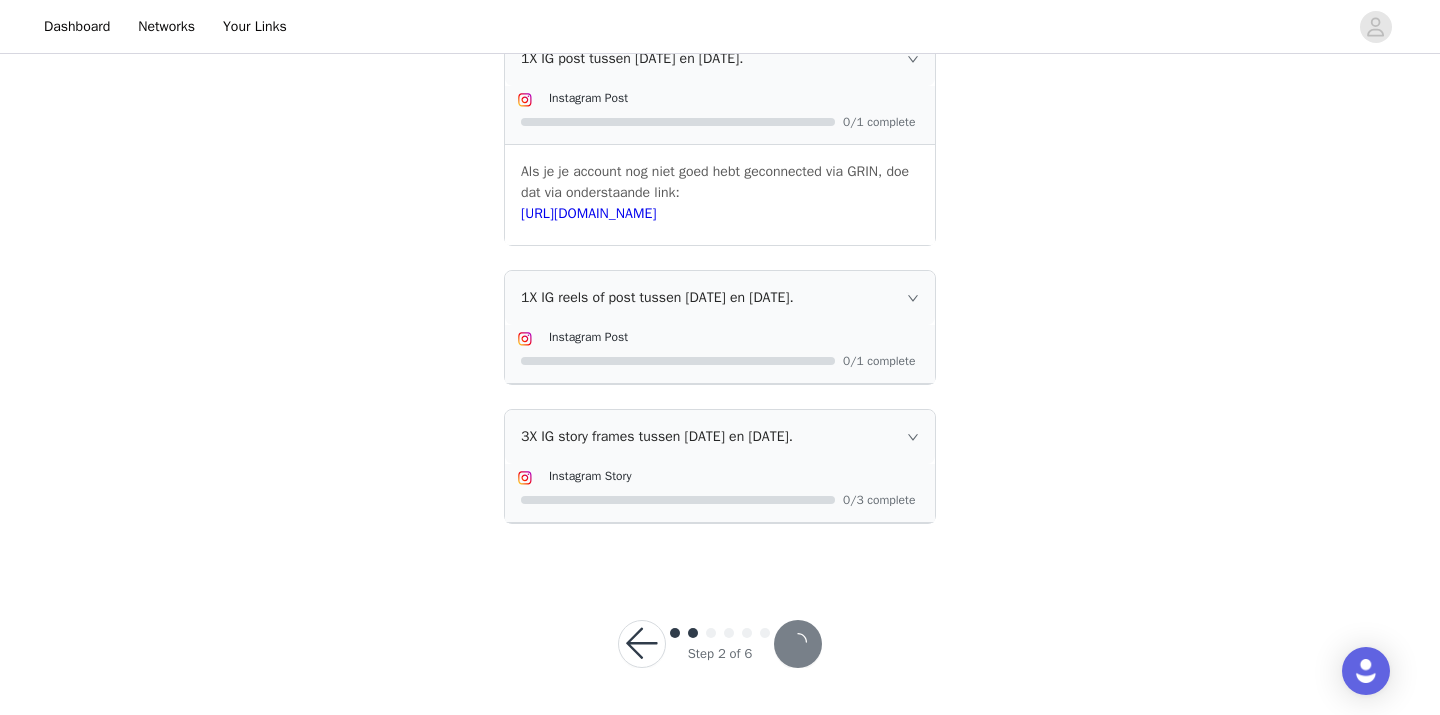 scroll, scrollTop: 0, scrollLeft: 0, axis: both 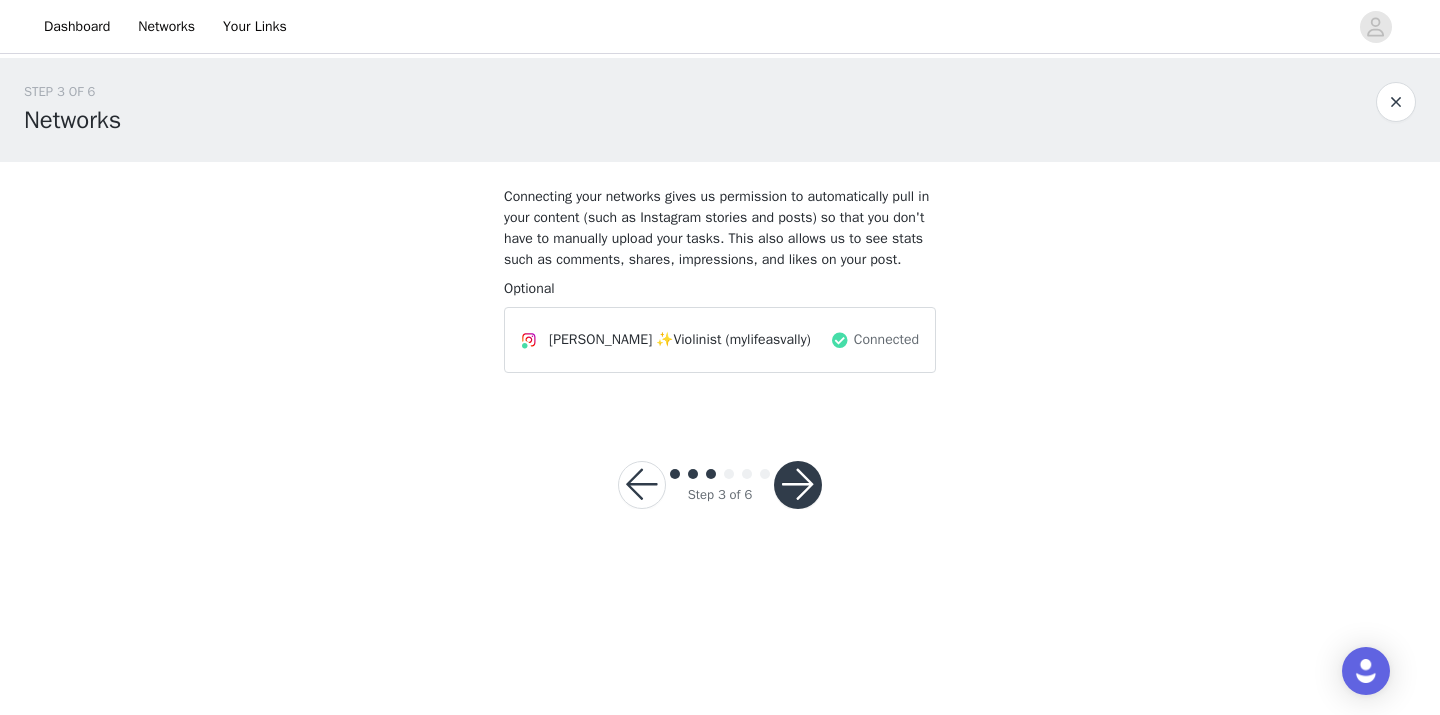 click at bounding box center [798, 485] 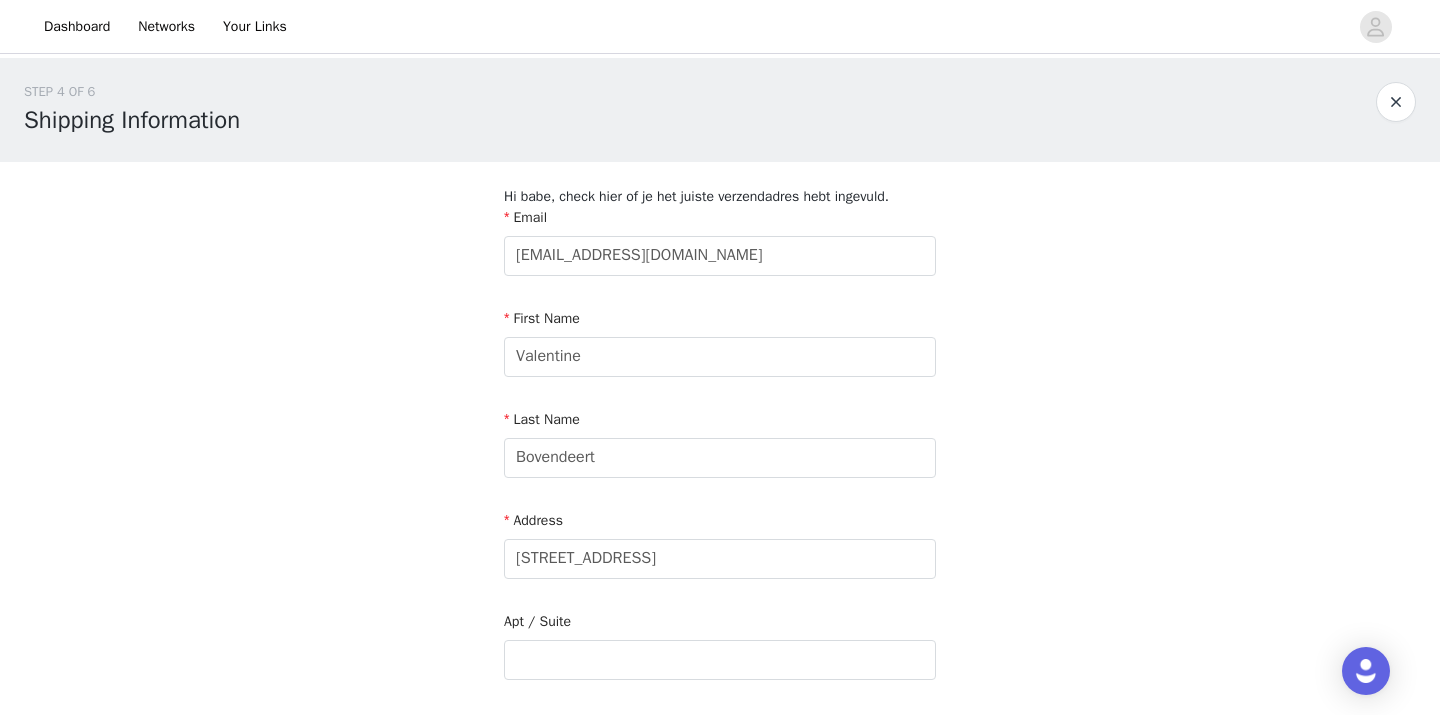 scroll, scrollTop: 568, scrollLeft: 0, axis: vertical 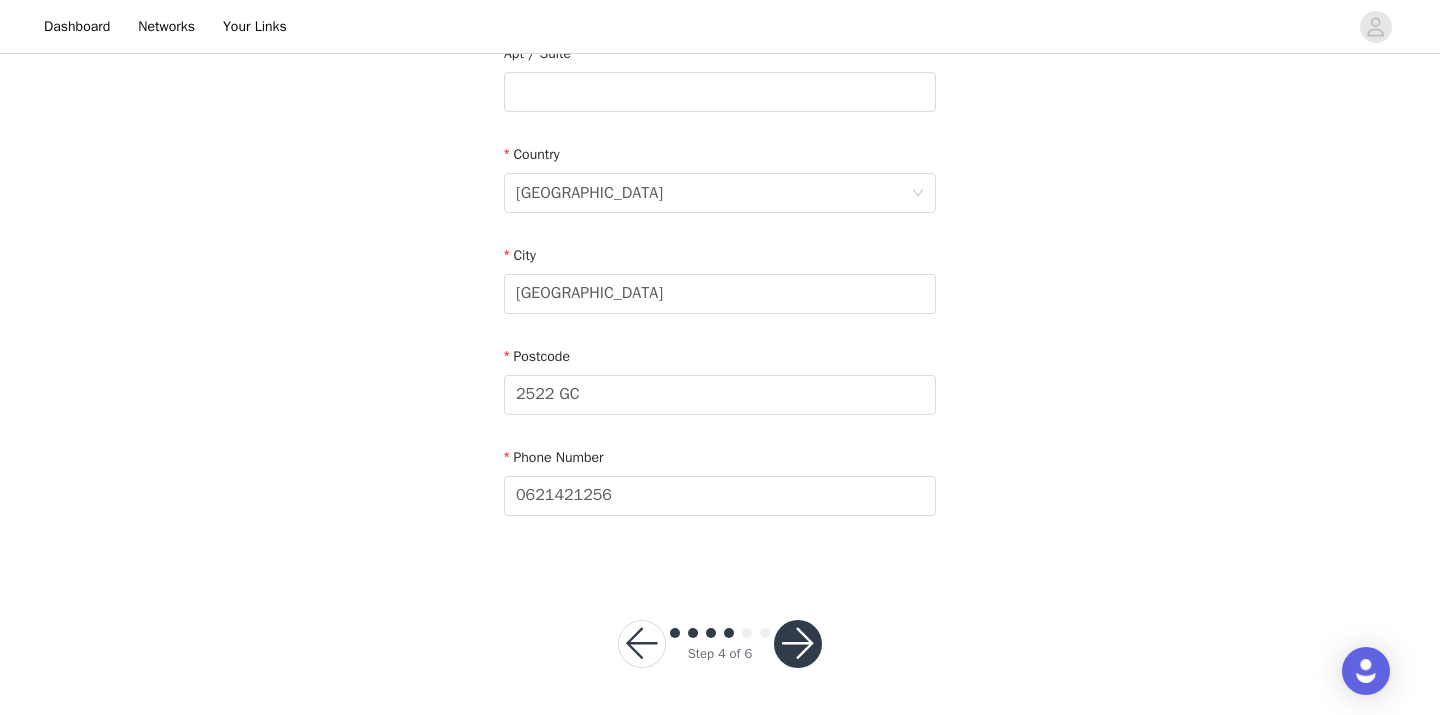 click at bounding box center [798, 644] 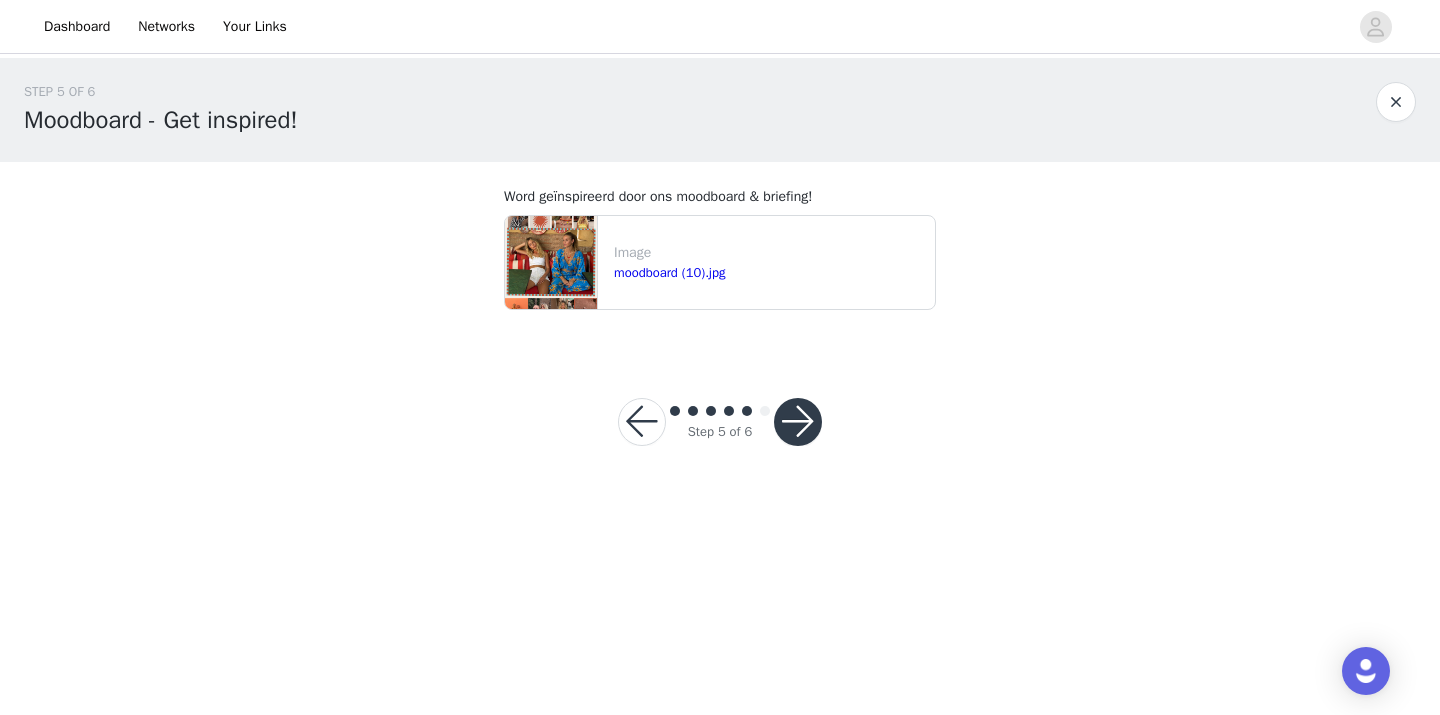 click at bounding box center [798, 422] 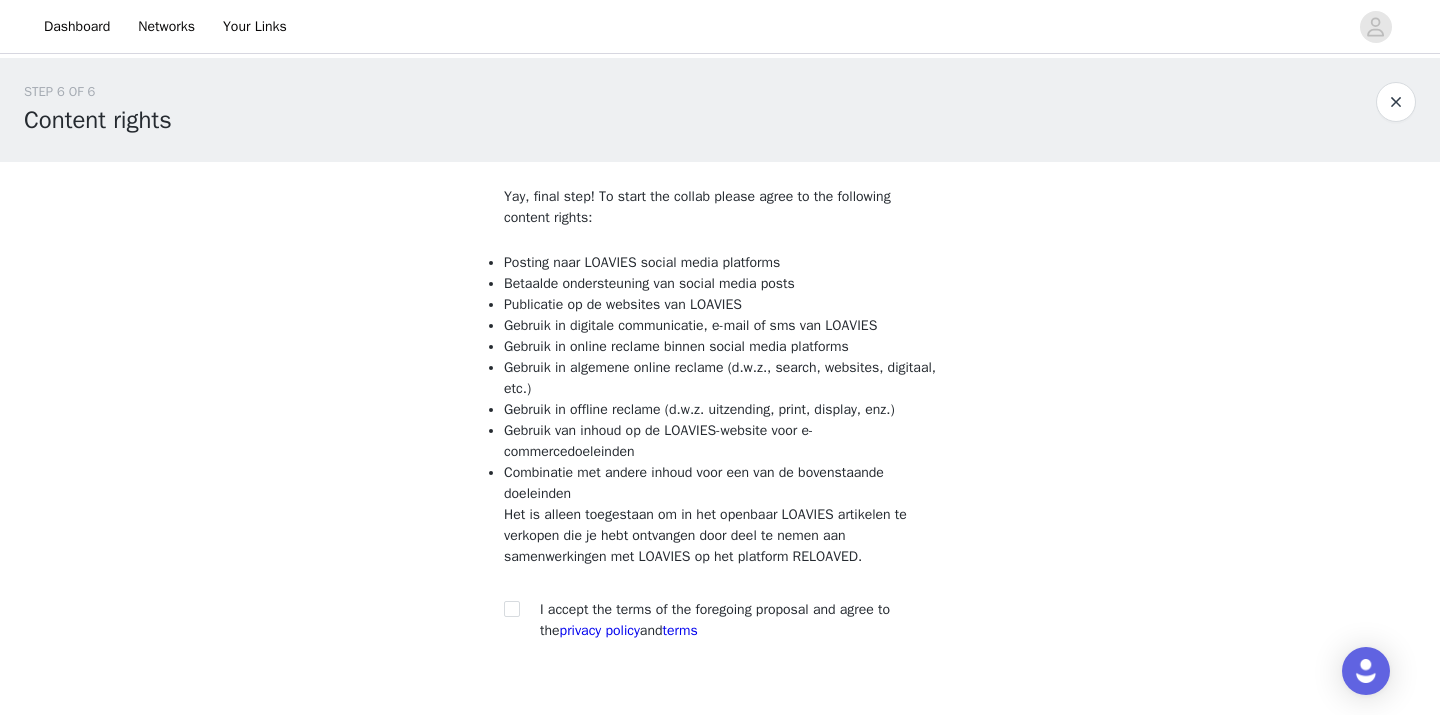 scroll, scrollTop: 125, scrollLeft: 0, axis: vertical 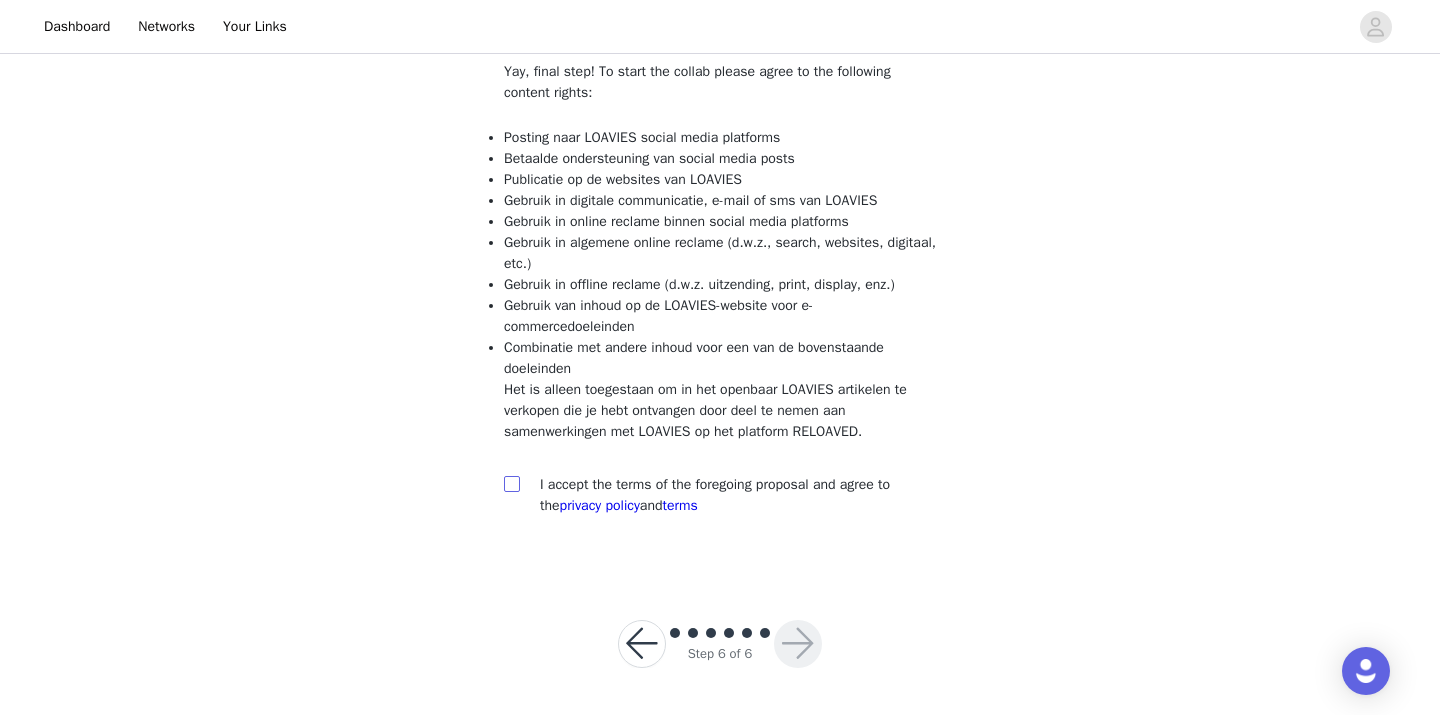click at bounding box center [511, 483] 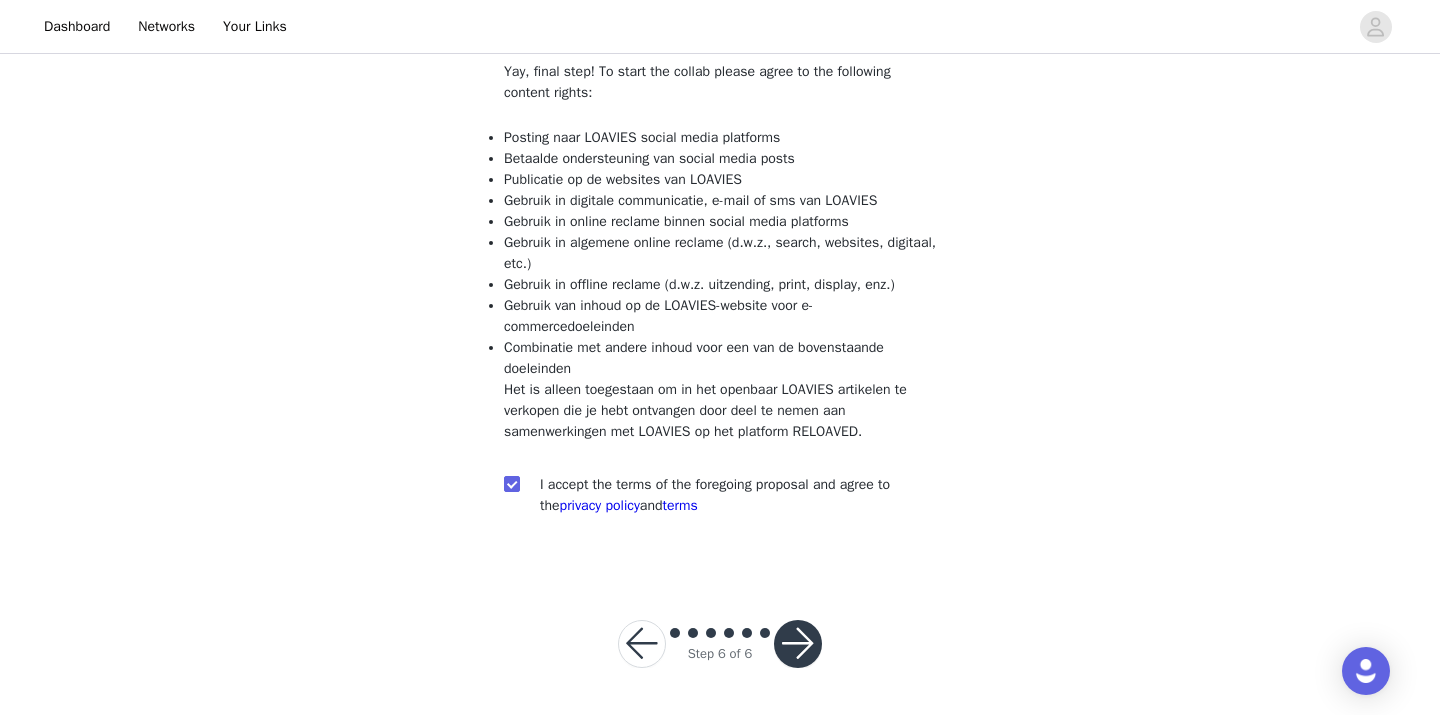 click at bounding box center (798, 644) 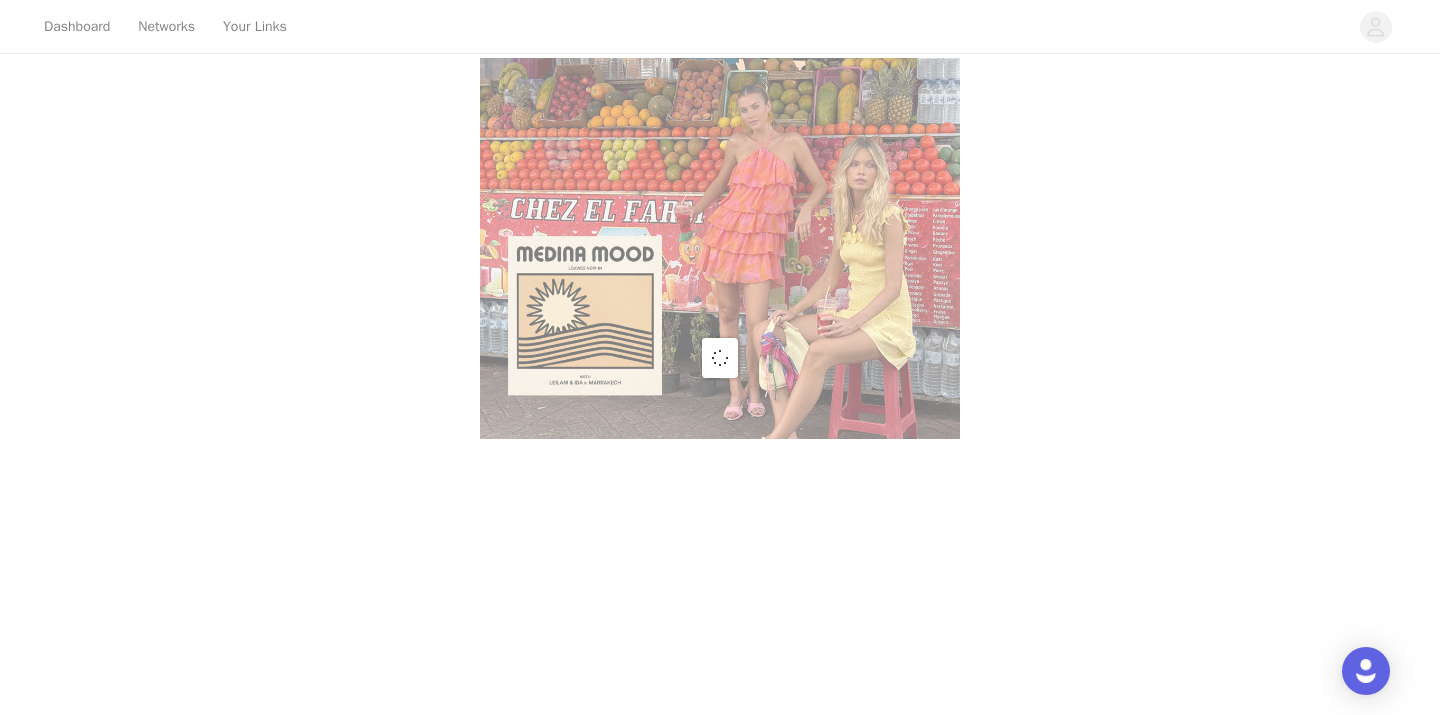 scroll, scrollTop: 0, scrollLeft: 0, axis: both 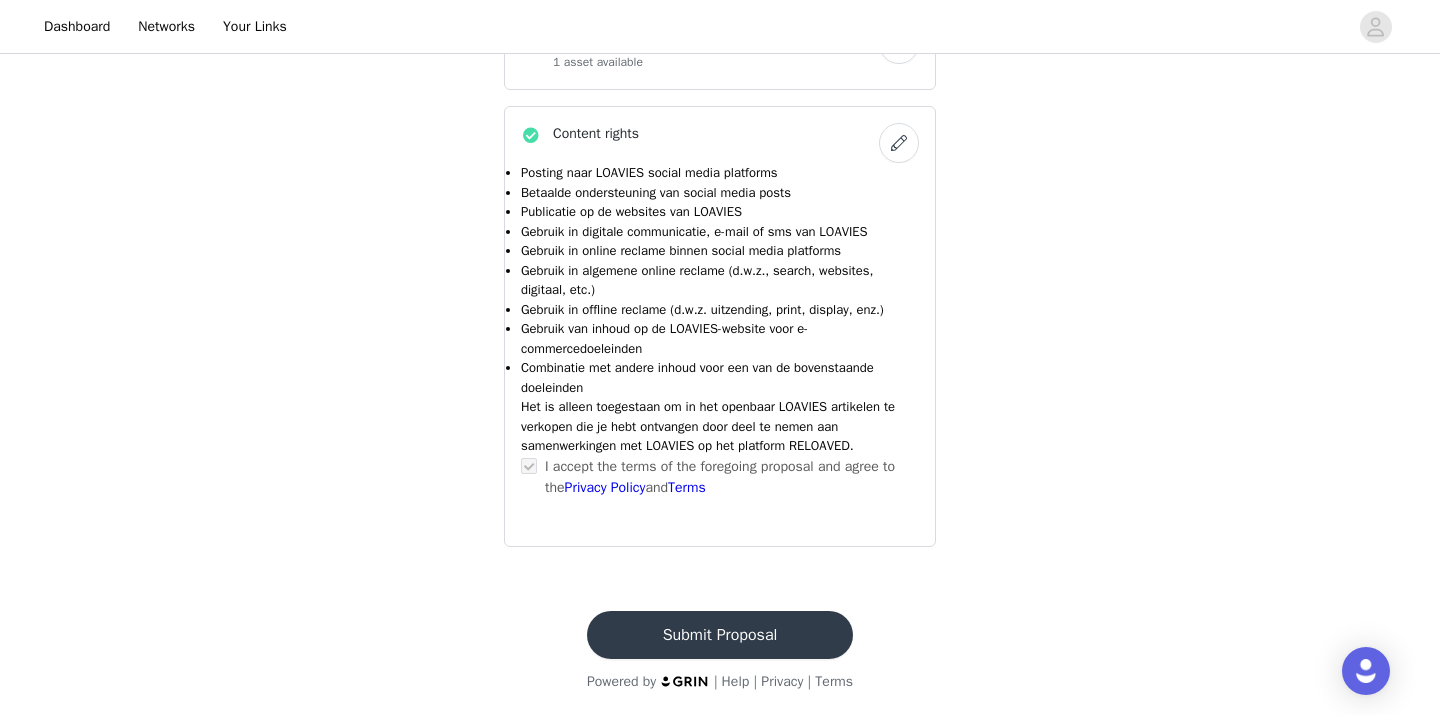 click on "Submit Proposal" at bounding box center [720, 635] 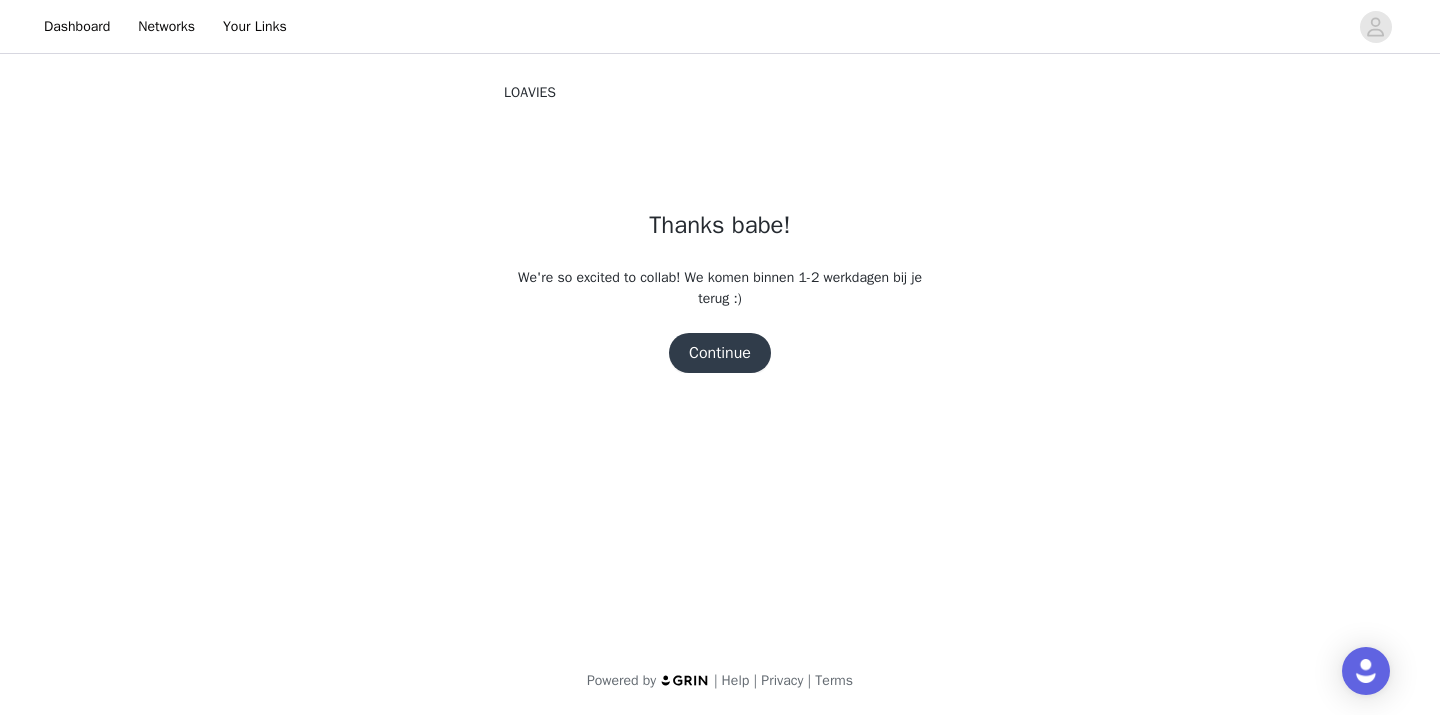 scroll, scrollTop: 0, scrollLeft: 0, axis: both 